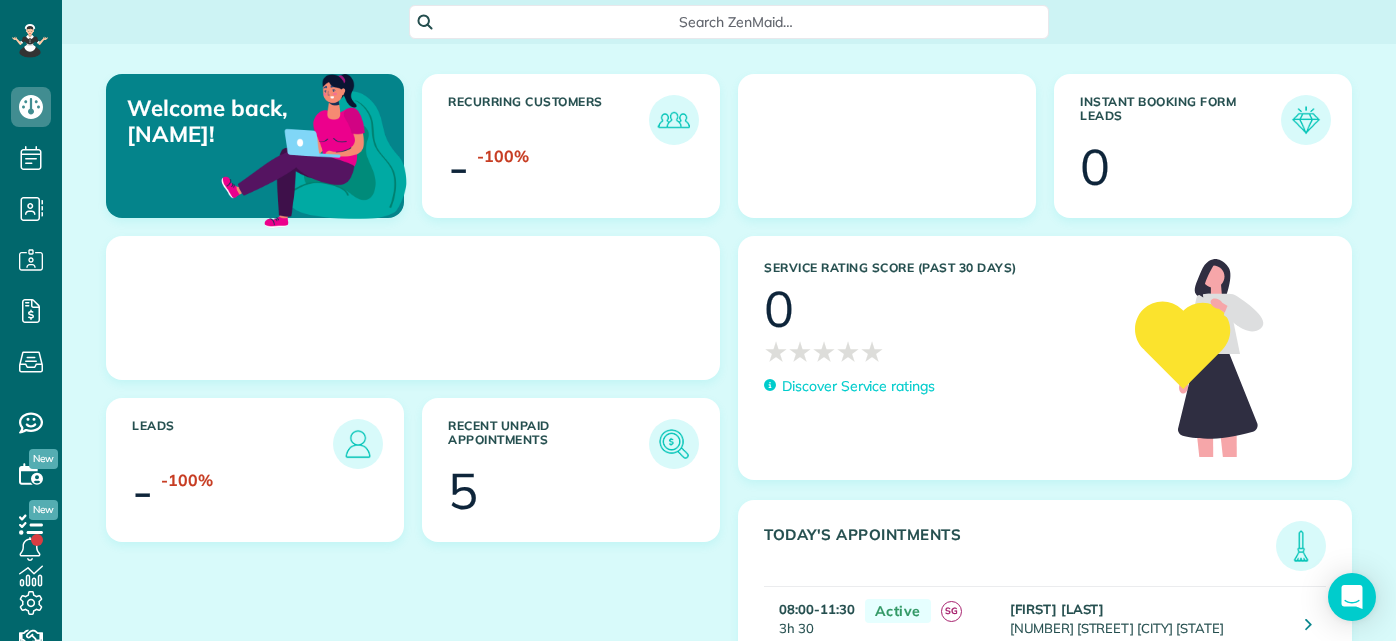 scroll, scrollTop: 0, scrollLeft: 0, axis: both 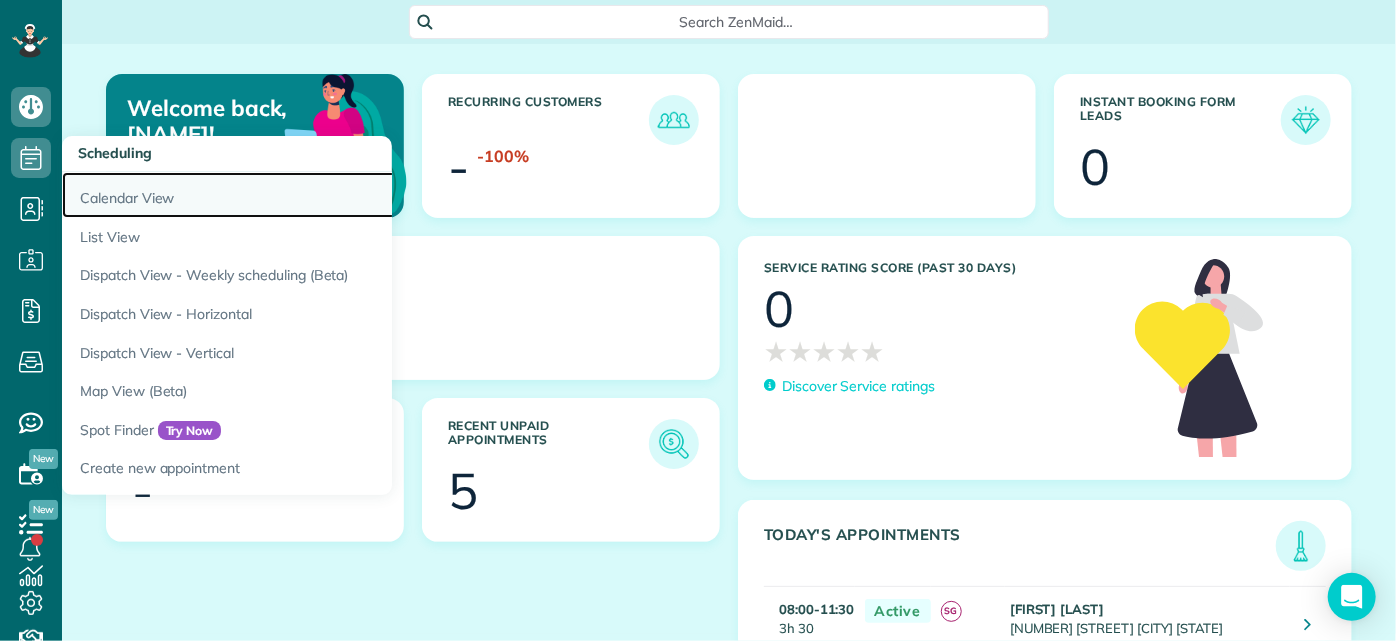 click on "Calendar View" at bounding box center [312, 195] 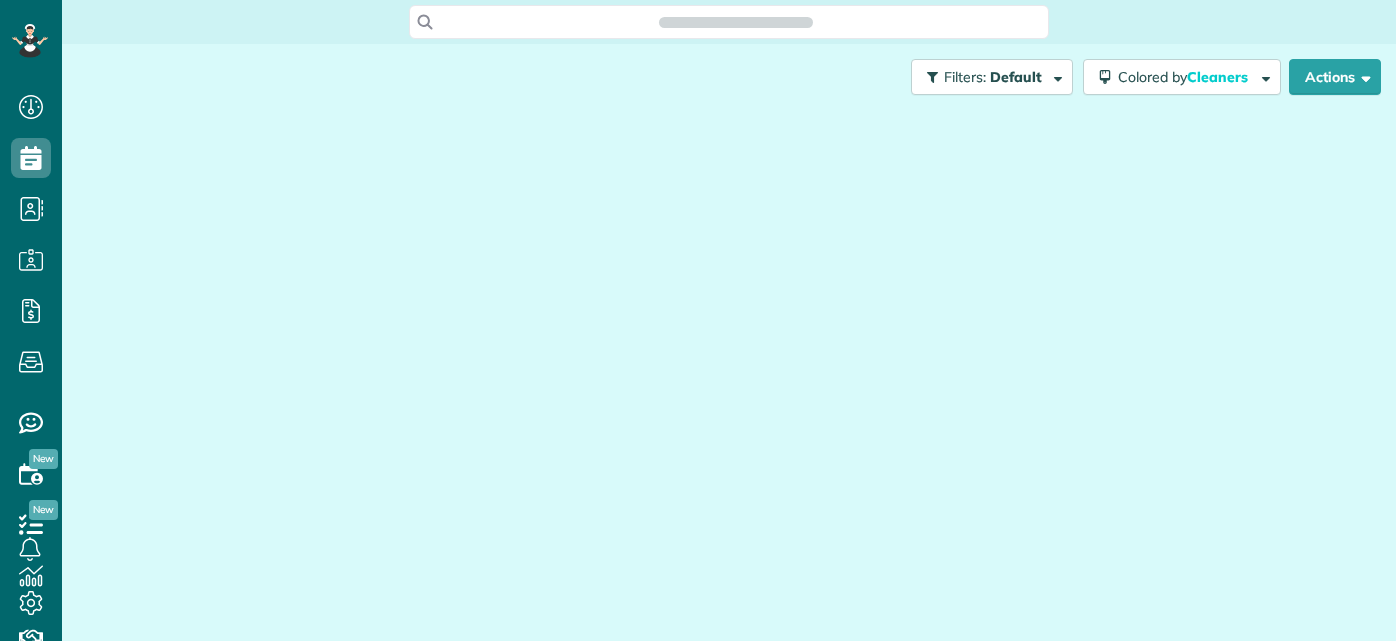 scroll, scrollTop: 0, scrollLeft: 0, axis: both 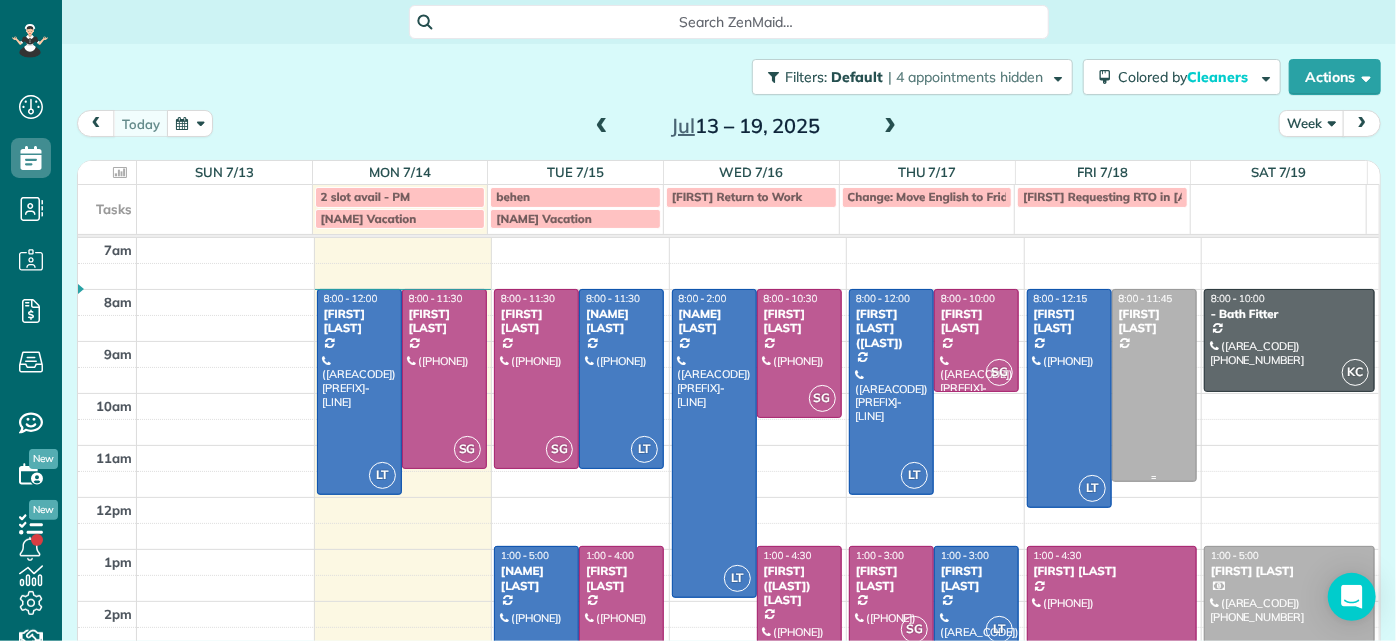 click at bounding box center [1154, 385] 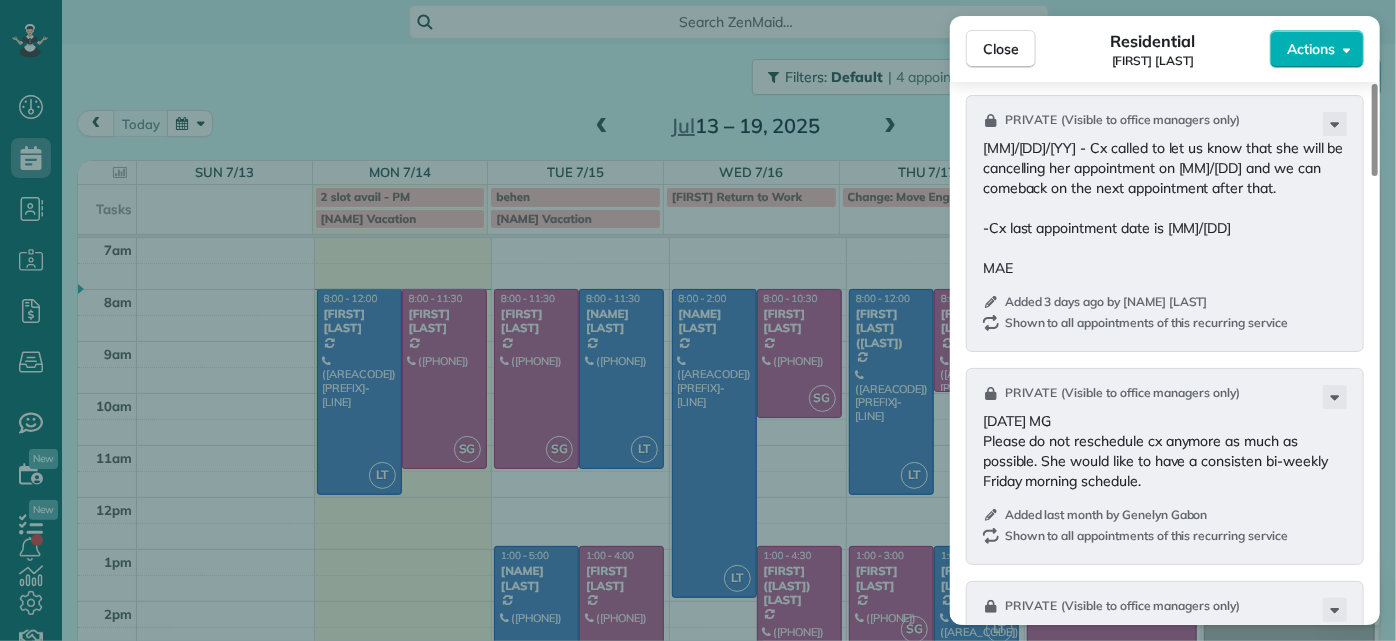 scroll, scrollTop: 1909, scrollLeft: 0, axis: vertical 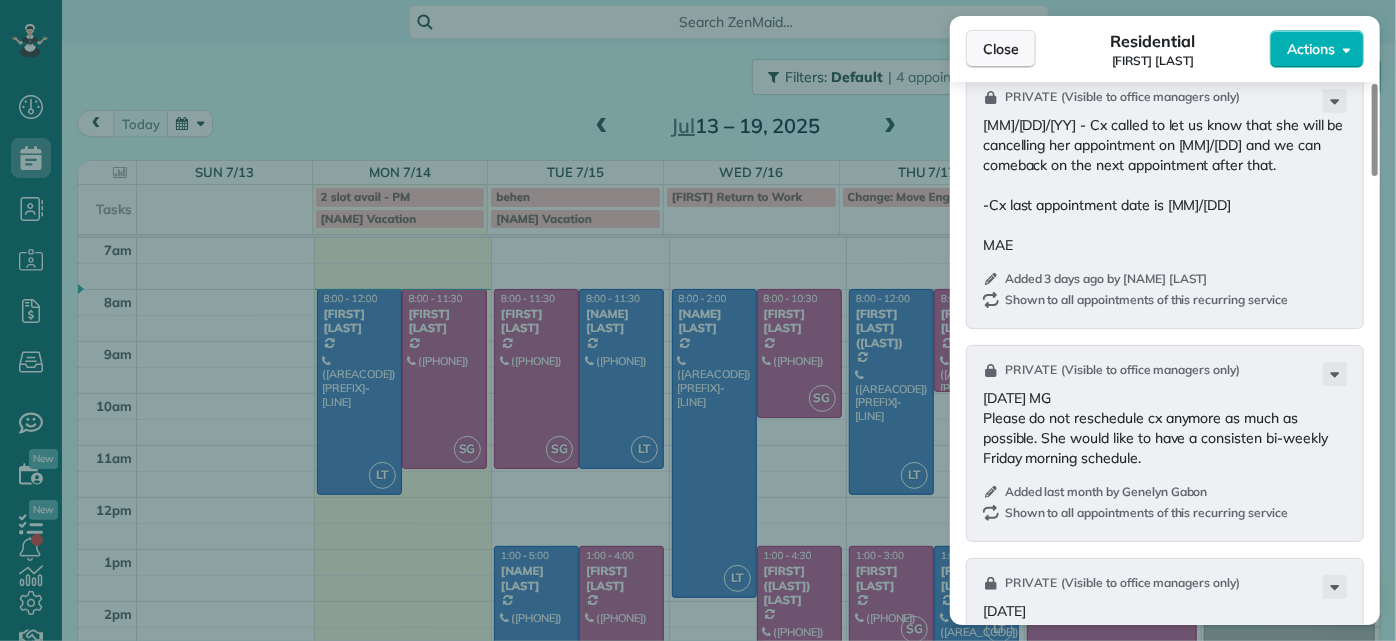 click on "Close" at bounding box center [1001, 49] 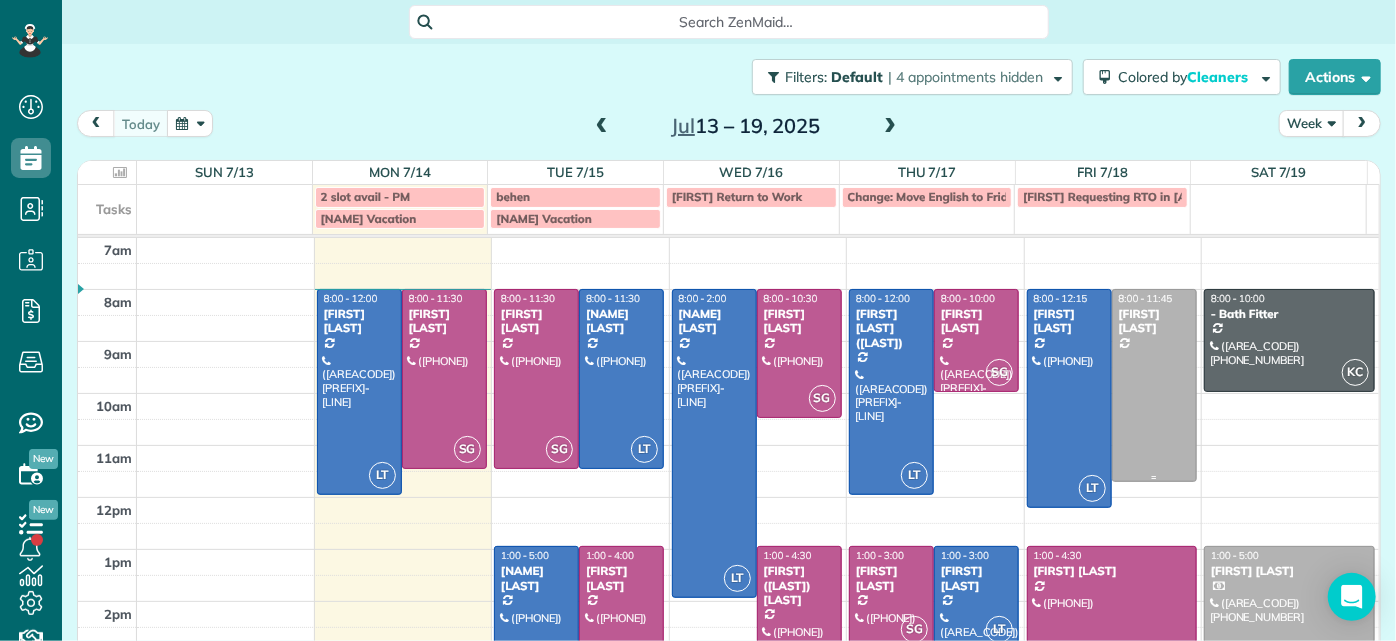 drag, startPoint x: 1142, startPoint y: 408, endPoint x: 1151, endPoint y: 431, distance: 24.698177 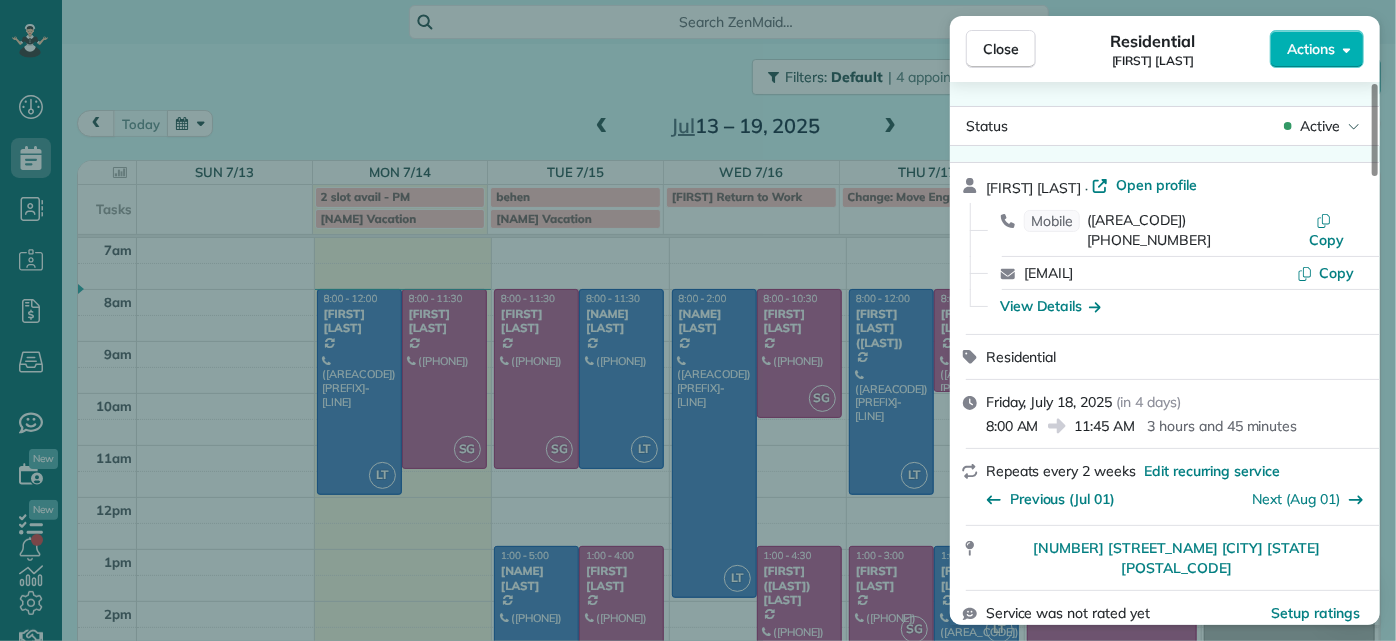 click on "Close Residential Jill McCormack Actions Status Active Jill McCormack · Open profile Mobile (804) 304-6192 Copy jillmac3@gmail.com Copy View Details Residential Friday, July 18, 2025 ( in 4 days ) 8:00 AM 11:45 AM 3 hours and 45 minutes Repeats every 2 weeks Edit recurring service Previous (Jul 01) Next (Aug 01) 1022 W 45th Street Richmond VA 23225 Service was not rated yet Setup ratings Cleaners Time in and out Assign Invite Cleaners No cleaners assigned yet Checklist Try Now Keep this appointment up to your standards. Stay on top of every detail, keep your cleaners organised, and your client happy. Assign a checklist Watch a 5 min demo Billing Billing actions Price $194.00 Overcharge $0.00 Discount $0.00 Coupon discount - Primary tax - Secondary tax - Total appointment price $194.00 Tips collected New feature! $0.00 Unpaid Mark as paid Total including tip $194.00 Get paid online in no-time! Send an invoice and reward your cleaners with tips Charge customer credit card Appointment custom fields Man Hours -" at bounding box center (698, 320) 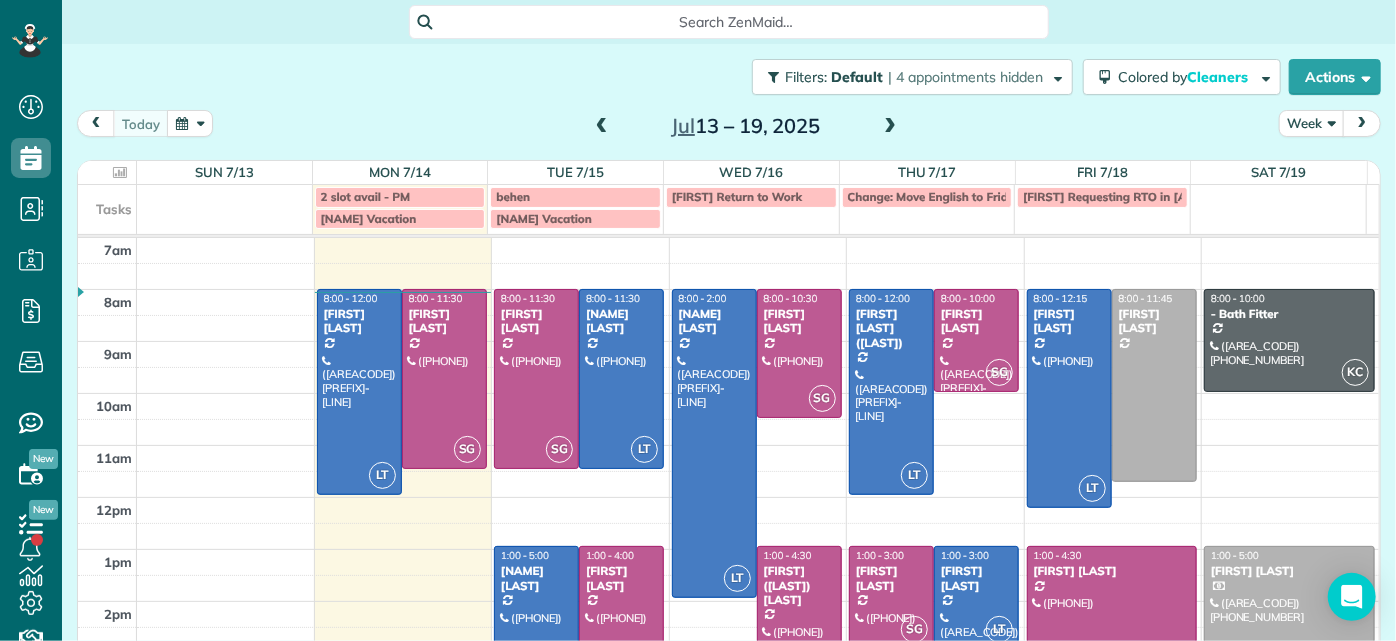 scroll, scrollTop: 0, scrollLeft: 0, axis: both 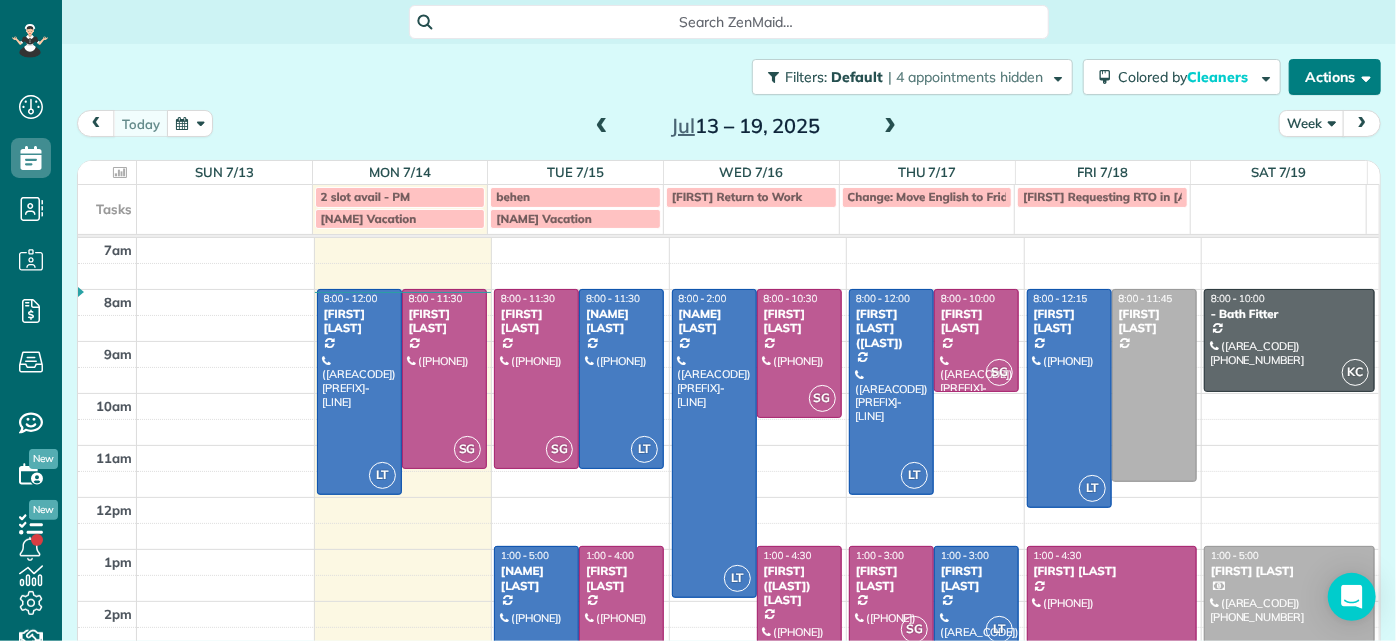 click at bounding box center (1362, 76) 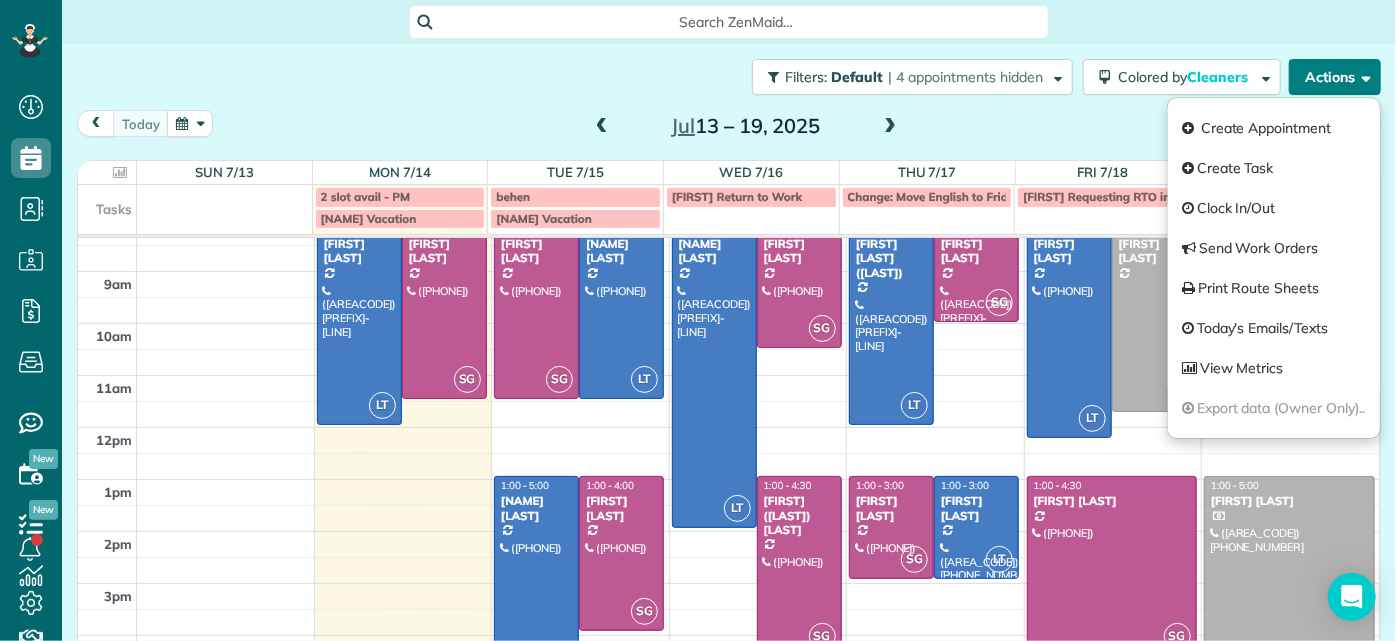 scroll, scrollTop: 0, scrollLeft: 0, axis: both 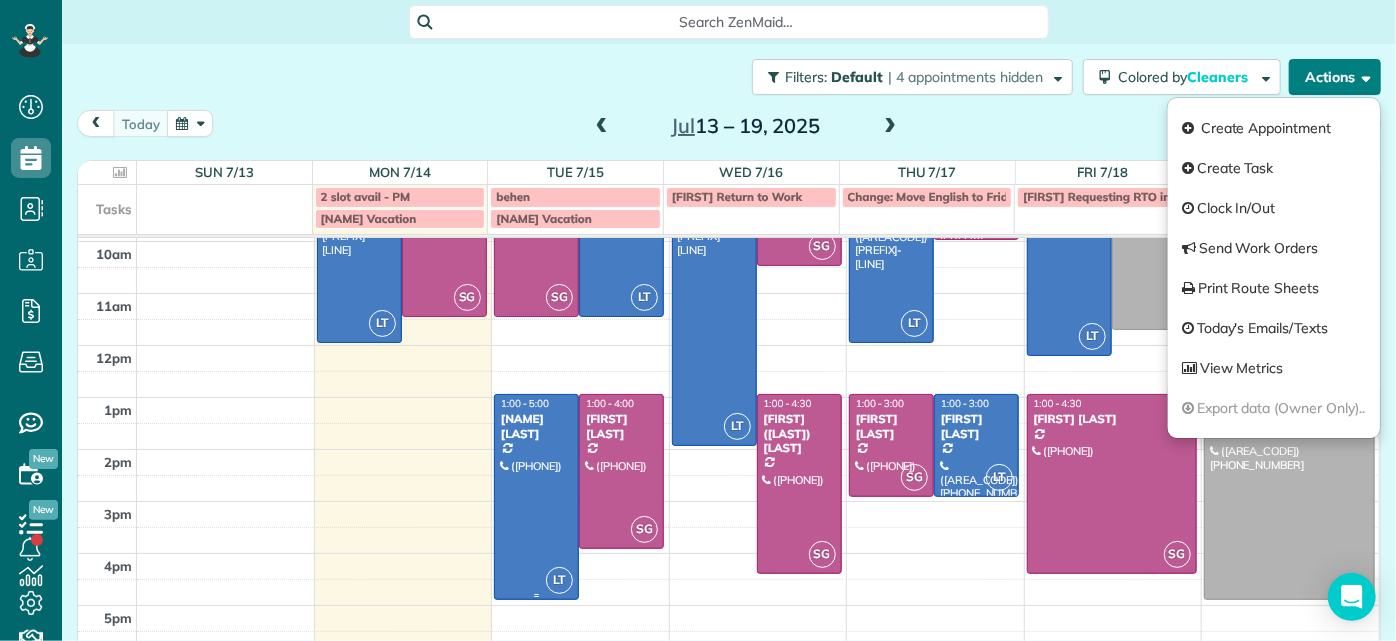 click at bounding box center (536, 497) 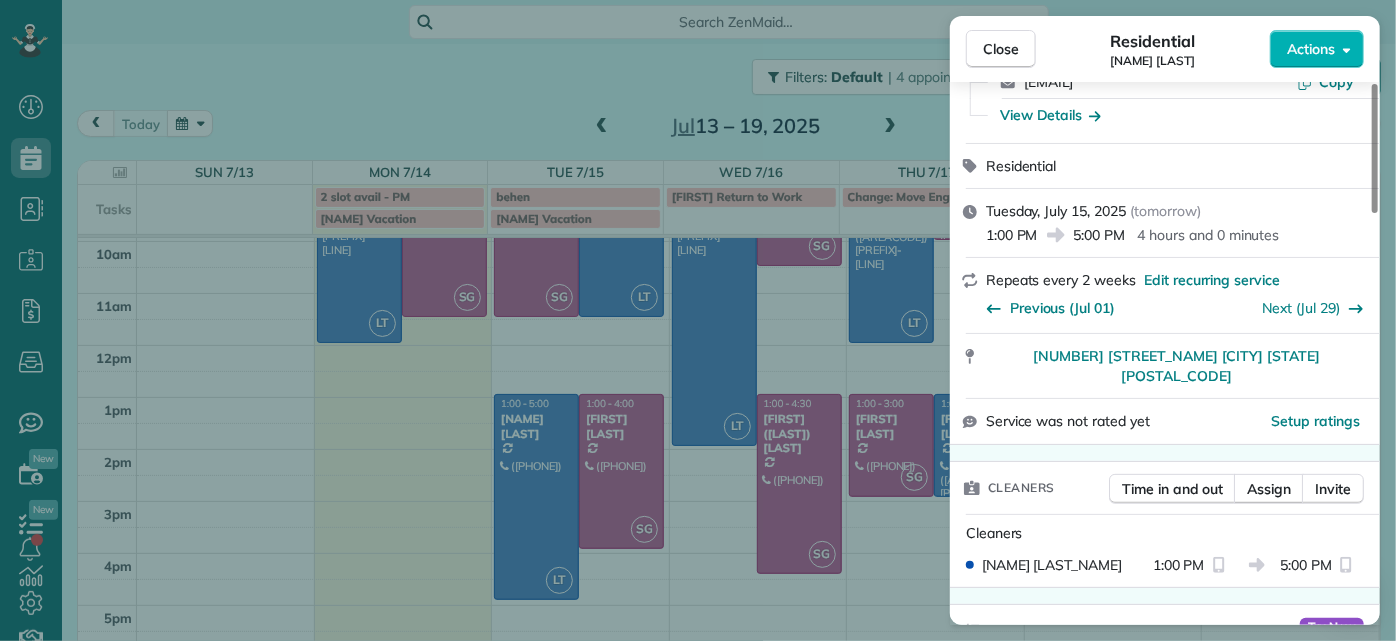 scroll, scrollTop: 181, scrollLeft: 0, axis: vertical 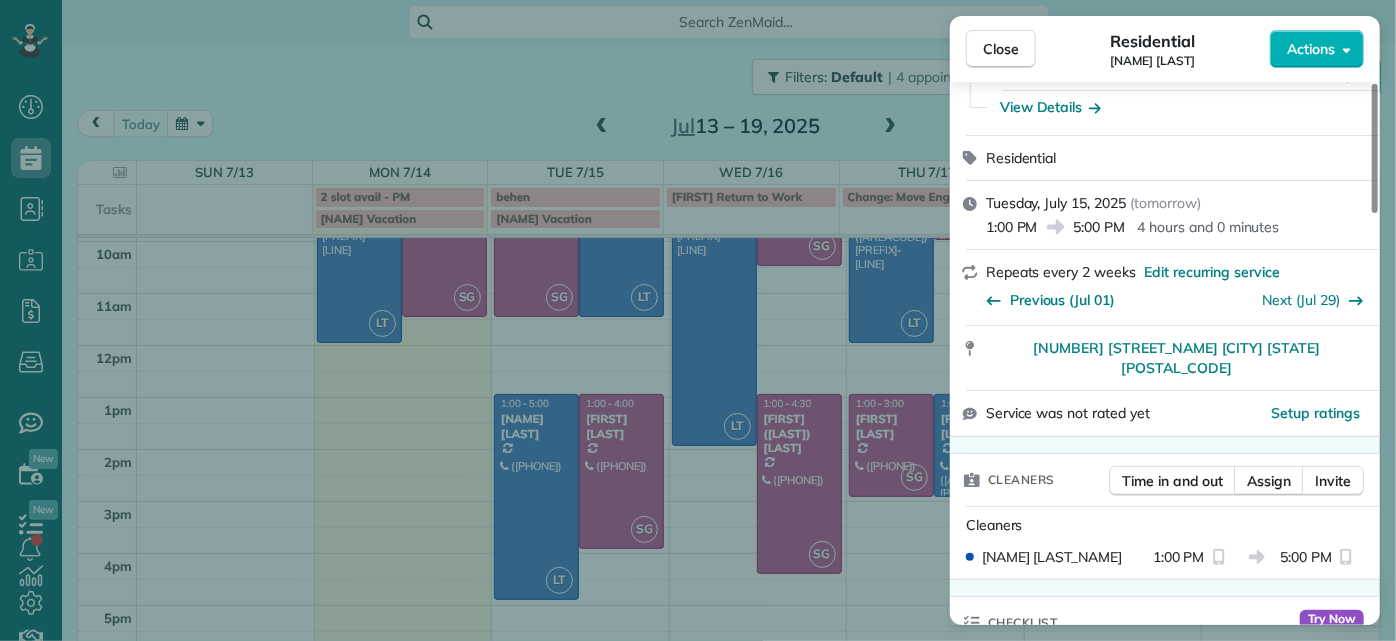 click on "Close Residential Alli Robbins Actions Status Active Alli Robbins · Open profile Home (651) 792-6217 Copy schn0515@umn.edu Copy View Details Residential Tuesday, July 15, 2025 ( tomorrow ) 1:00 PM 5:00 PM 4 hours and 0 minutes Repeats every 2 weeks Edit recurring service Previous (Jul 01) Next (Jul 29) 2410 Bryan Park Avenue Richmond VA 23228 Service was not rated yet Setup ratings Cleaners Time in and out Assign Invite Cleaners Laura   Thaller 1:00 PM 5:00 PM Checklist Try Now Keep this appointment up to your standards. Stay on top of every detail, keep your cleaners organised, and your client happy. Assign a checklist Watch a 5 min demo Billing Billing actions Price $87.45 Overcharge $0.00 Discount $0.00 Coupon discount - Primary tax - Secondary tax - Total appointment price $87.45 Tips collected New feature! $0.00 Unpaid Mark as paid Total including tip $87.45 Get paid online in no-time! Send an invoice and reward your cleaners with tips Charge customer credit card Appointment custom fields Man Hours 4 -" at bounding box center (698, 320) 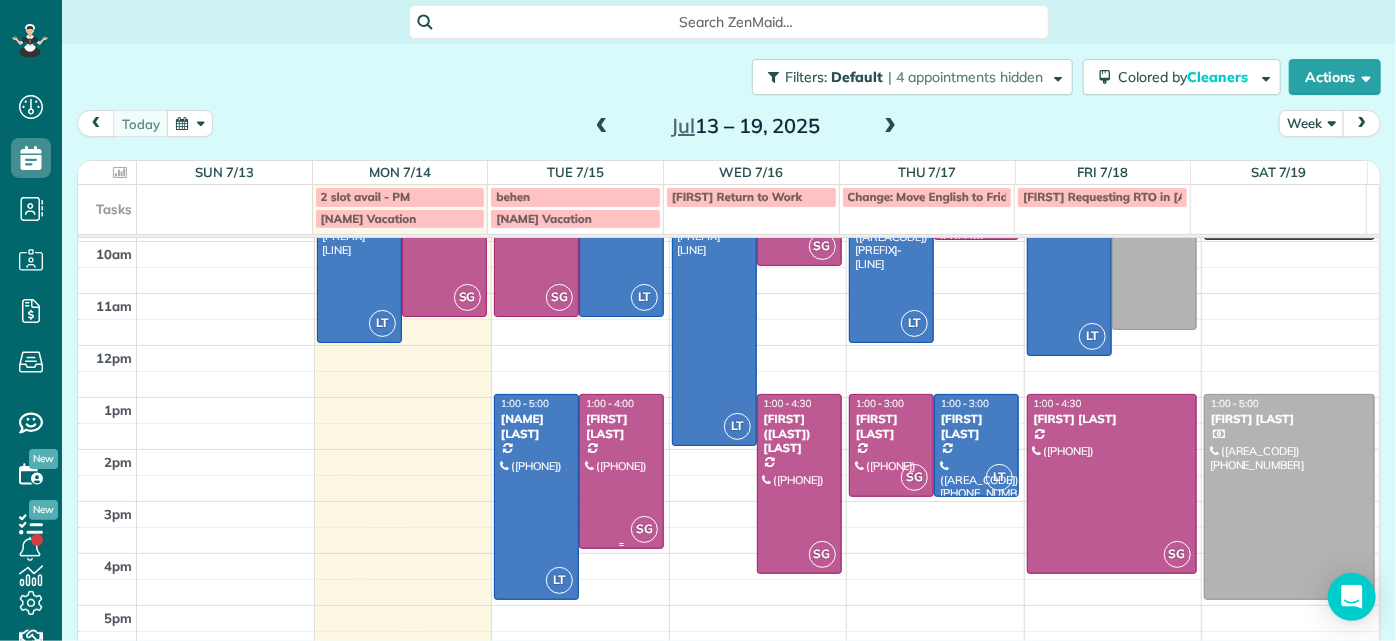 click at bounding box center [621, 471] 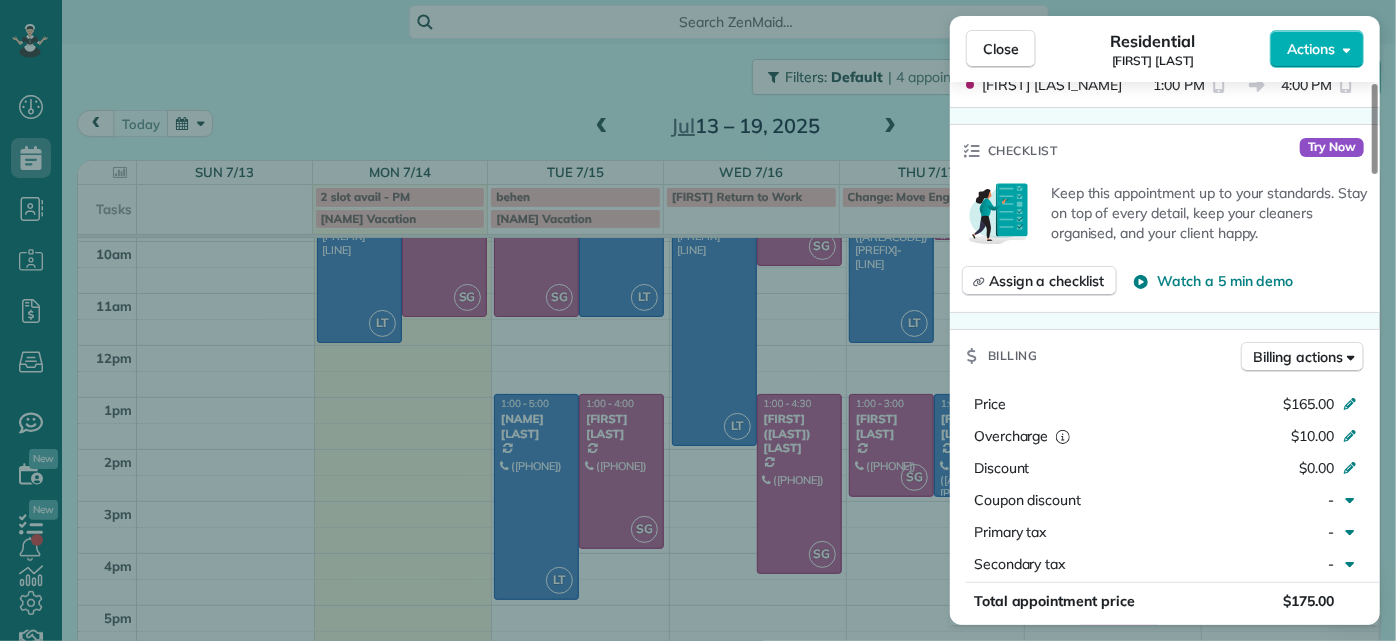 scroll, scrollTop: 727, scrollLeft: 0, axis: vertical 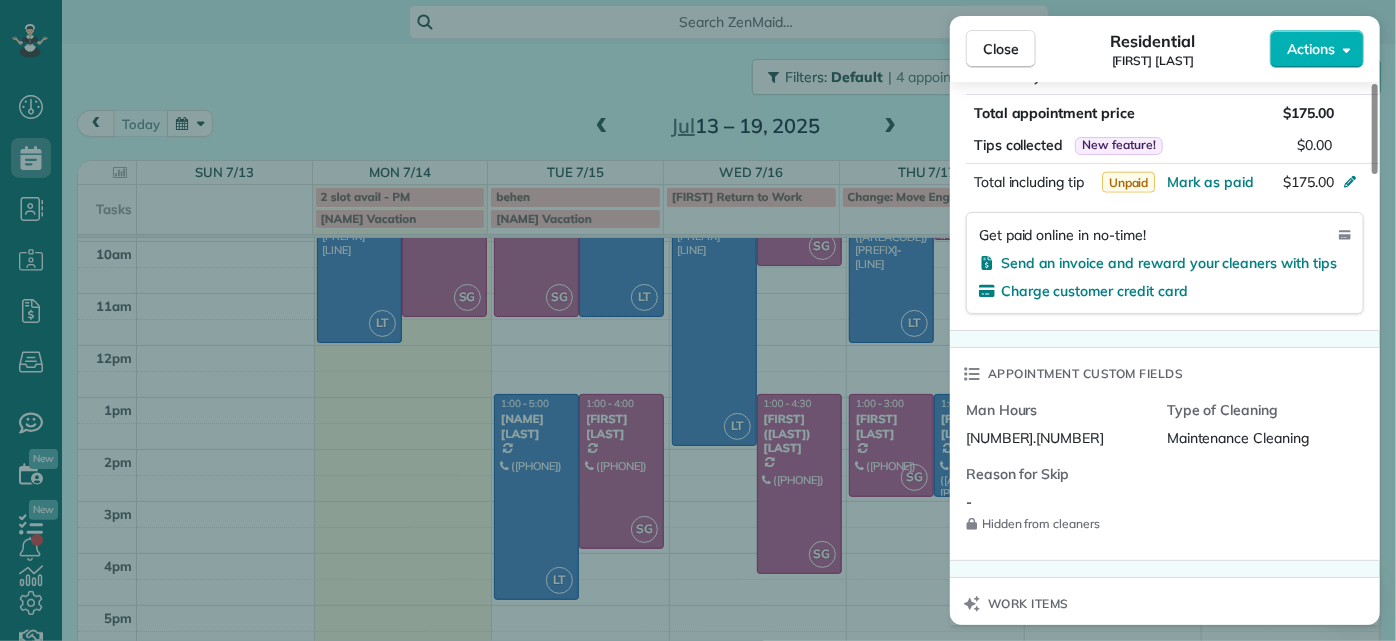 click on "Close Residential Tracy Jones Actions Status Active Tracy Jones · Open profile Mobile (703) 231-6094 Prefers Text Message  Copy twolfjones@gmail.com Copy View Details Residential Tuesday, July 15, 2025 ( tomorrow ) 1:00 PM 4:00 PM 3 hours and 0 minutes Repeats weekly Edit recurring service Previous (Jul 08) Next (Jul 22) 301 Virginia Street Unit 801 Richmond VA 23219 Service was not rated yet Setup ratings Cleaners Time in and out Assign Invite Cleaners Sophie   Gibbs 1:00 PM 4:00 PM Checklist Try Now Keep this appointment up to your standards. Stay on top of every detail, keep your cleaners organised, and your client happy. Assign a checklist Watch a 5 min demo Billing Billing actions Price $165.00 Overcharge $10.00 Discount $0.00 Coupon discount - Primary tax - Secondary tax - Total appointment price $175.00 Tips collected New feature! $0.00 Unpaid Mark as paid Total including tip $175.00 Get paid online in no-time! Send an invoice and reward your cleaners with tips Charge customer credit card Man Hours -" at bounding box center (698, 320) 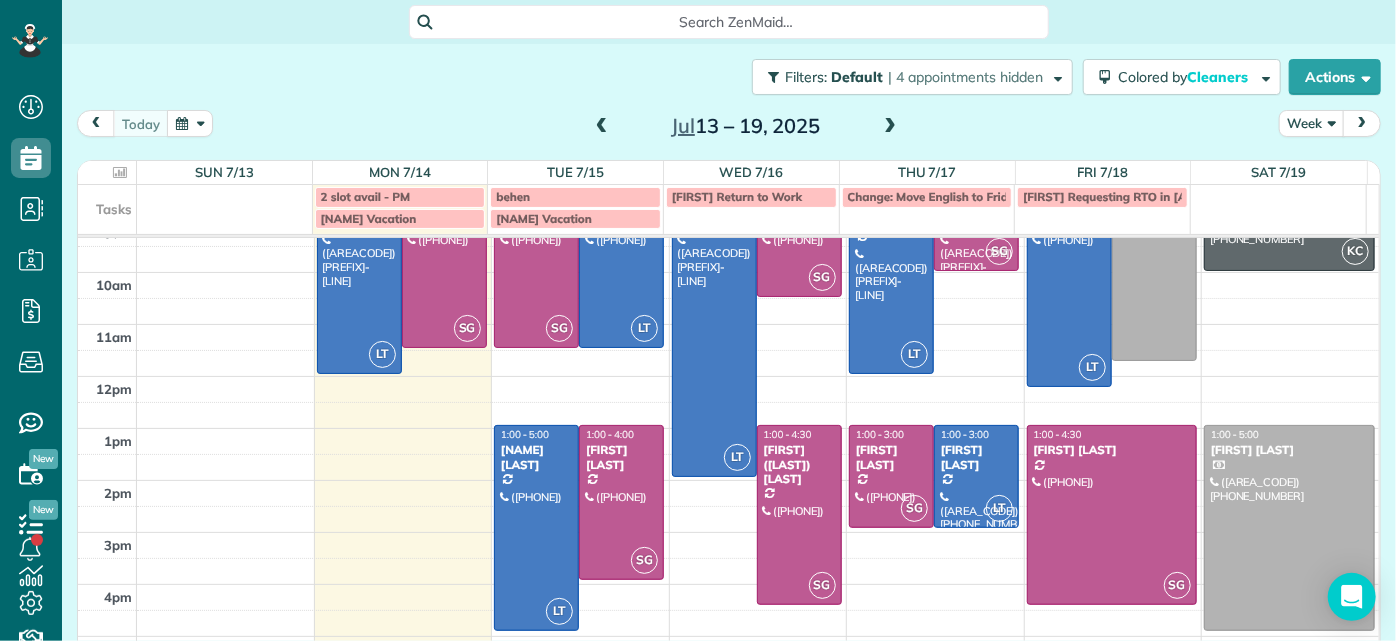 scroll, scrollTop: 152, scrollLeft: 0, axis: vertical 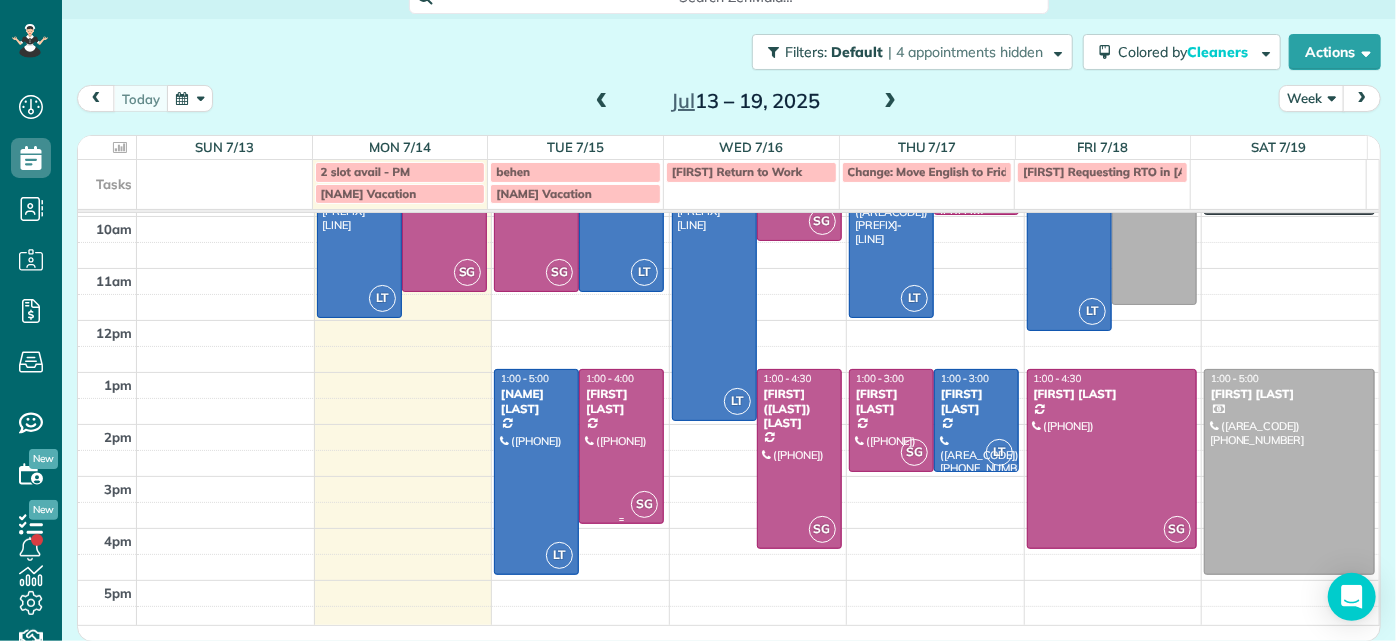 click at bounding box center (621, 446) 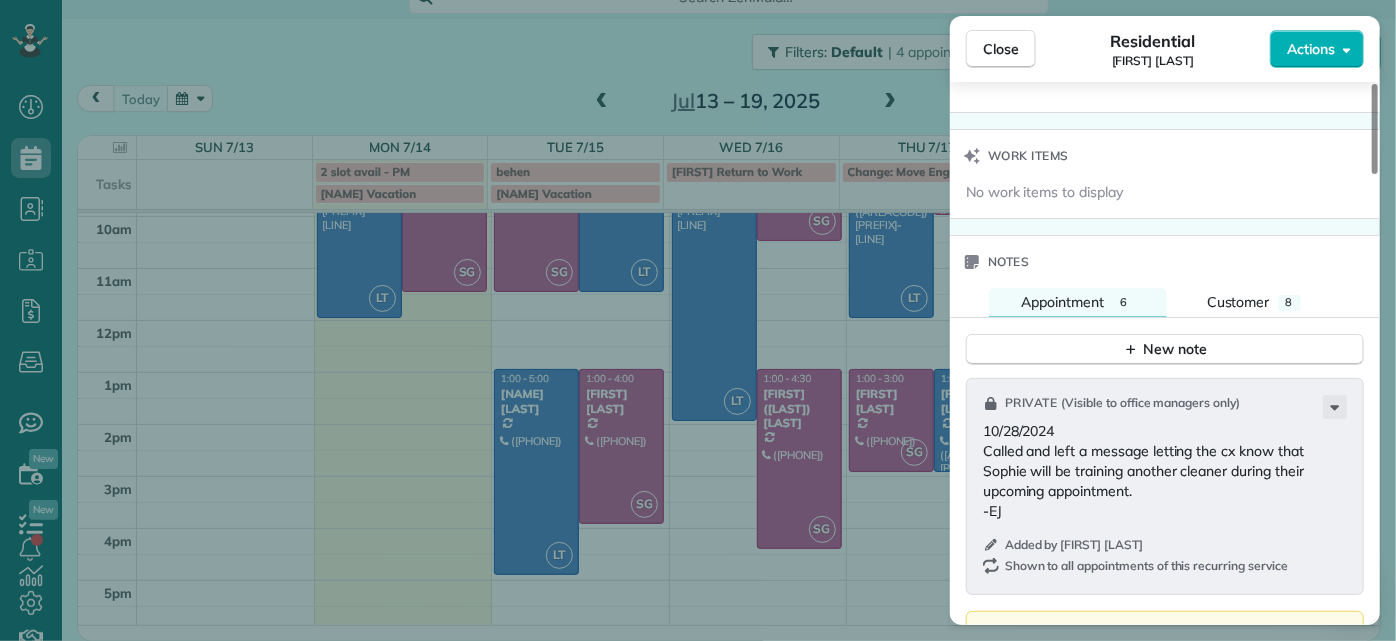 scroll, scrollTop: 1636, scrollLeft: 0, axis: vertical 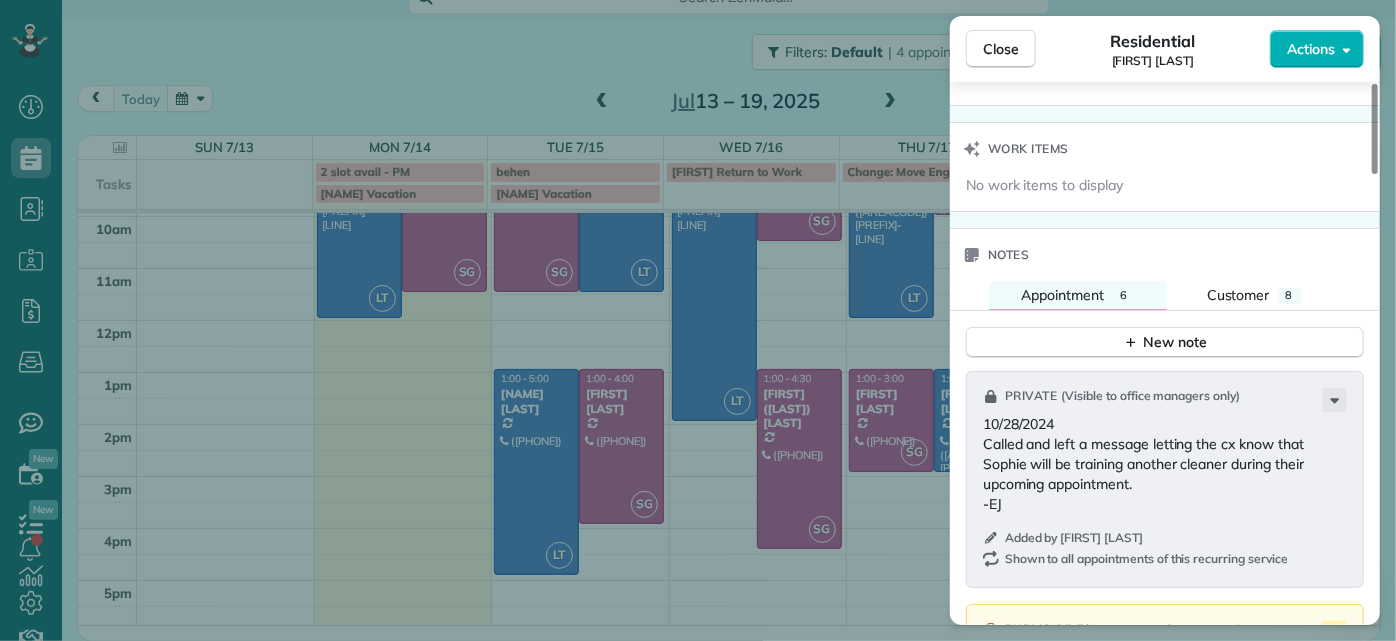 click on "Close Residential Tracy Jones Actions Status Active Tracy Jones · Open profile Mobile (703) 231-6094 Prefers Text Message  Copy twolfjones@gmail.com Copy View Details Residential Tuesday, July 15, 2025 ( tomorrow ) 1:00 PM 4:00 PM 3 hours and 0 minutes Repeats weekly Edit recurring service Previous (Jul 08) Next (Jul 22) 301 Virginia Street Unit 801 Richmond VA 23219 Service was not rated yet Setup ratings Cleaners Time in and out Assign Invite Cleaners Sophie   Gibbs 1:00 PM 4:00 PM Checklist Try Now Keep this appointment up to your standards. Stay on top of every detail, keep your cleaners organised, and your client happy. Assign a checklist Watch a 5 min demo Billing Billing actions Price $165.00 Overcharge $10.00 Discount $0.00 Coupon discount - Primary tax - Secondary tax - Total appointment price $175.00 Tips collected New feature! $0.00 Unpaid Mark as paid Total including tip $175.00 Get paid online in no-time! Send an invoice and reward your cleaners with tips Charge customer credit card Man Hours -" at bounding box center (698, 320) 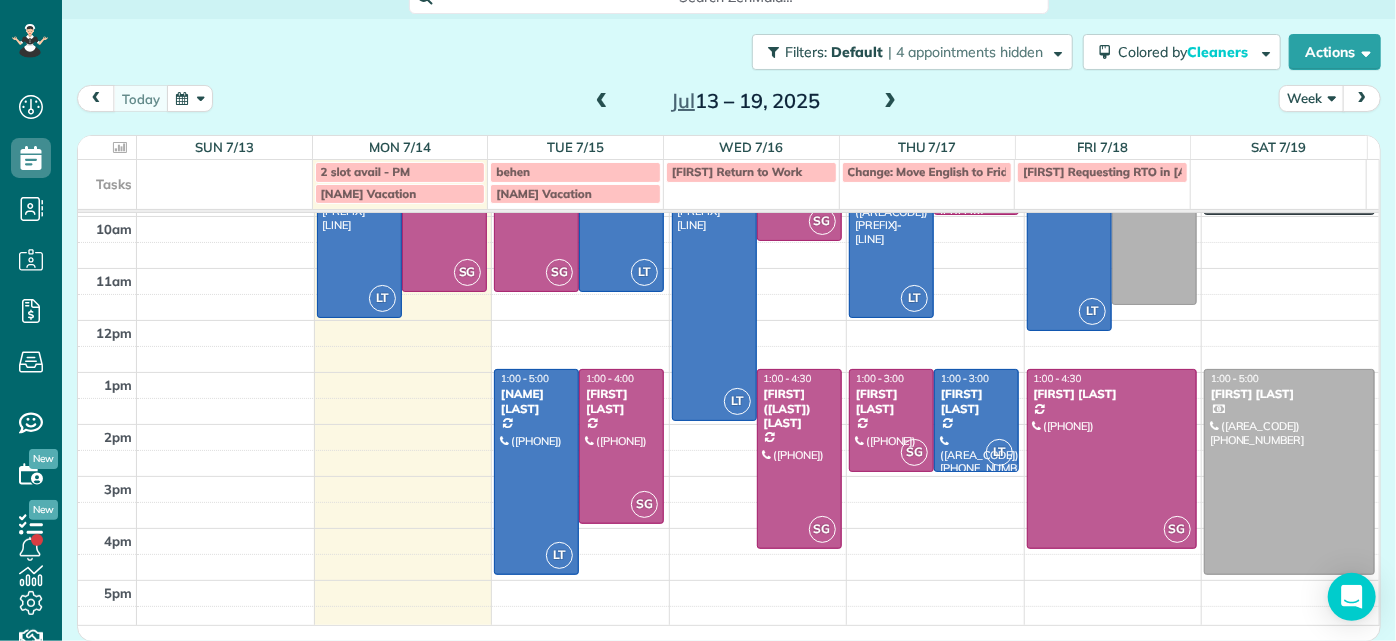 click at bounding box center (536, 472) 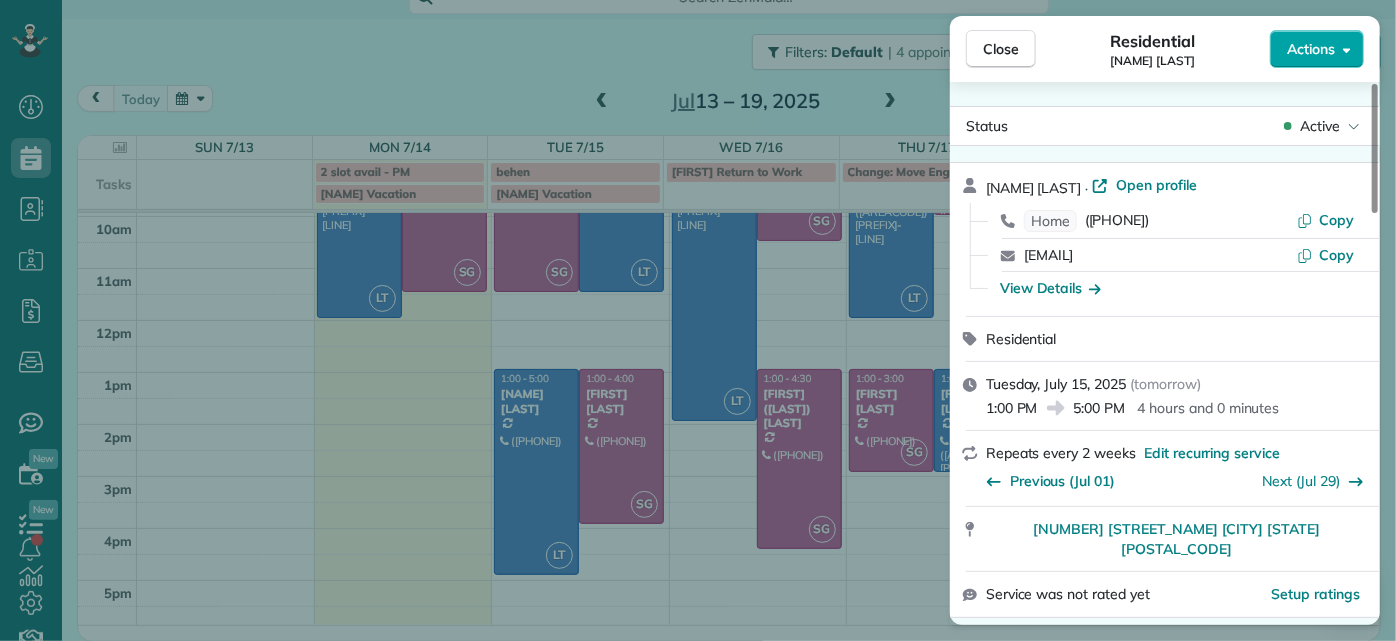 click on "Close Residential Alli Robbins Actions Status Active Alli Robbins · Open profile Home (651) 792-6217 Copy schn0515@umn.edu Copy View Details Residential Tuesday, July 15, 2025 ( tomorrow ) 1:00 PM 5:00 PM 4 hours and 0 minutes Repeats every 2 weeks Edit recurring service Previous (Jul 01) Next (Jul 29) 2410 Bryan Park Avenue Richmond VA 23228 Service was not rated yet Setup ratings Cleaners Time in and out Assign Invite Cleaners Laura   Thaller 1:00 PM 5:00 PM Checklist Try Now Keep this appointment up to your standards. Stay on top of every detail, keep your cleaners organised, and your client happy. Assign a checklist Watch a 5 min demo Billing Billing actions Price $87.45 Overcharge $0.00 Discount $0.00 Coupon discount - Primary tax - Secondary tax - Total appointment price $87.45 Tips collected New feature! $0.00 Unpaid Mark as paid Total including tip $87.45 Get paid online in no-time! Send an invoice and reward your cleaners with tips Charge customer credit card Appointment custom fields Man Hours 4 -" at bounding box center (698, 0) 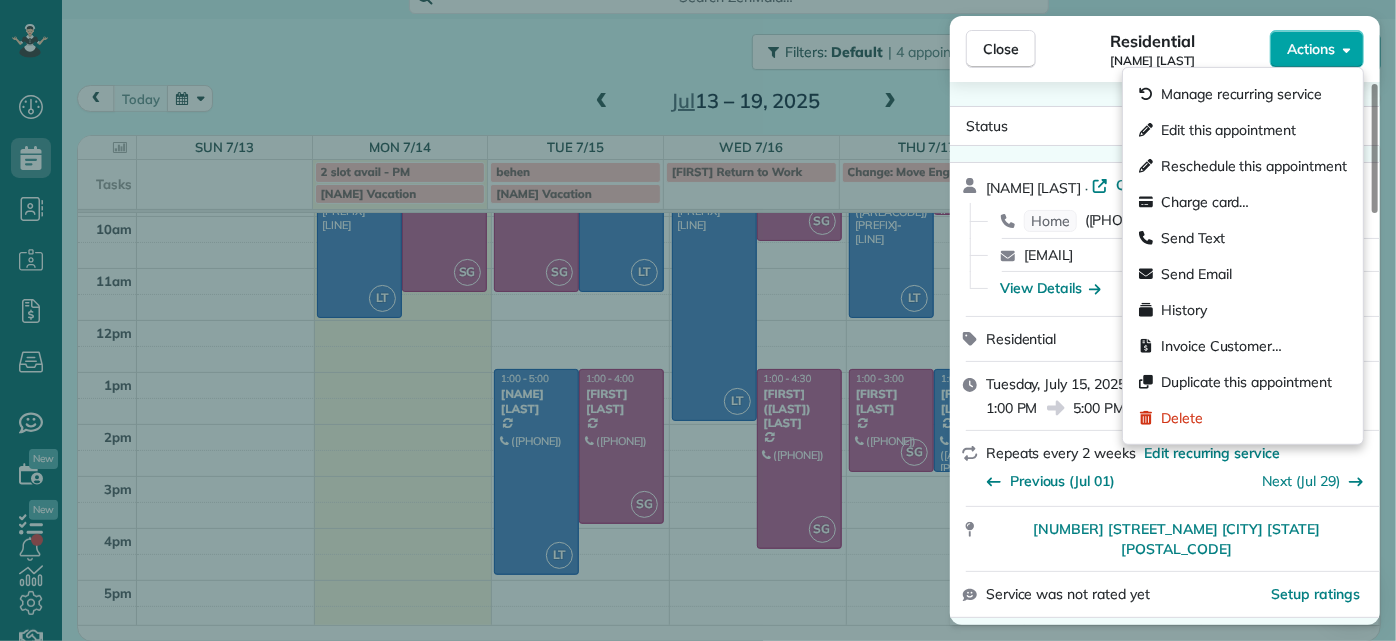 click on "Actions" at bounding box center [1317, 49] 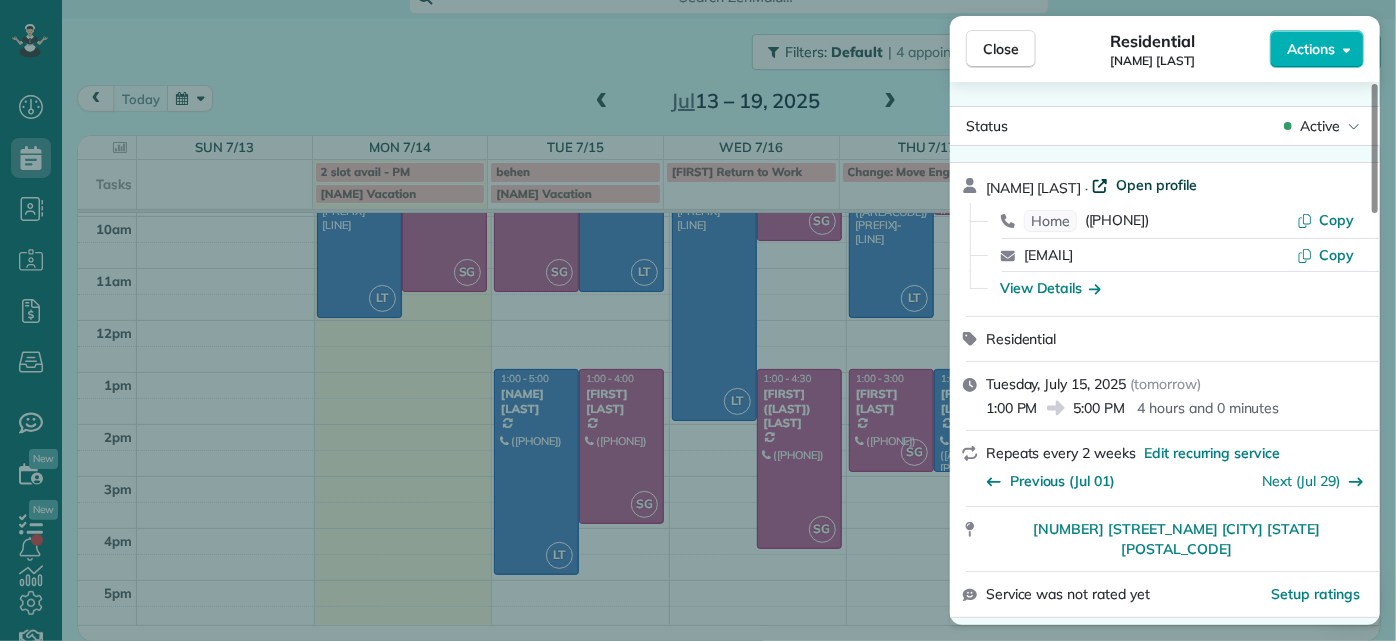 click on "Open profile" at bounding box center (1156, 185) 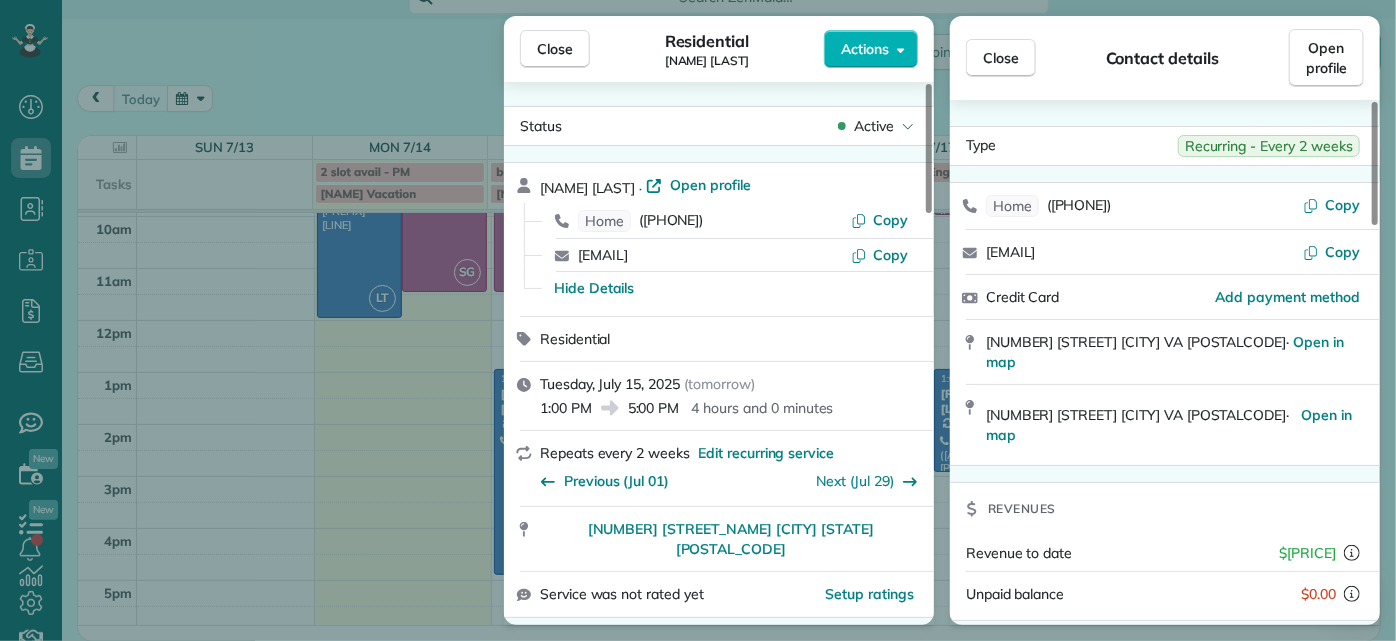 click on "Close Residential Alli Robbins Actions Status Active Alli Robbins · Open profile Home (651) 792-6217 Copy schn0515@umn.edu Copy Hide Details Residential Tuesday, July 15, 2025 ( tomorrow ) 1:00 PM 5:00 PM 4 hours and 0 minutes Repeats every 2 weeks Edit recurring service Previous (Jul 01) Next (Jul 29) 2410 Bryan Park Avenue Richmond VA 23228 Service was not rated yet Setup ratings Cleaners Time in and out Assign Invite Cleaners Laura   Thaller 1:00 PM 5:00 PM Checklist Try Now Keep this appointment up to your standards. Stay on top of every detail, keep your cleaners organised, and your client happy. Assign a checklist Watch a 5 min demo Billing Billing actions Price $87.45 Overcharge $0.00 Discount $0.00 Coupon discount - Primary tax - Secondary tax - Total appointment price $87.45 Tips collected New feature! $0.00 Unpaid Mark as paid Total including tip $87.45 Get paid online in no-time! Send an invoice and reward your cleaners with tips Charge customer credit card Appointment custom fields Man Hours 4 -" at bounding box center (698, 320) 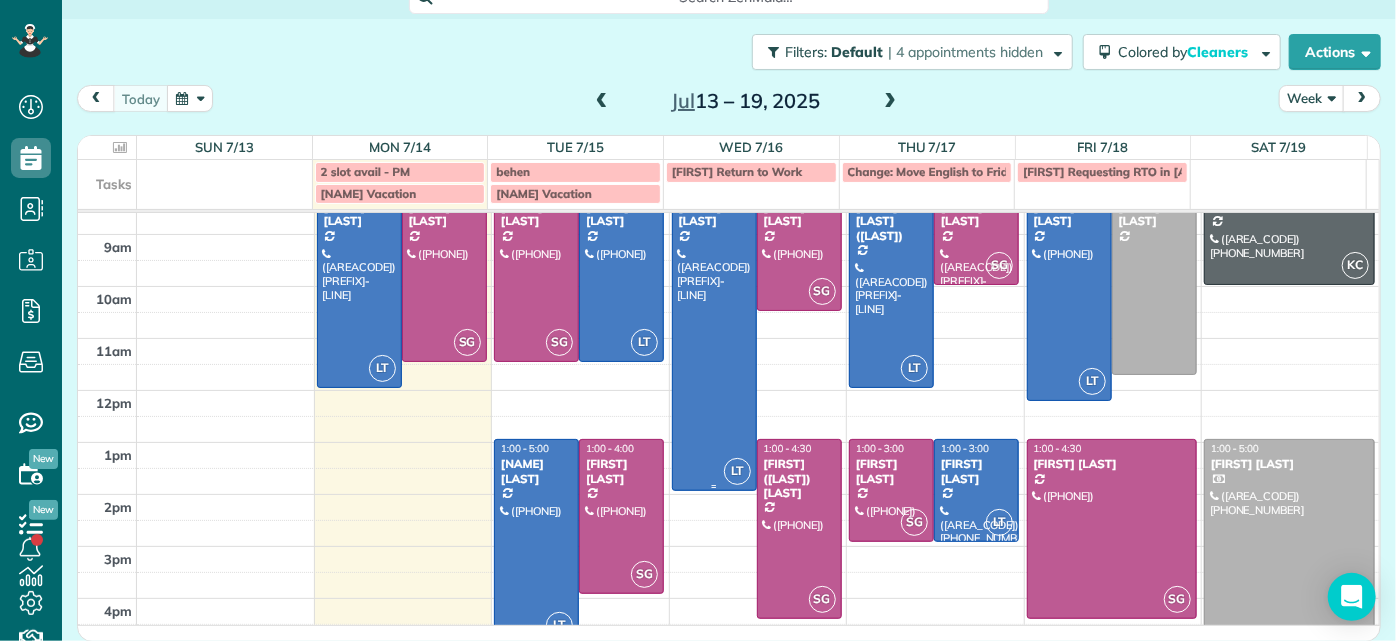 scroll, scrollTop: 0, scrollLeft: 0, axis: both 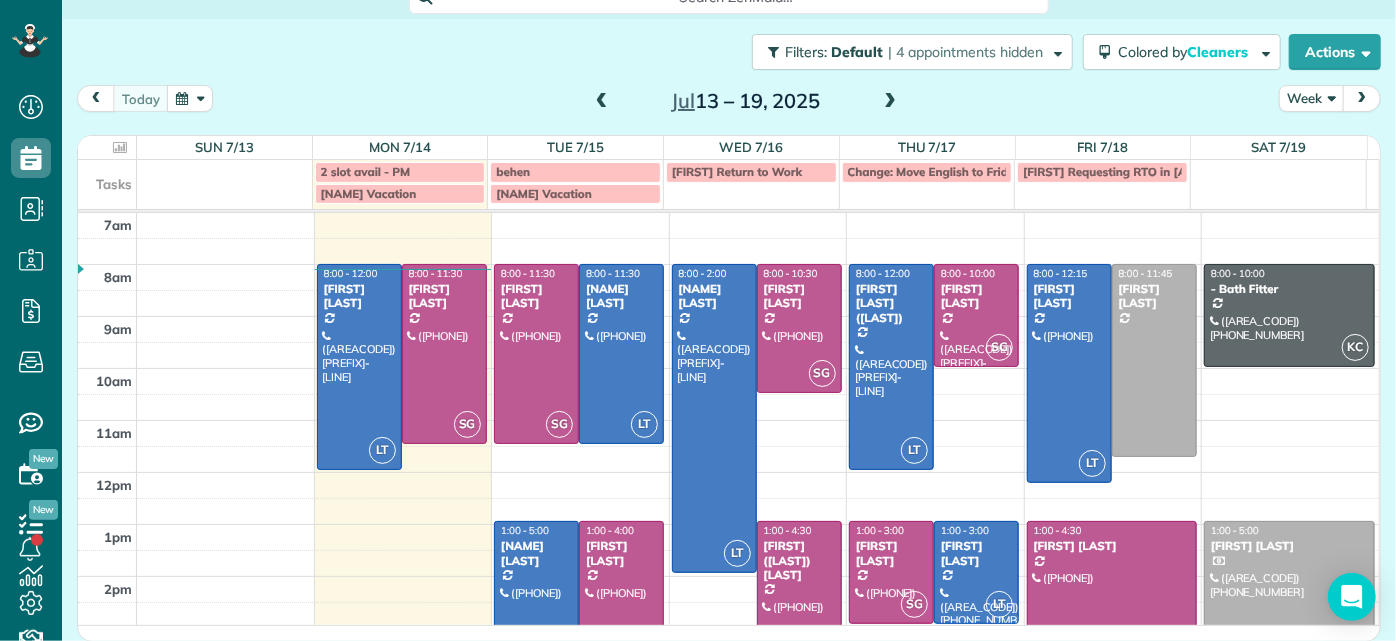 click at bounding box center [621, 598] 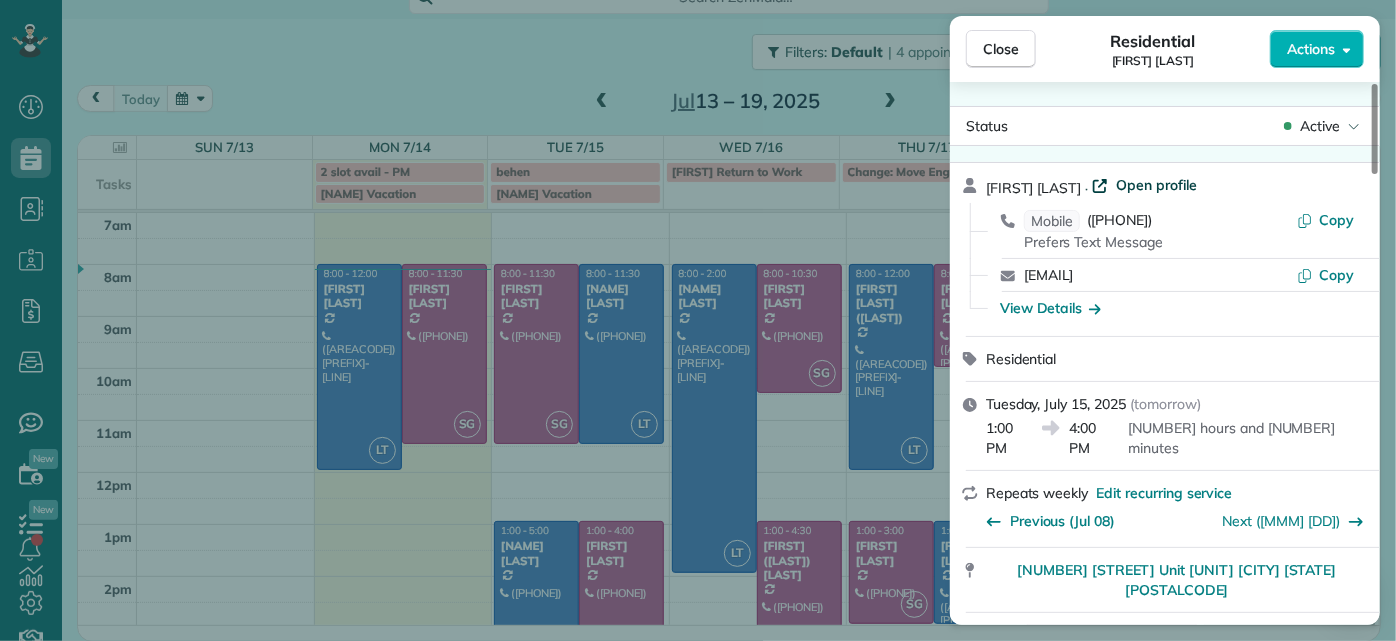 click on "Open profile" at bounding box center (1156, 185) 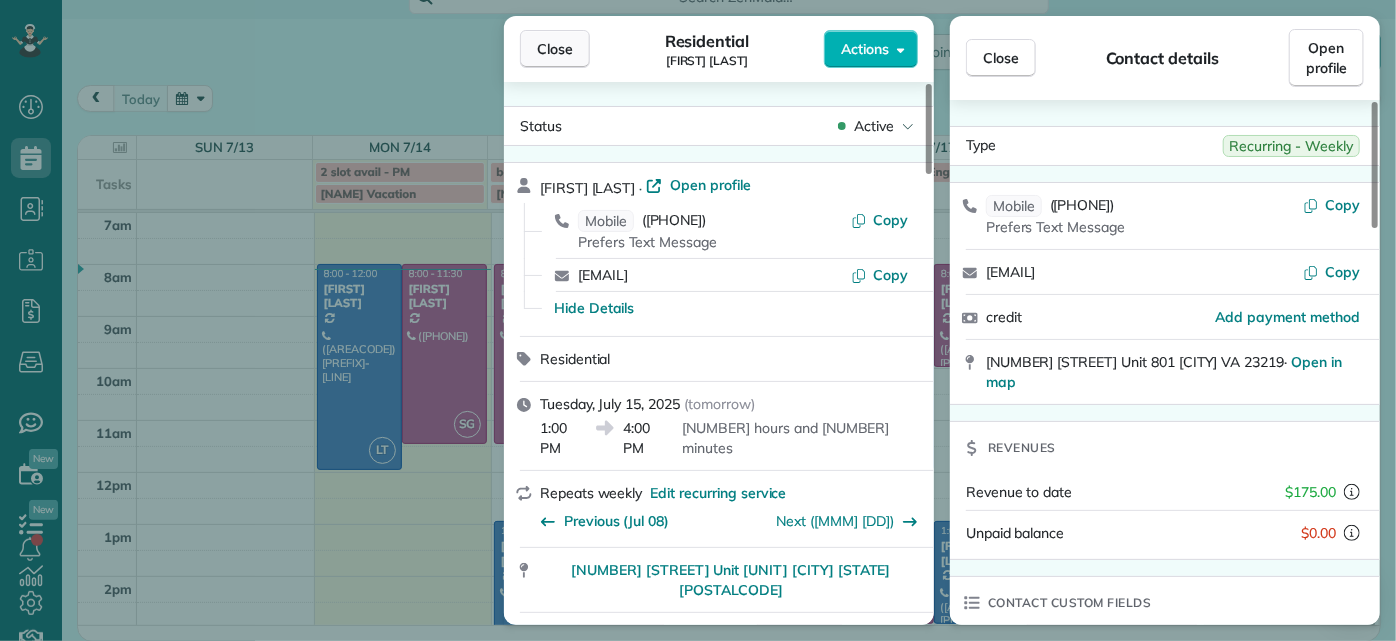 click on "Close" at bounding box center [555, 49] 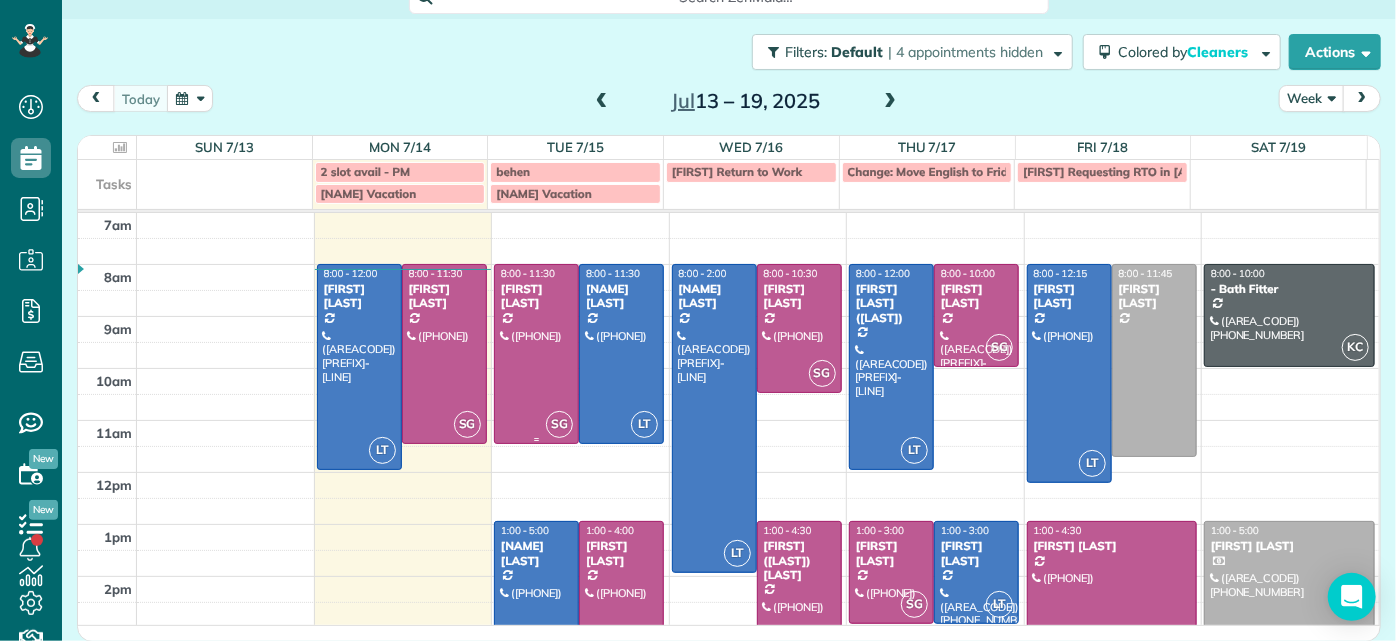 click at bounding box center [536, 354] 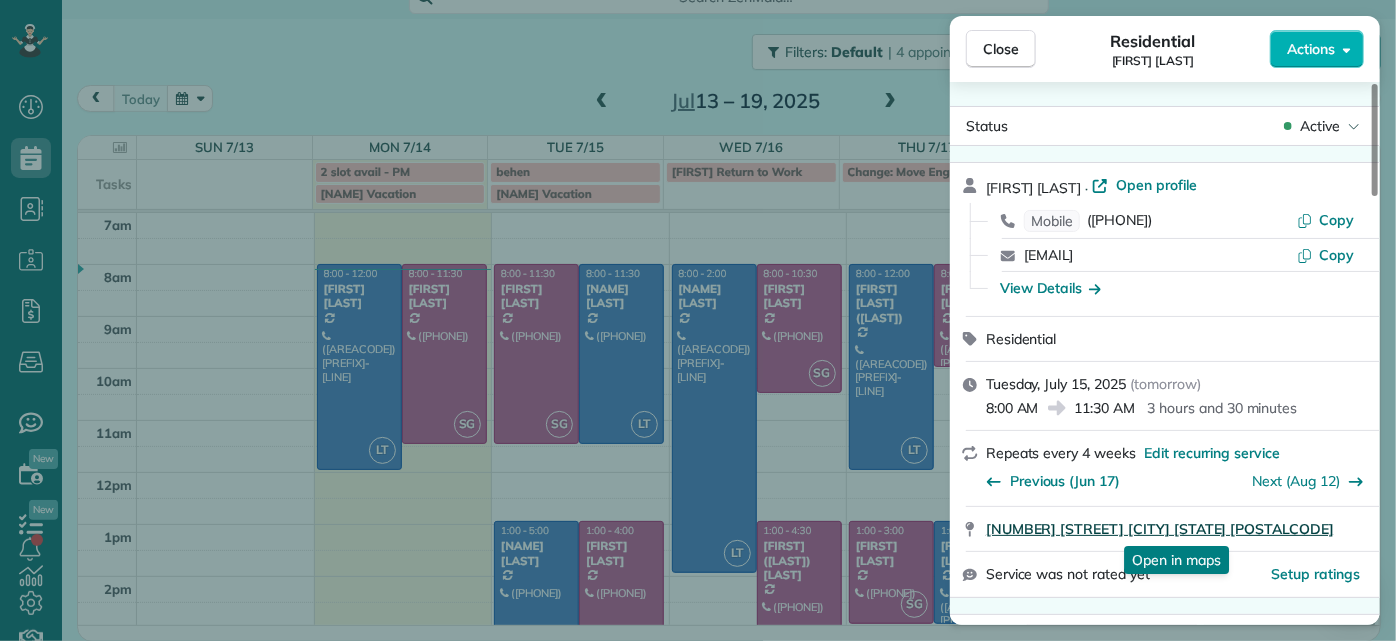 drag, startPoint x: 984, startPoint y: 527, endPoint x: 1266, endPoint y: 533, distance: 282.0638 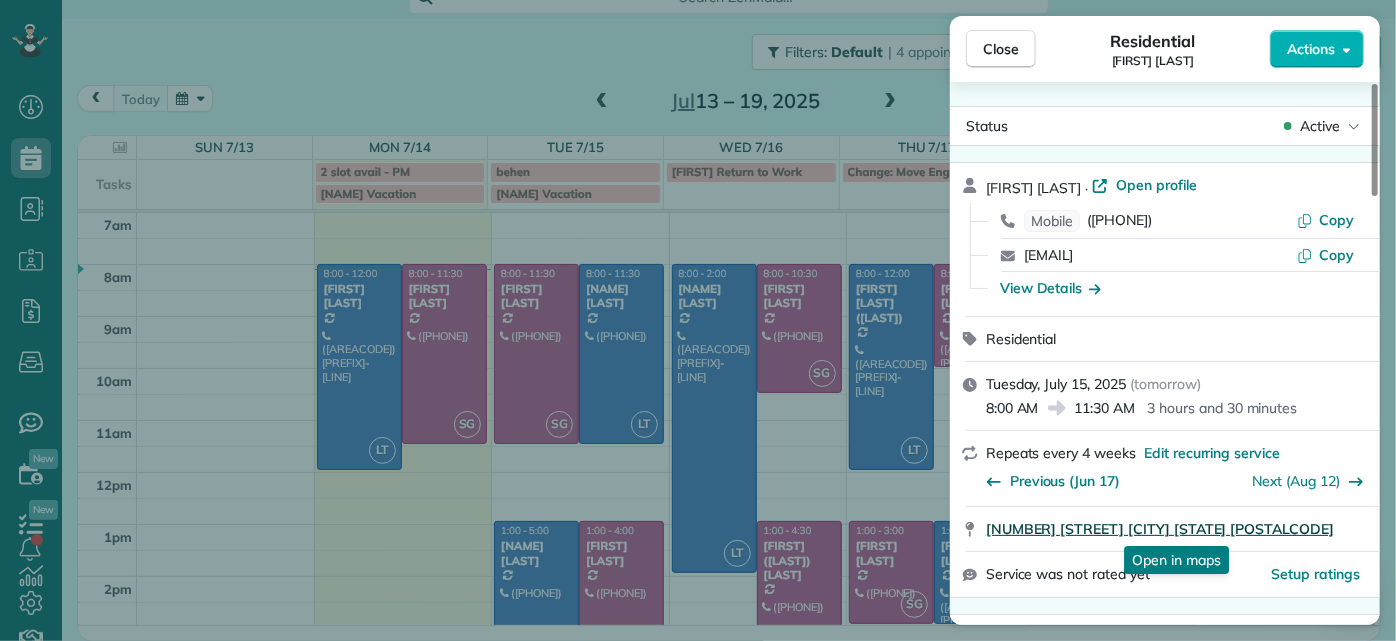 click on "1815 Floyd Avenue Richmond VA 23220 Open in maps Open in maps" at bounding box center (1165, 529) 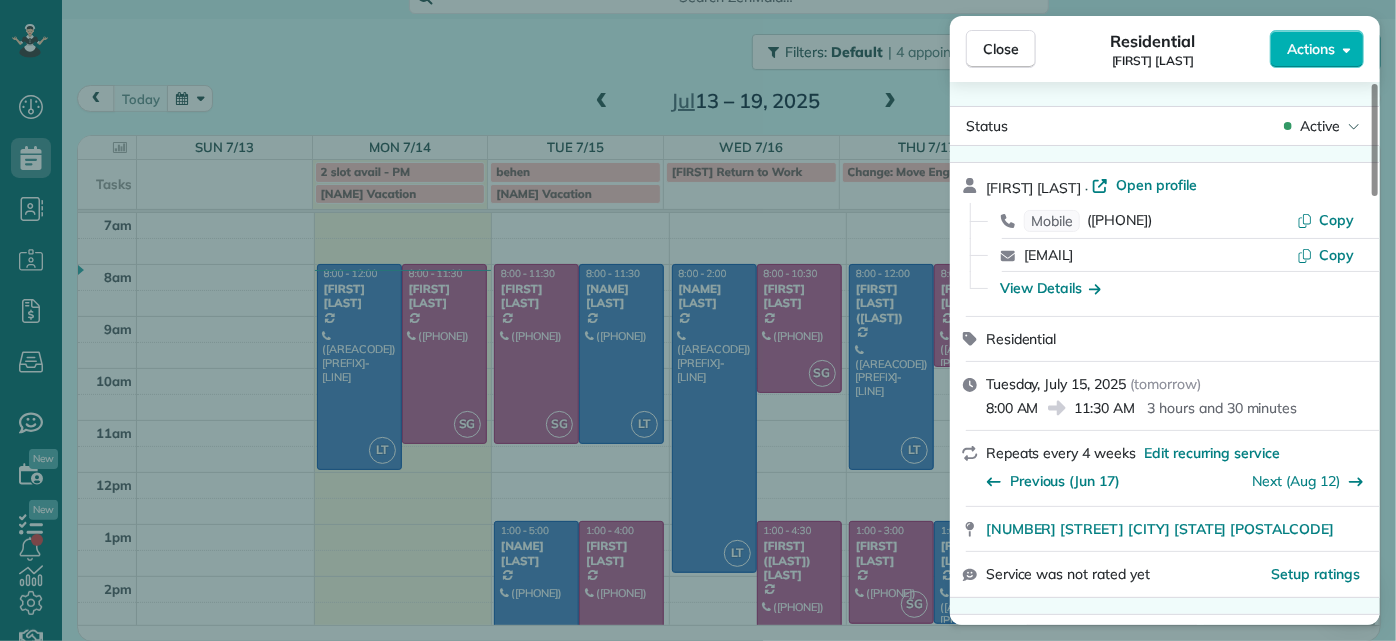 click on "Close Residential Jessica Knight Actions Status Active Jessica Knight · Open profile Mobile (804) 514-1890 Copy jld2r@virginia.edu Copy View Details Residential Tuesday, July 15, 2025 ( tomorrow ) 8:00 AM 11:30 AM 3 hours and 30 minutes Repeats every 4 weeks Edit recurring service Previous (Jun 17) Next (Aug 12) 1815 Floyd Avenue Richmond VA 23220 Service was not rated yet Setup ratings Cleaners Time in and out Assign Invite Cleaners Sophie   Gibbs 8:00 AM 11:30 AM Checklist Try Now Keep this appointment up to your standards. Stay on top of every detail, keep your cleaners organised, and your client happy. Assign a checklist Watch a 5 min demo Billing Billing actions Price $220.00 Overcharge $0.00 Discount $0.00 Coupon discount - Primary tax - Secondary tax - Total appointment price $220.00 Tips collected New feature! $0.00 Unpaid Mark as paid Total including tip $220.00 Get paid online in no-time! Send an invoice and reward your cleaners with tips Charge customer credit card Appointment custom fields - 1 7" at bounding box center (698, 320) 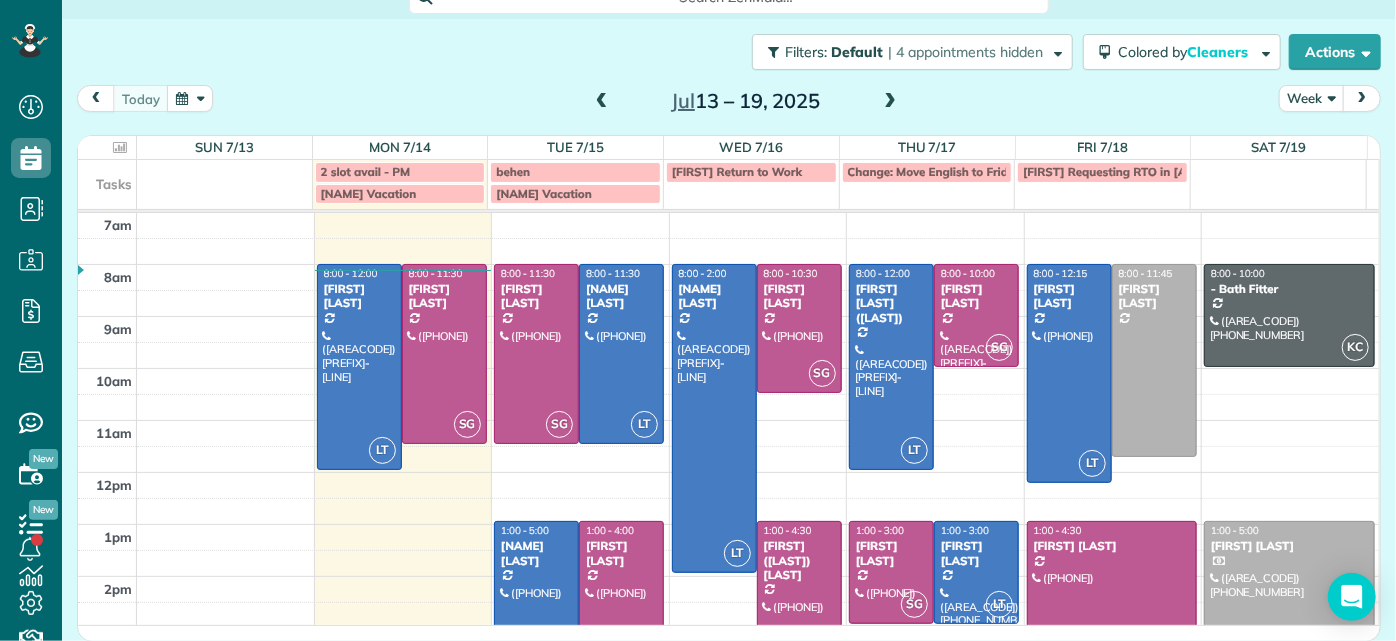 click at bounding box center (536, 624) 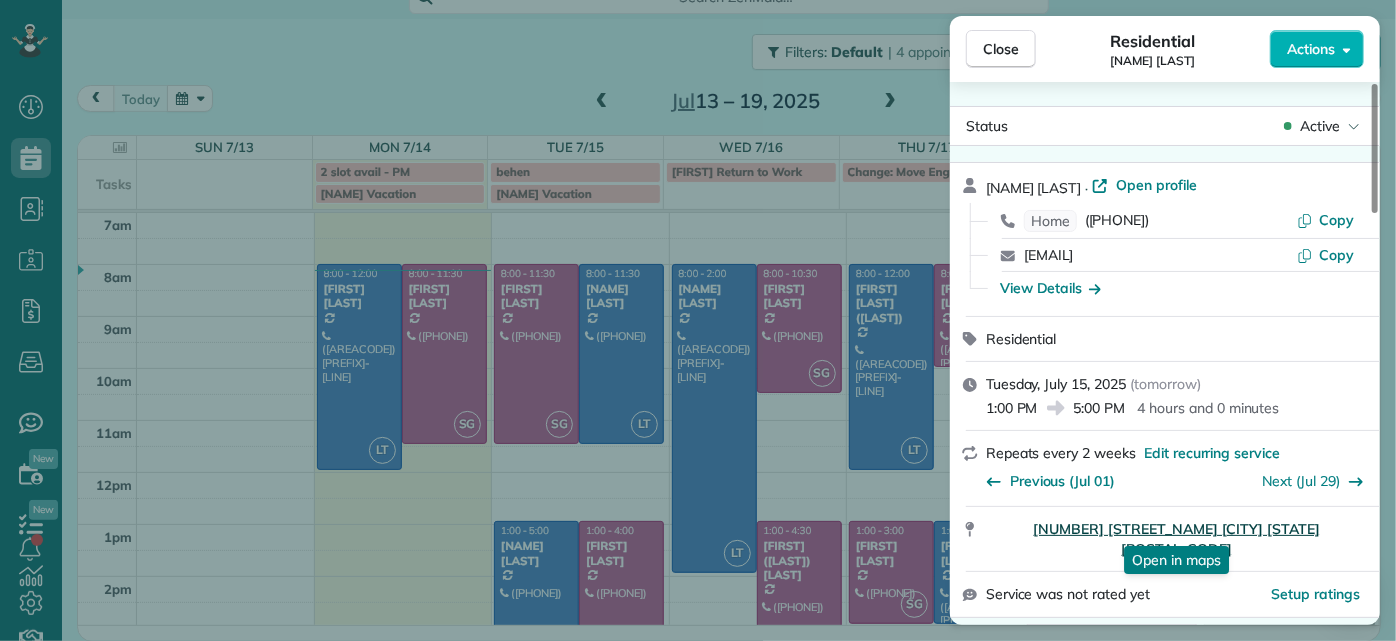 drag, startPoint x: 1019, startPoint y: 539, endPoint x: 1322, endPoint y: 535, distance: 303.0264 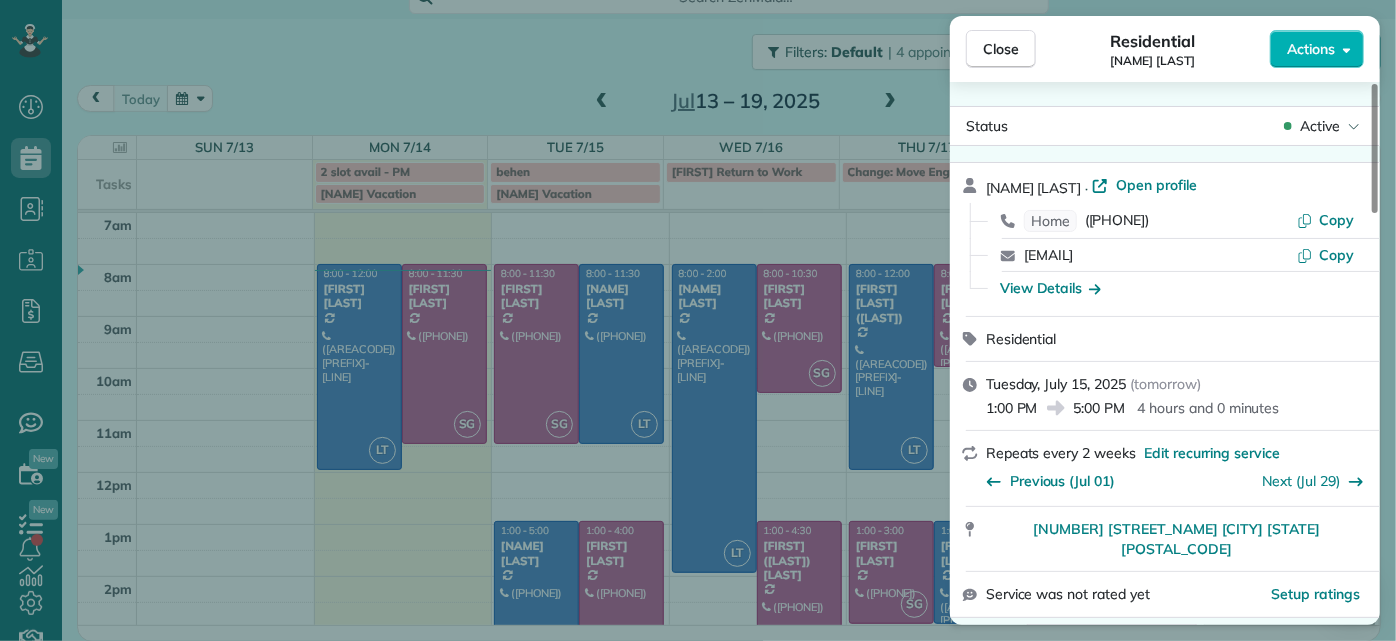 click on "Close Residential Alli Robbins Actions Status Active Alli Robbins · Open profile Home (651) 792-6217 Copy schn0515@umn.edu Copy View Details Residential Tuesday, July 15, 2025 ( tomorrow ) 1:00 PM 5:00 PM 4 hours and 0 minutes Repeats every 2 weeks Edit recurring service Previous (Jul 01) Next (Jul 29) 2410 Bryan Park Avenue Richmond VA 23228 Service was not rated yet Setup ratings Cleaners Time in and out Assign Invite Cleaners Laura   Thaller 1:00 PM 5:00 PM Checklist Try Now Keep this appointment up to your standards. Stay on top of every detail, keep your cleaners organised, and your client happy. Assign a checklist Watch a 5 min demo Billing Billing actions Price $87.45 Overcharge $0.00 Discount $0.00 Coupon discount - Primary tax - Secondary tax - Total appointment price $87.45 Tips collected New feature! $0.00 Unpaid Mark as paid Total including tip $87.45 Get paid online in no-time! Send an invoice and reward your cleaners with tips Charge customer credit card Appointment custom fields Man Hours 4 -" at bounding box center [698, 320] 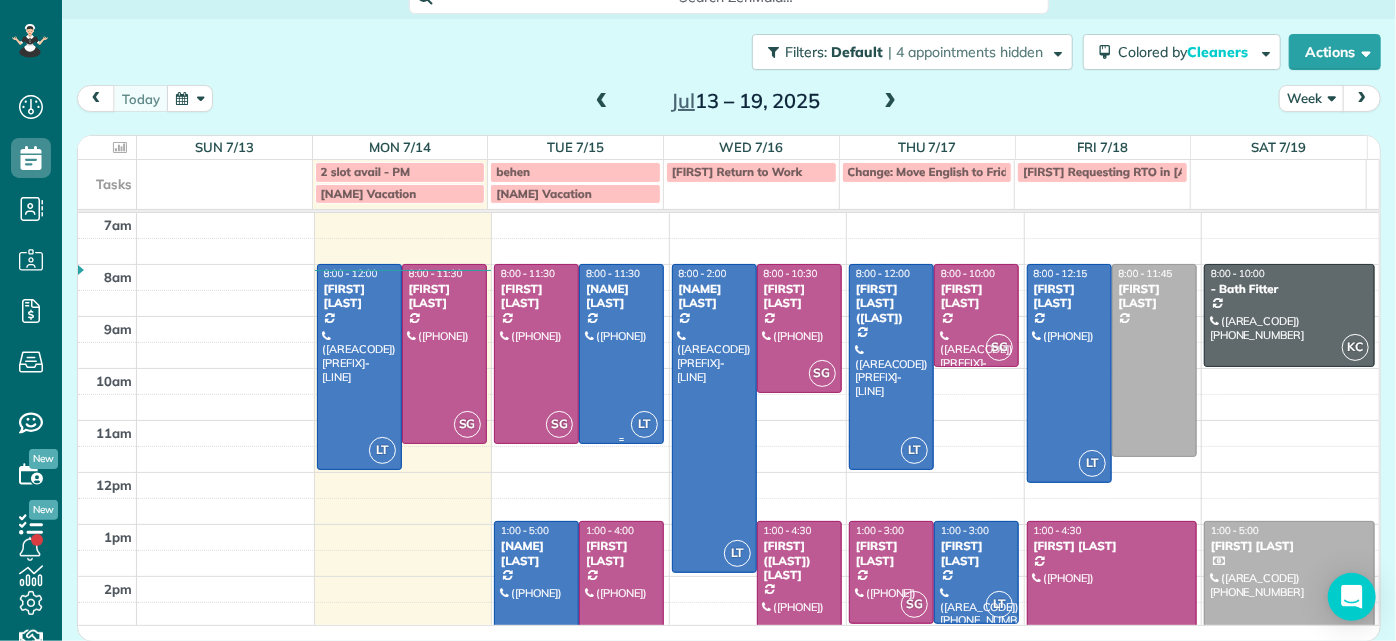 click at bounding box center (621, 354) 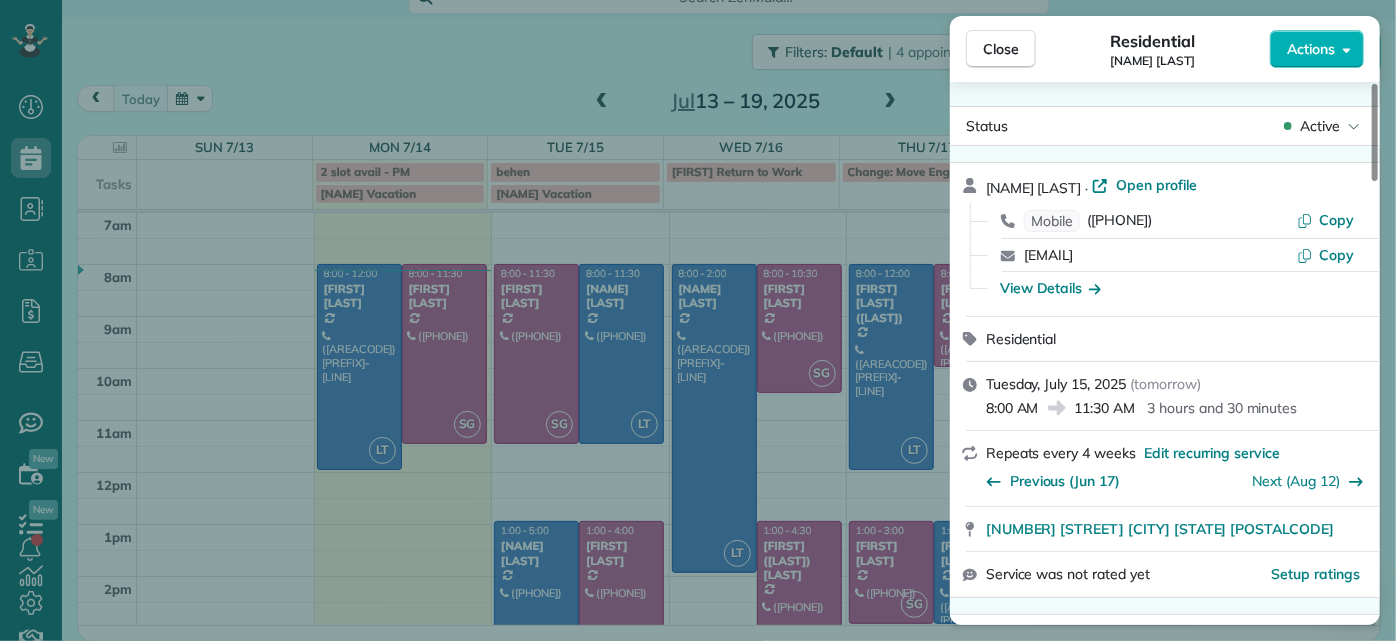 drag, startPoint x: 979, startPoint y: 532, endPoint x: 1320, endPoint y: 543, distance: 341.17737 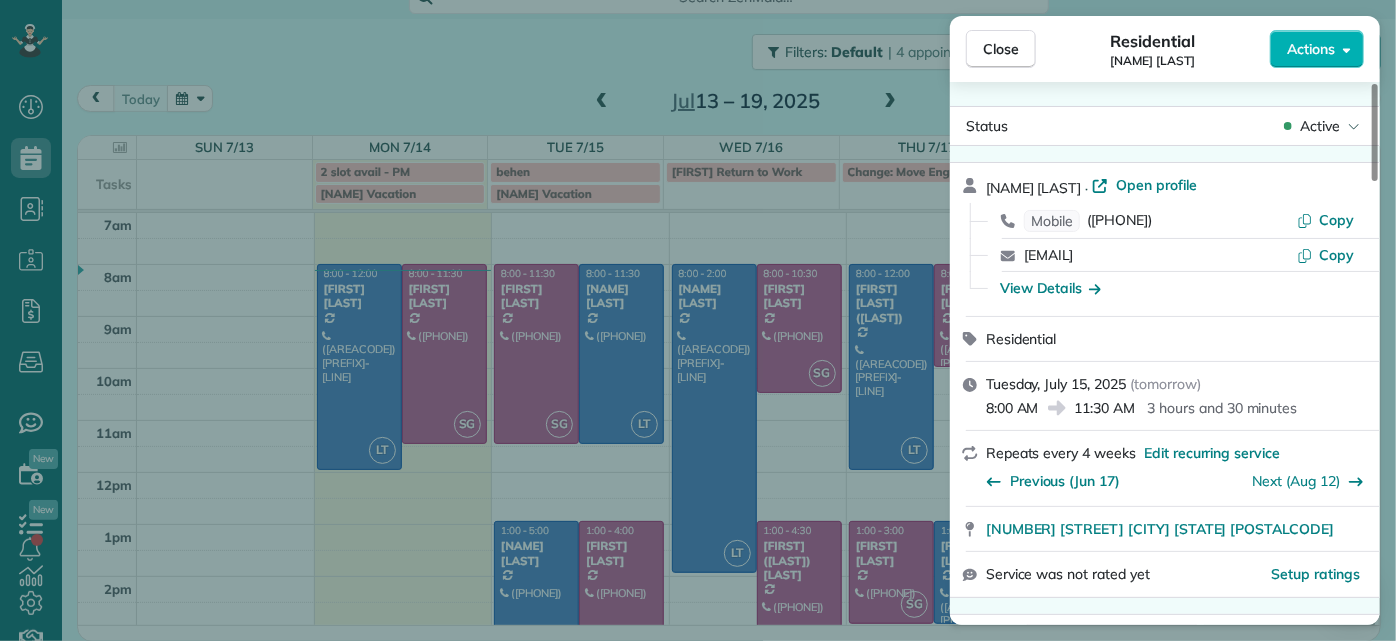 click on "5937 Kings Crest Drive Chesterfield VA 23832" at bounding box center (1165, 529) 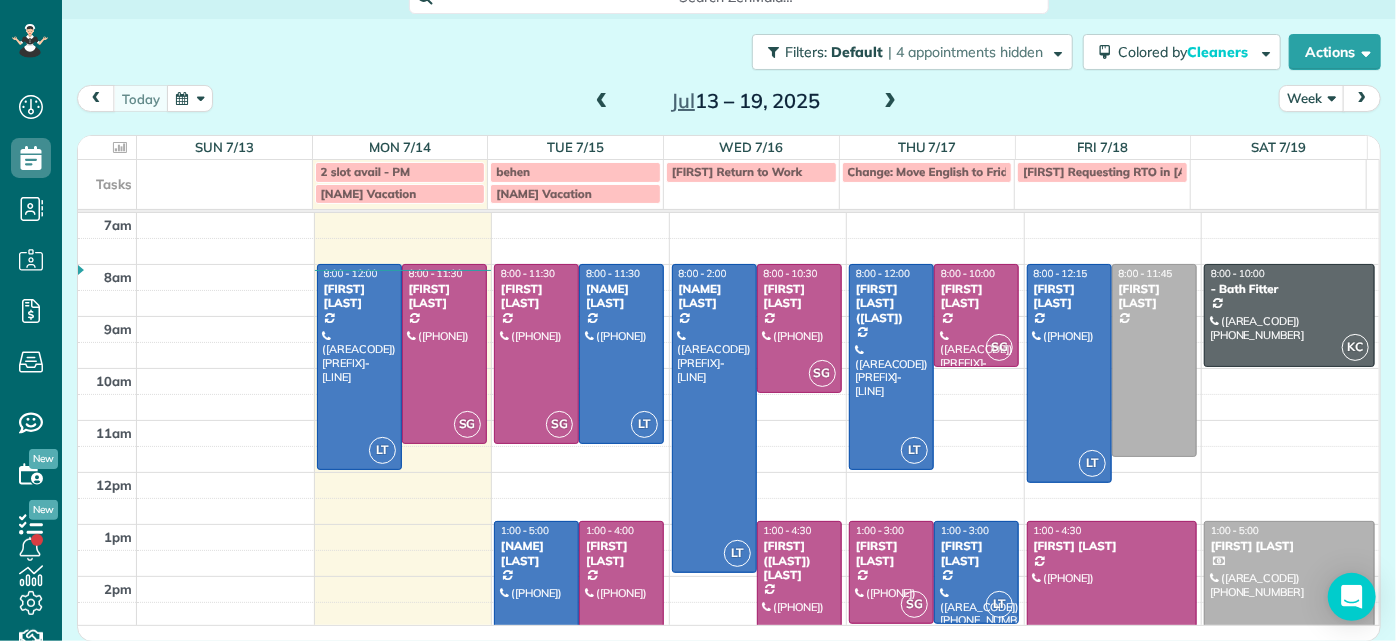 click at bounding box center (536, 624) 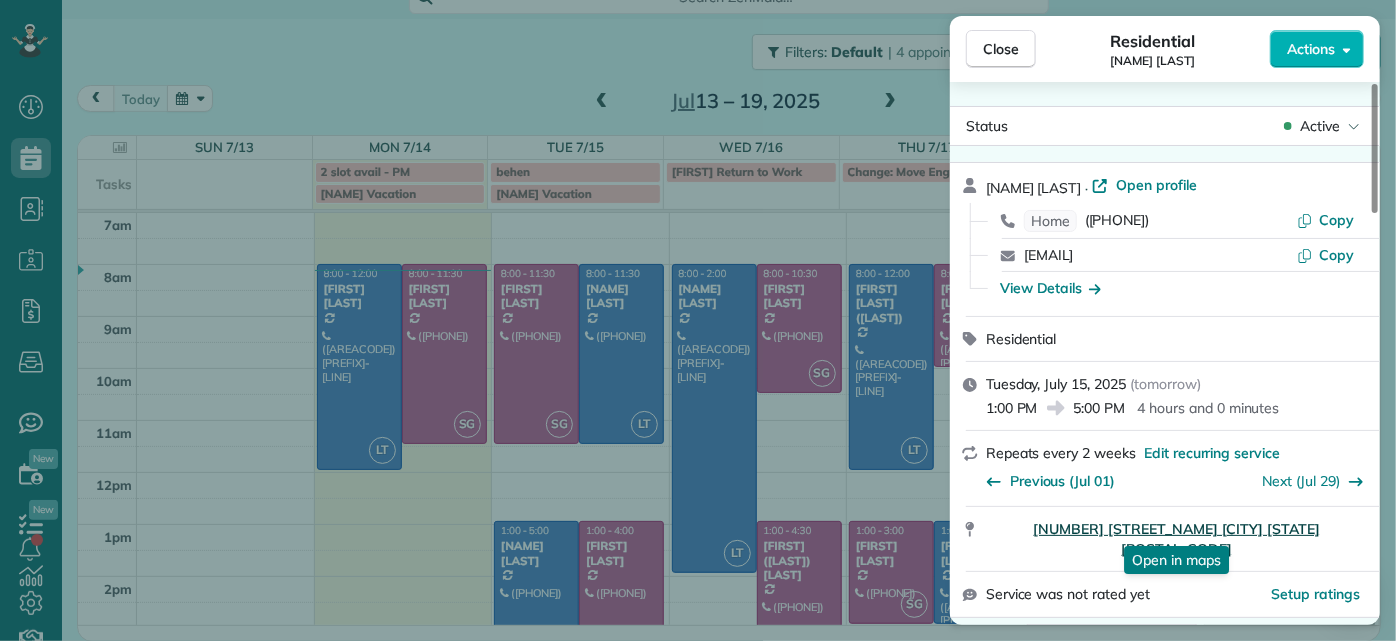 drag, startPoint x: 976, startPoint y: 532, endPoint x: 1317, endPoint y: 529, distance: 341.01318 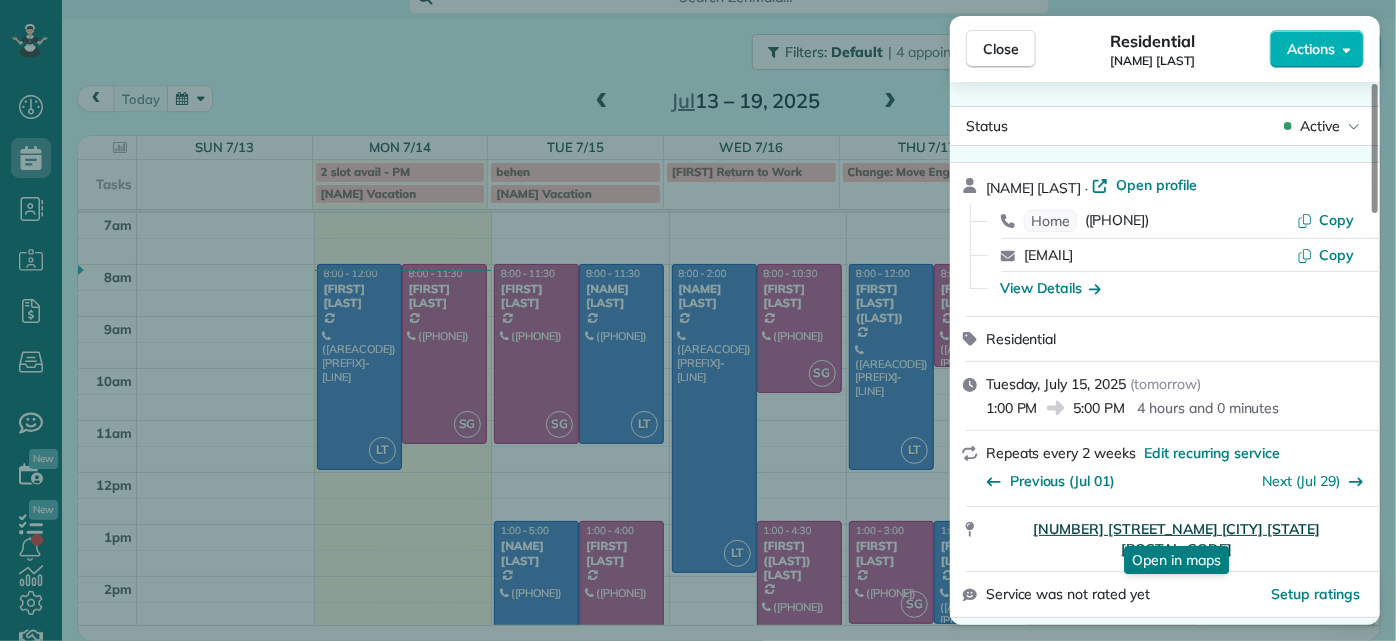 click on "2410 Bryan Park Avenue Richmond VA 23228 Open in maps Open in maps" at bounding box center (1165, 539) 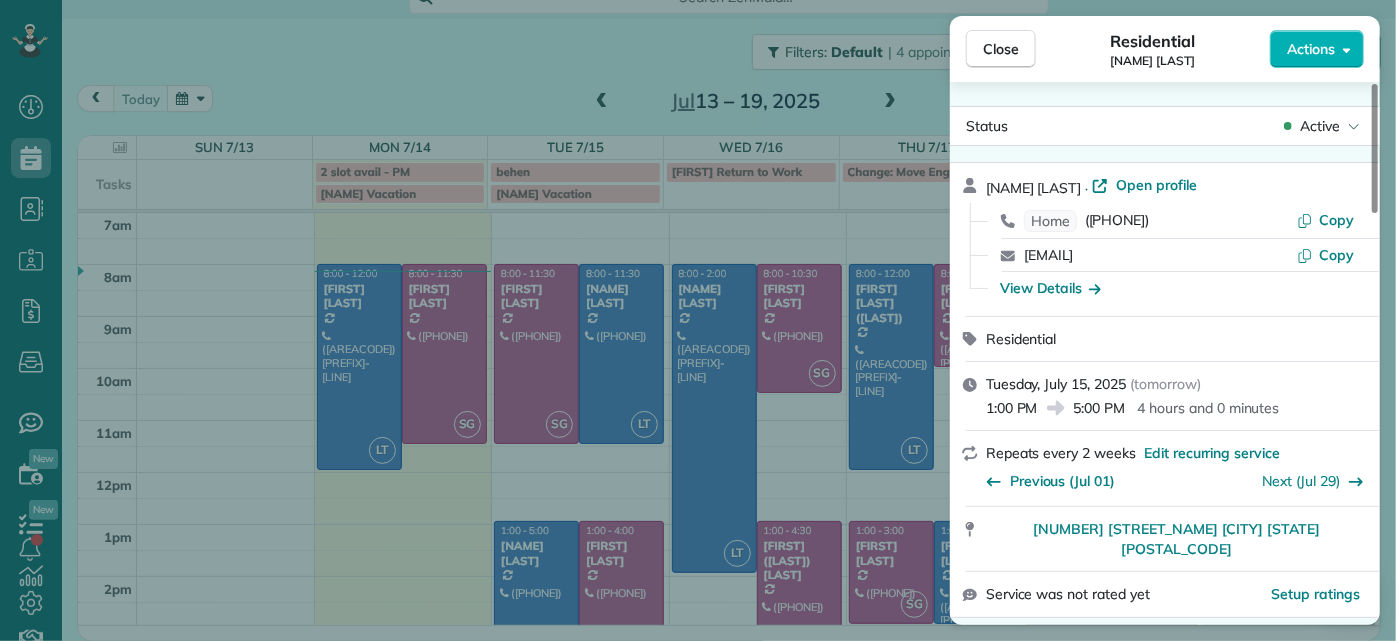 click on "Close Residential Alli Robbins Actions Status Active Alli Robbins · Open profile Home (651) 792-6217 Copy schn0515@umn.edu Copy View Details Residential Tuesday, July 15, 2025 ( tomorrow ) 1:00 PM 5:00 PM 4 hours and 0 minutes Repeats every 2 weeks Edit recurring service Previous (Jul 01) Next (Jul 29) 2410 Bryan Park Avenue Richmond VA 23228 Service was not rated yet Setup ratings Cleaners Time in and out Assign Invite Cleaners Laura   Thaller 1:00 PM 5:00 PM Checklist Try Now Keep this appointment up to your standards. Stay on top of every detail, keep your cleaners organised, and your client happy. Assign a checklist Watch a 5 min demo Billing Billing actions Price $87.45 Overcharge $0.00 Discount $0.00 Coupon discount - Primary tax - Secondary tax - Total appointment price $87.45 Tips collected New feature! $0.00 Unpaid Mark as paid Total including tip $87.45 Get paid online in no-time! Send an invoice and reward your cleaners with tips Charge customer credit card Appointment custom fields Man Hours 4 -" at bounding box center (698, 320) 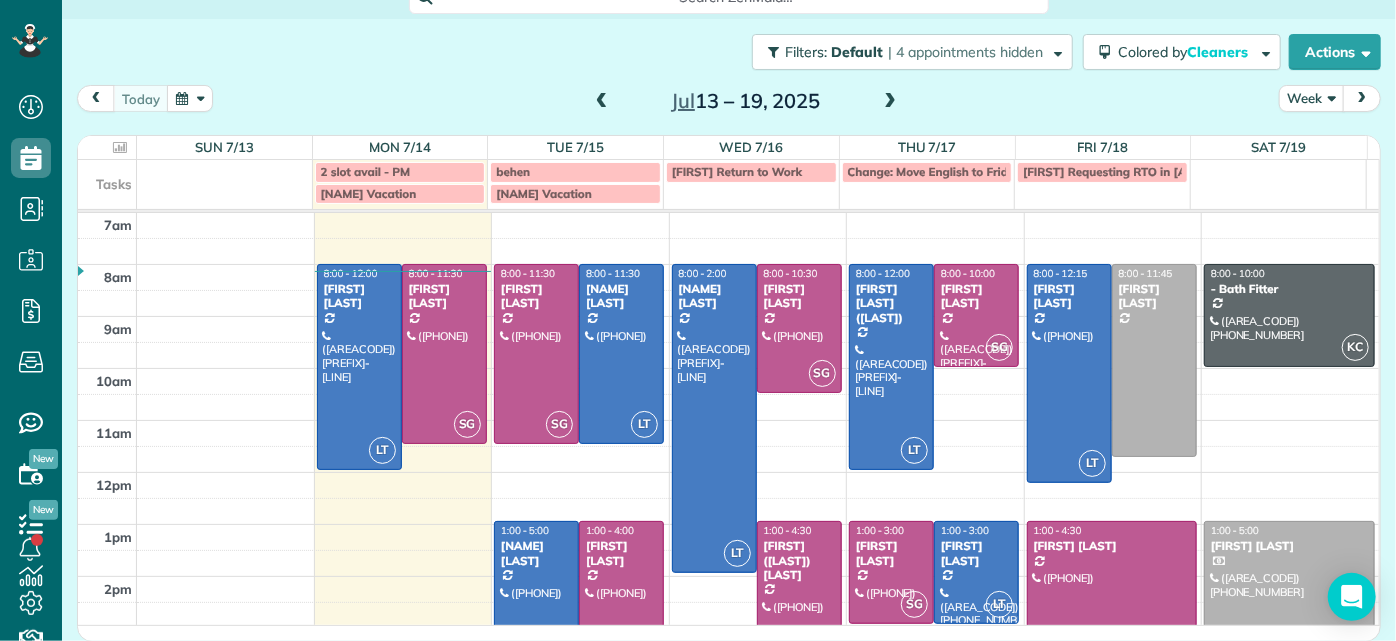 click at bounding box center (621, 598) 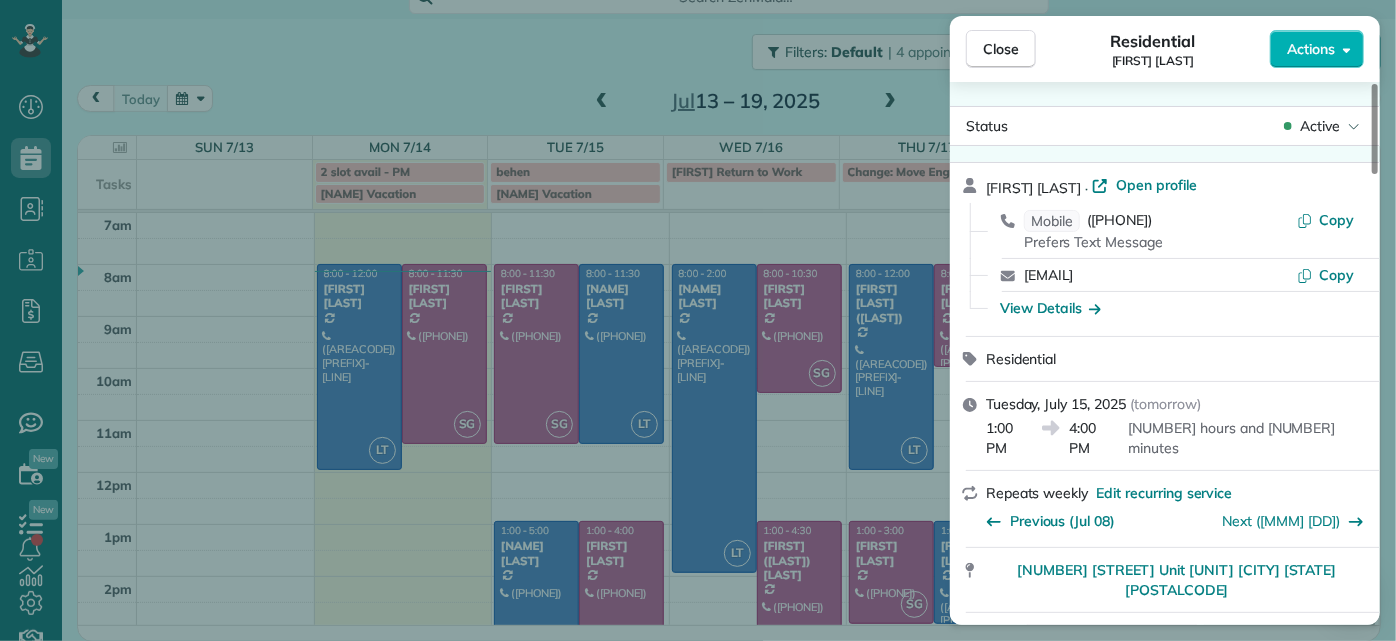 drag, startPoint x: 978, startPoint y: 550, endPoint x: 1314, endPoint y: 558, distance: 336.0952 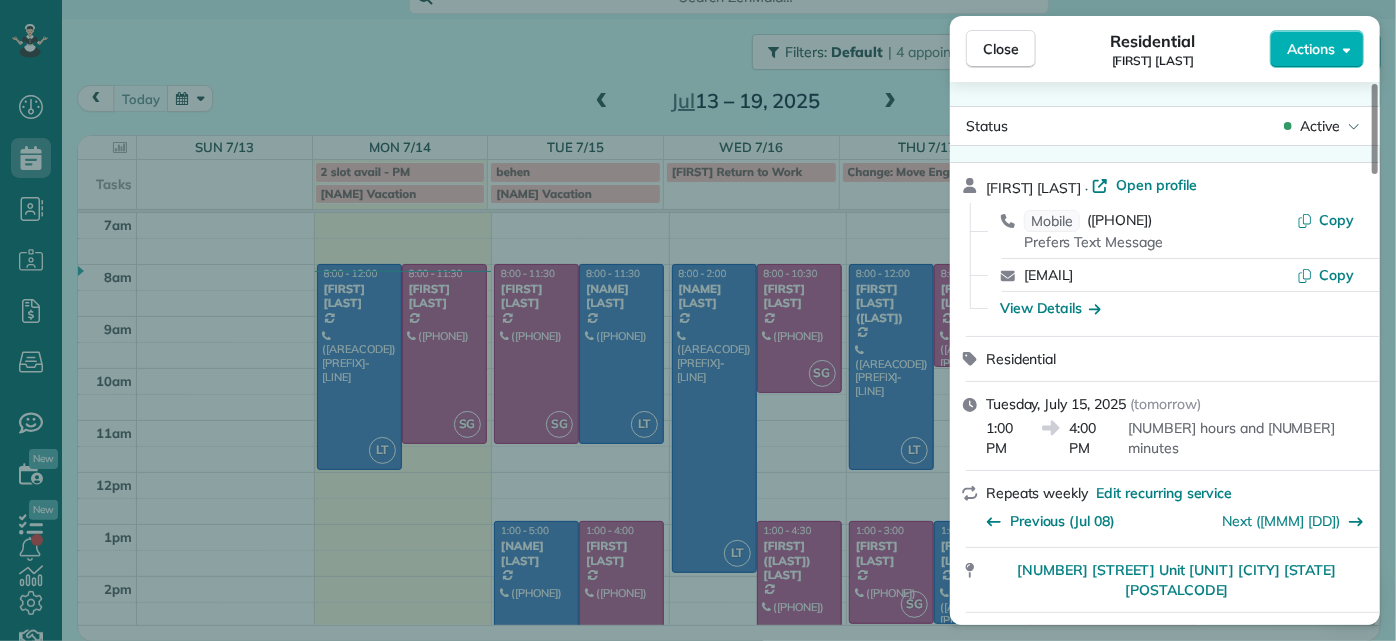 click on "301 Virginia Street Unit 801 Richmond VA 23219" at bounding box center (1165, 580) 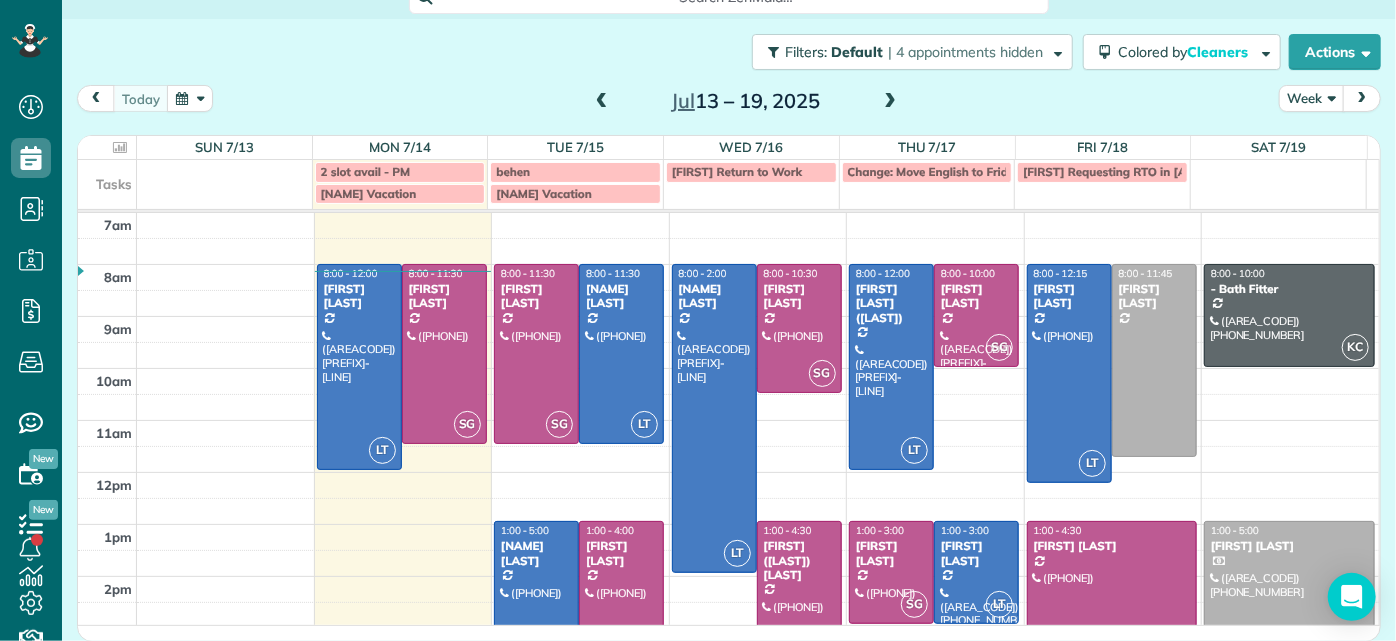 click at bounding box center (536, 624) 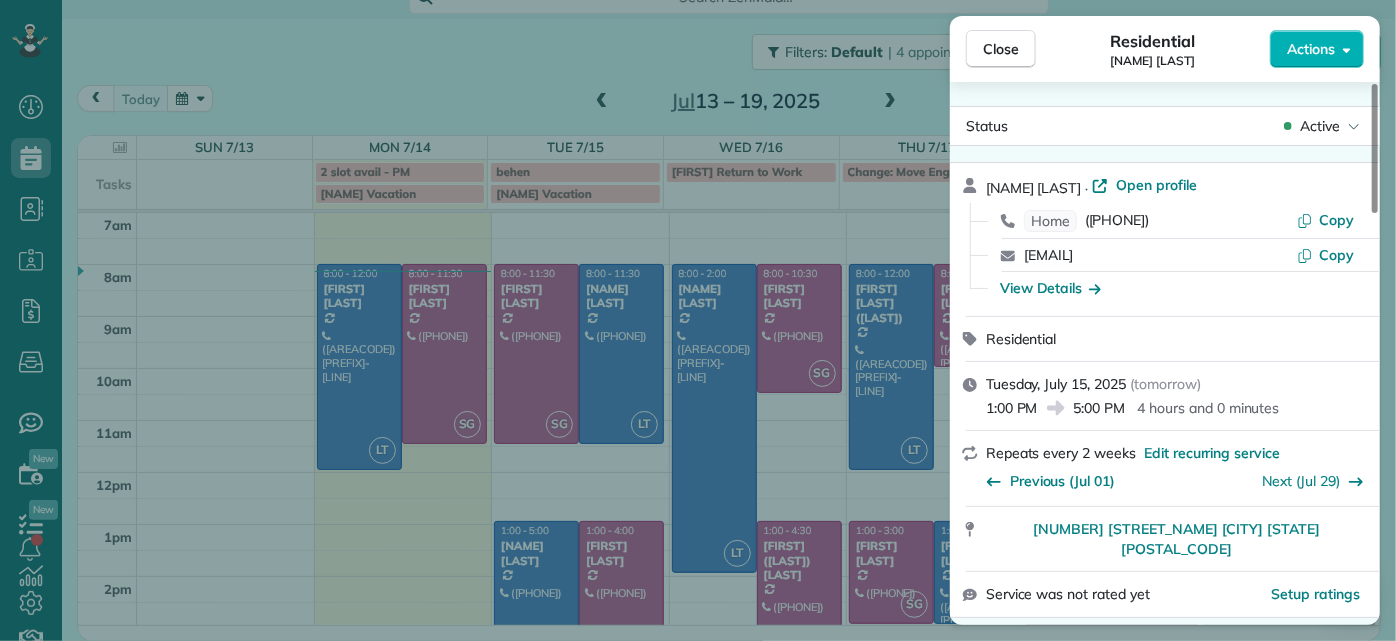 drag, startPoint x: 978, startPoint y: 532, endPoint x: 1299, endPoint y: 540, distance: 321.09967 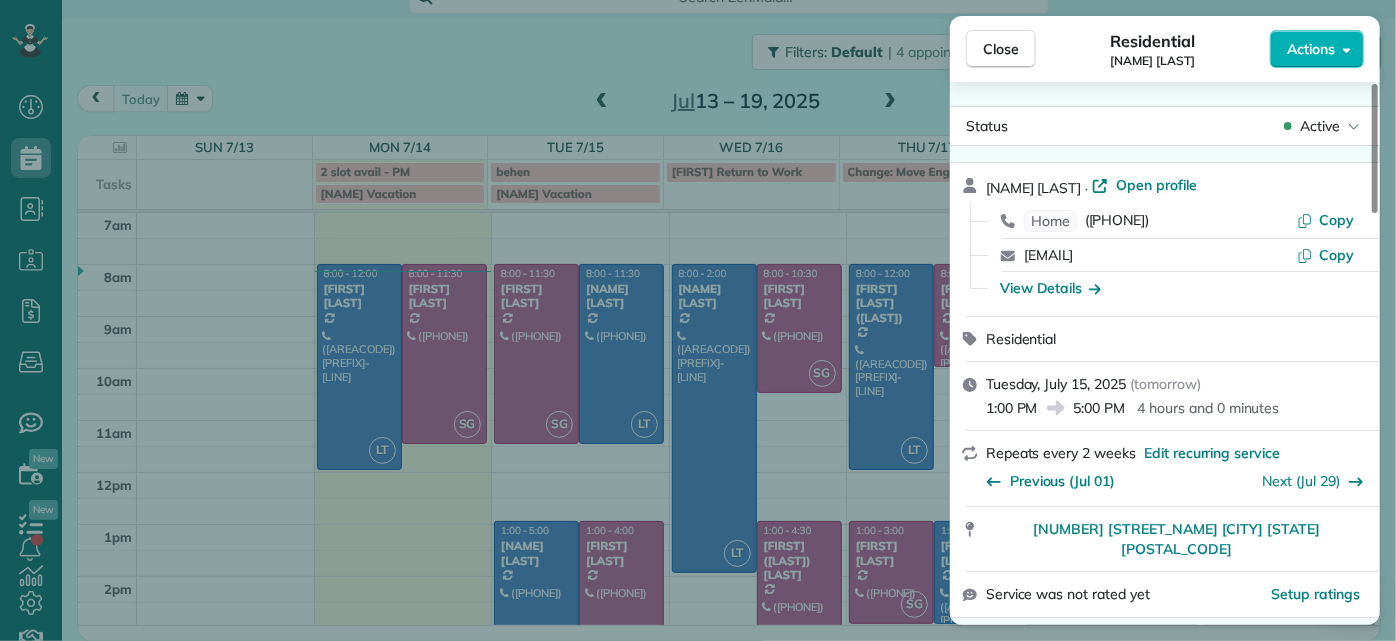 click on "2410 Bryan Park Avenue Richmond VA 23228" at bounding box center [1165, 539] 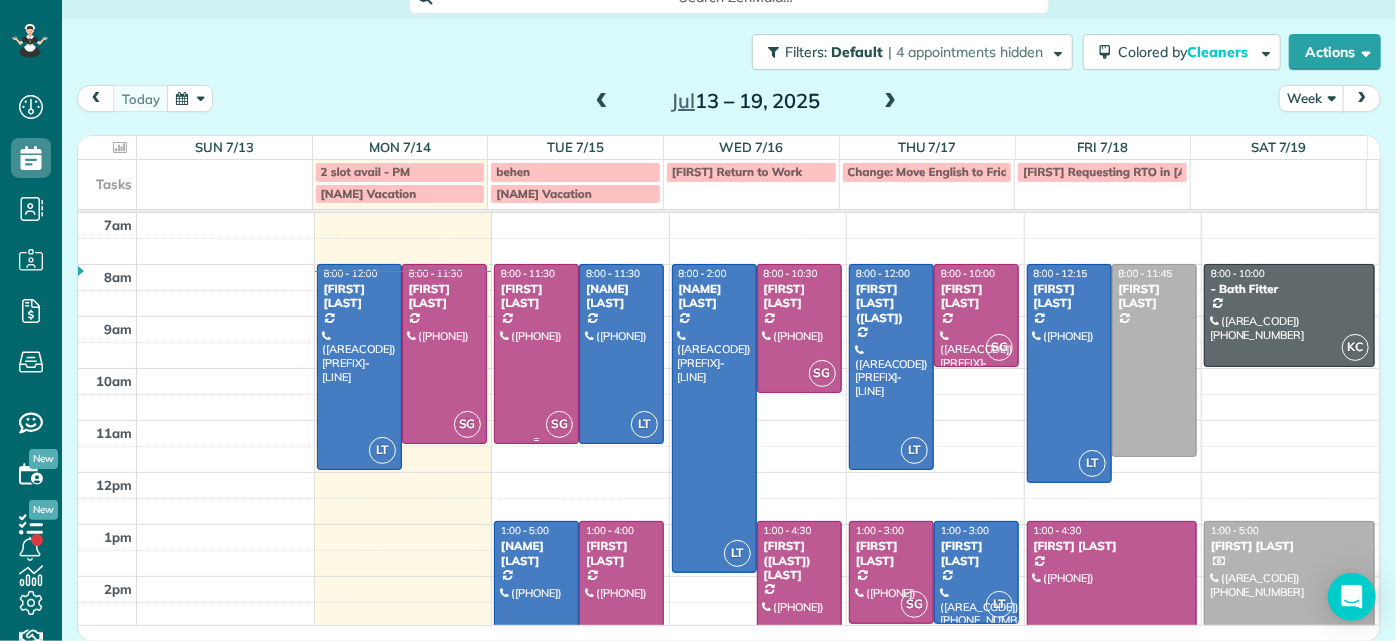 click at bounding box center (536, 354) 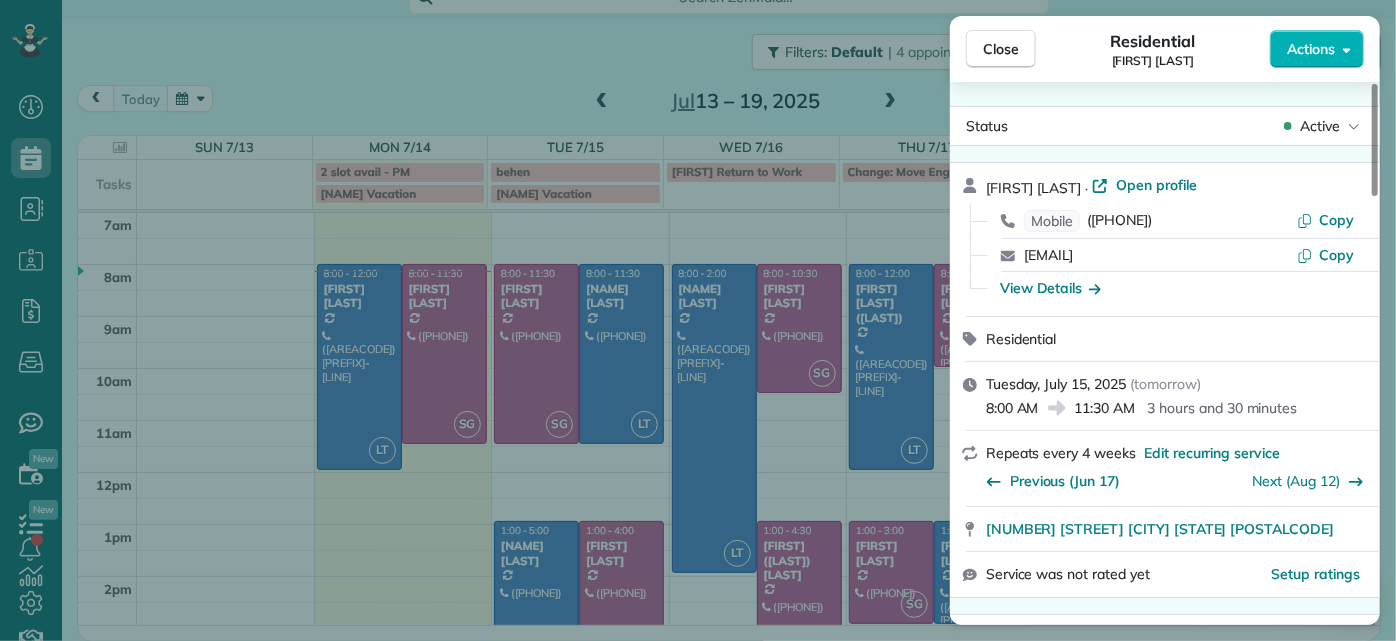 drag, startPoint x: 982, startPoint y: 531, endPoint x: 1330, endPoint y: 555, distance: 348.8266 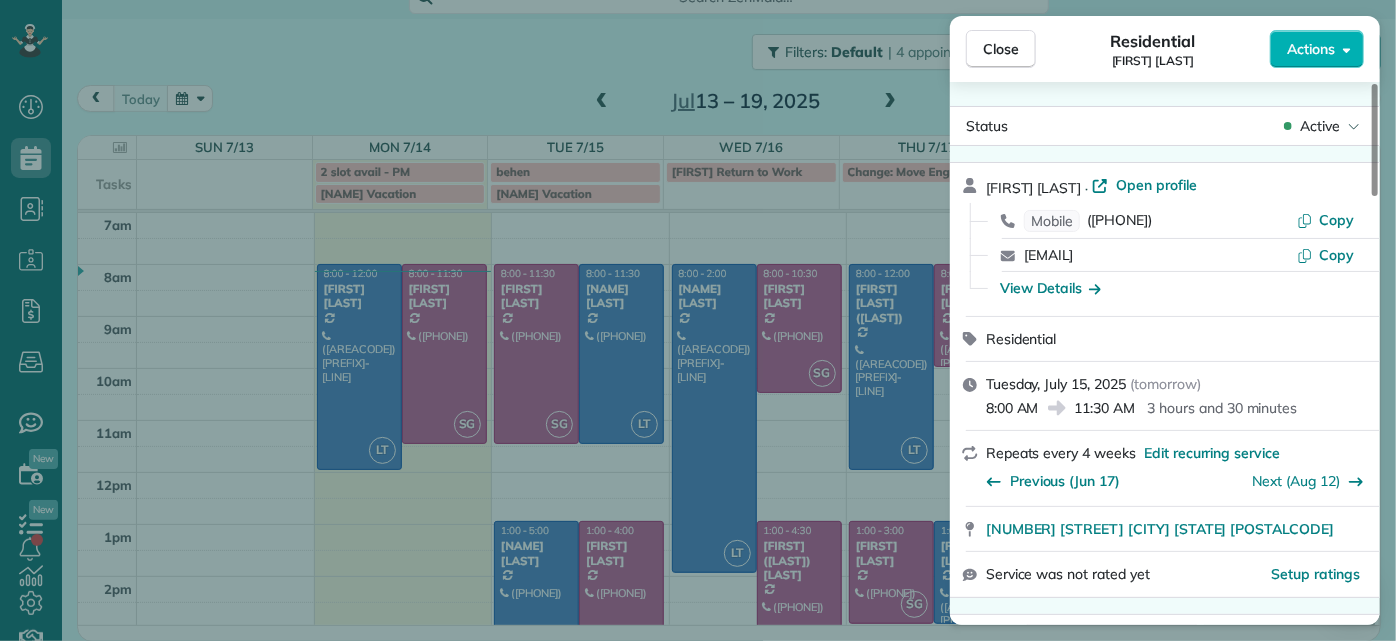 drag, startPoint x: 985, startPoint y: 529, endPoint x: 1282, endPoint y: 546, distance: 297.48615 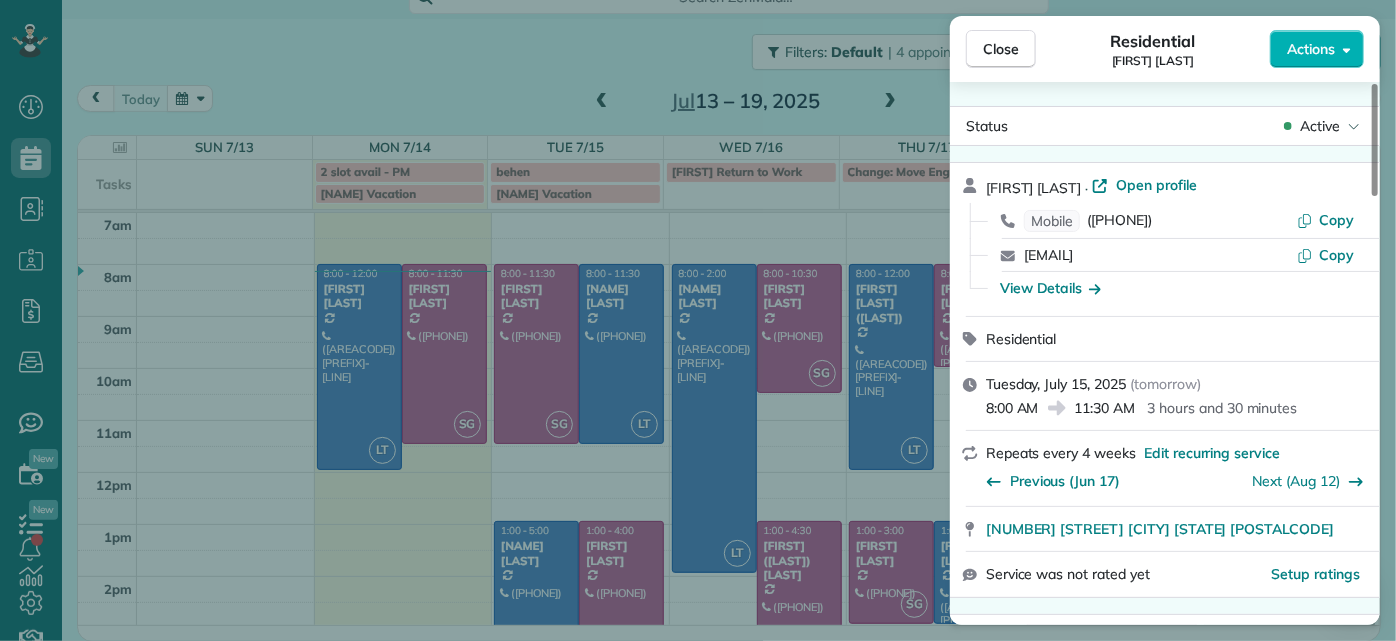 click on "1815 Floyd Avenue Richmond VA 23220" at bounding box center (1165, 529) 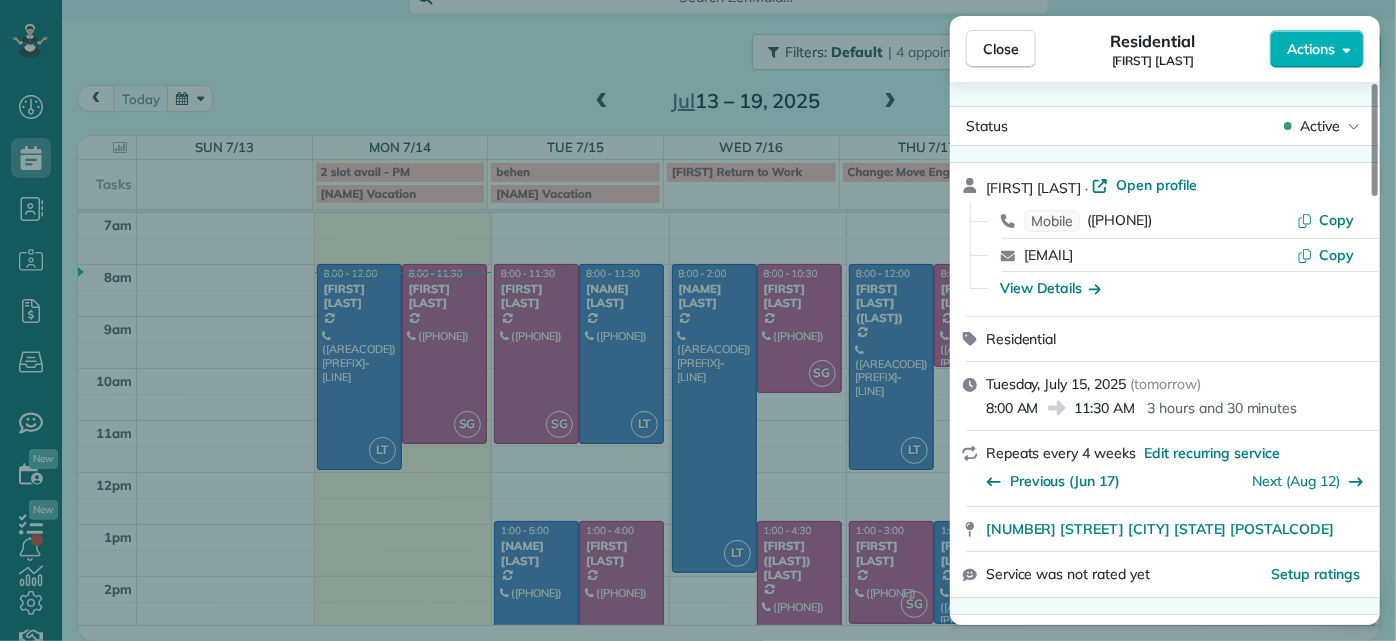 click on "Close Residential Jessica Knight Actions Status Active Jessica Knight · Open profile Mobile (804) 514-1890 Copy jld2r@virginia.edu Copy View Details Residential Tuesday, July 15, 2025 ( tomorrow ) 8:00 AM 11:30 AM 3 hours and 30 minutes Repeats every 4 weeks Edit recurring service Previous (Jun 17) Next (Aug 12) 1815 Floyd Avenue Richmond VA 23220 Service was not rated yet Setup ratings Cleaners Time in and out Assign Invite Cleaners Sophie   Gibbs 8:00 AM 11:30 AM Checklist Try Now Keep this appointment up to your standards. Stay on top of every detail, keep your cleaners organised, and your client happy. Assign a checklist Watch a 5 min demo Billing Billing actions Price $220.00 Overcharge $0.00 Discount $0.00 Coupon discount - Primary tax - Secondary tax - Total appointment price $220.00 Tips collected New feature! $0.00 Unpaid Mark as paid Total including tip $220.00 Get paid online in no-time! Send an invoice and reward your cleaners with tips Charge customer credit card Appointment custom fields - 1 7" at bounding box center [698, 320] 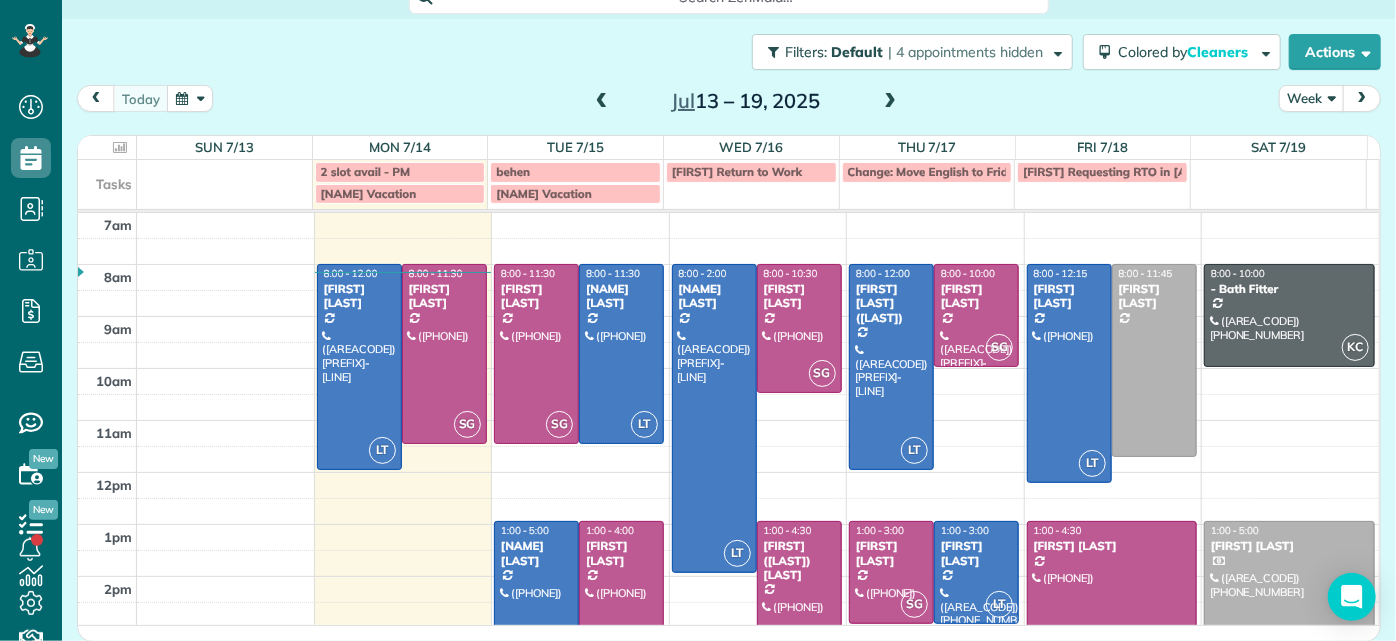 click at bounding box center (621, 598) 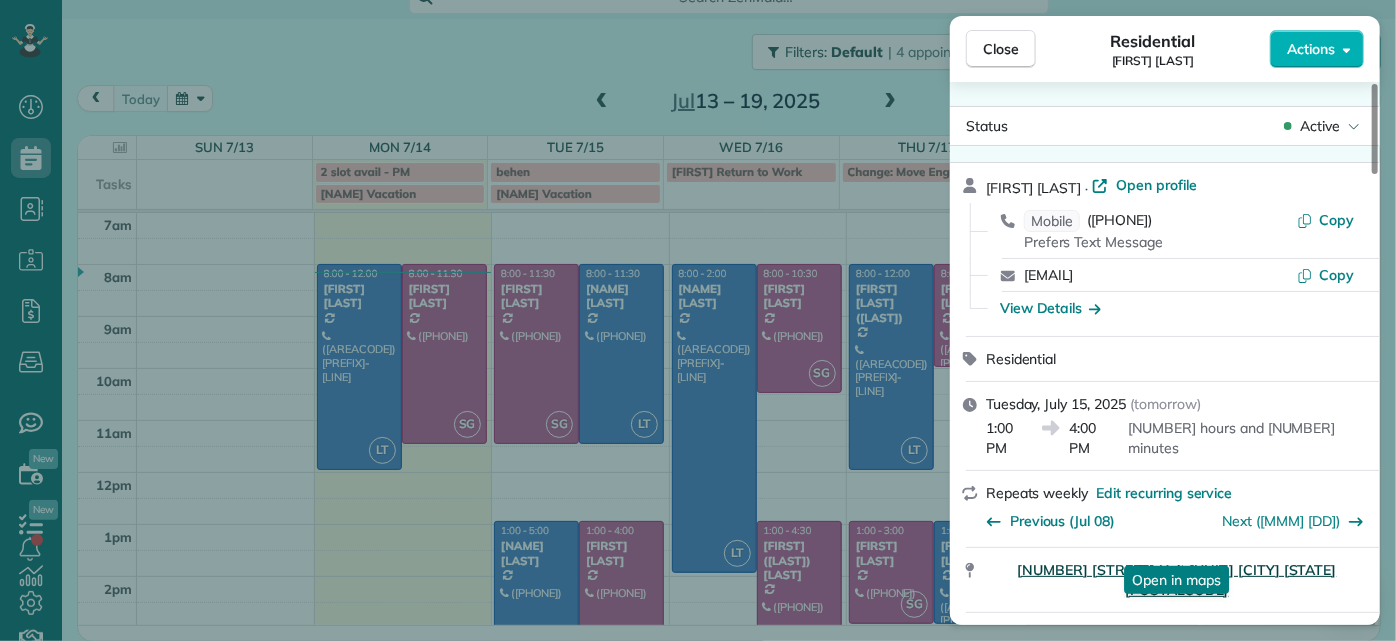 drag, startPoint x: 982, startPoint y: 551, endPoint x: 1310, endPoint y: 554, distance: 328.01373 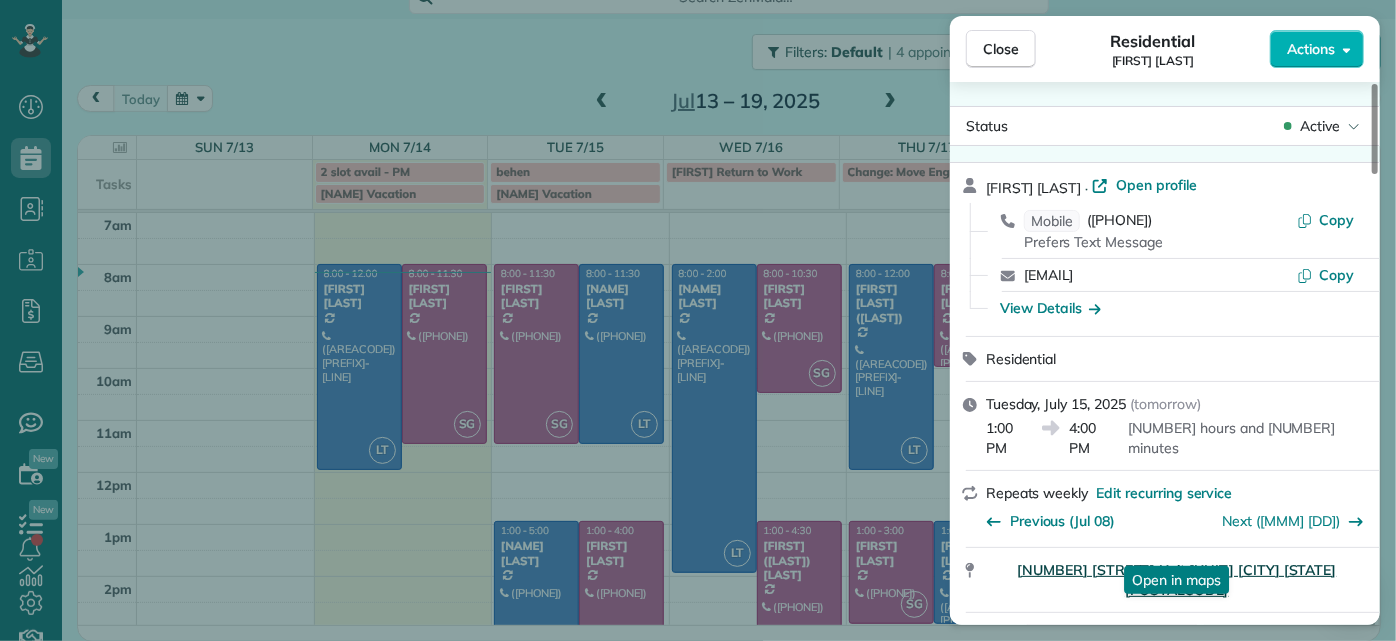 click on "301 Virginia Street Unit 801 Richmond VA 23219 Open in maps Open in maps" at bounding box center [1165, 580] 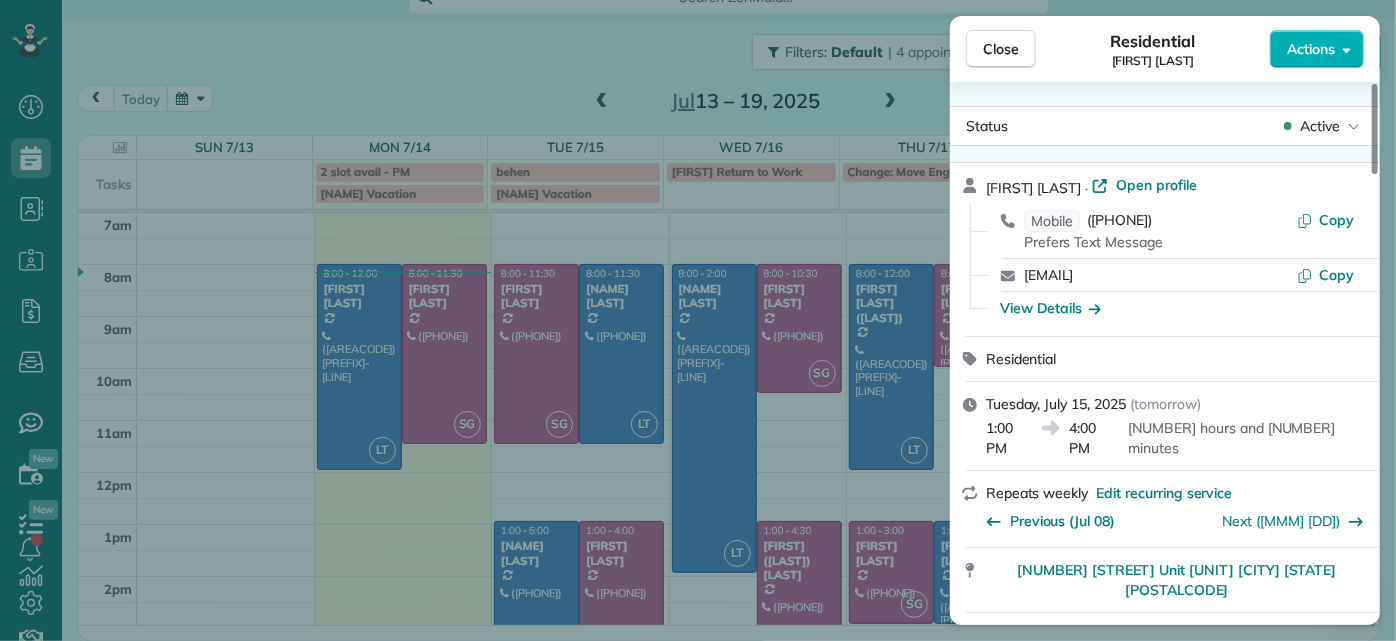 click on "Close Residential Tracy Jones Actions Status Active Tracy Jones · Open profile Mobile (703) 231-6094 Prefers Text Message  Copy twolfjones@gmail.com Copy View Details Residential Tuesday, July 15, 2025 ( tomorrow ) 1:00 PM 4:00 PM 3 hours and 0 minutes Repeats weekly Edit recurring service Previous (Jul 08) Next (Jul 22) 301 Virginia Street Unit 801 Richmond VA 23219 Service was not rated yet Setup ratings Cleaners Time in and out Assign Invite Cleaners Sophie   Gibbs 1:00 PM 4:00 PM Checklist Try Now Keep this appointment up to your standards. Stay on top of every detail, keep your cleaners organised, and your client happy. Assign a checklist Watch a 5 min demo Billing Billing actions Price $165.00 Overcharge $10.00 Discount $0.00 Coupon discount - Primary tax - Secondary tax - Total appointment price $175.00 Tips collected New feature! $0.00 Unpaid Mark as paid Total including tip $175.00 Get paid online in no-time! Send an invoice and reward your cleaners with tips Charge customer credit card Man Hours -" at bounding box center [698, 320] 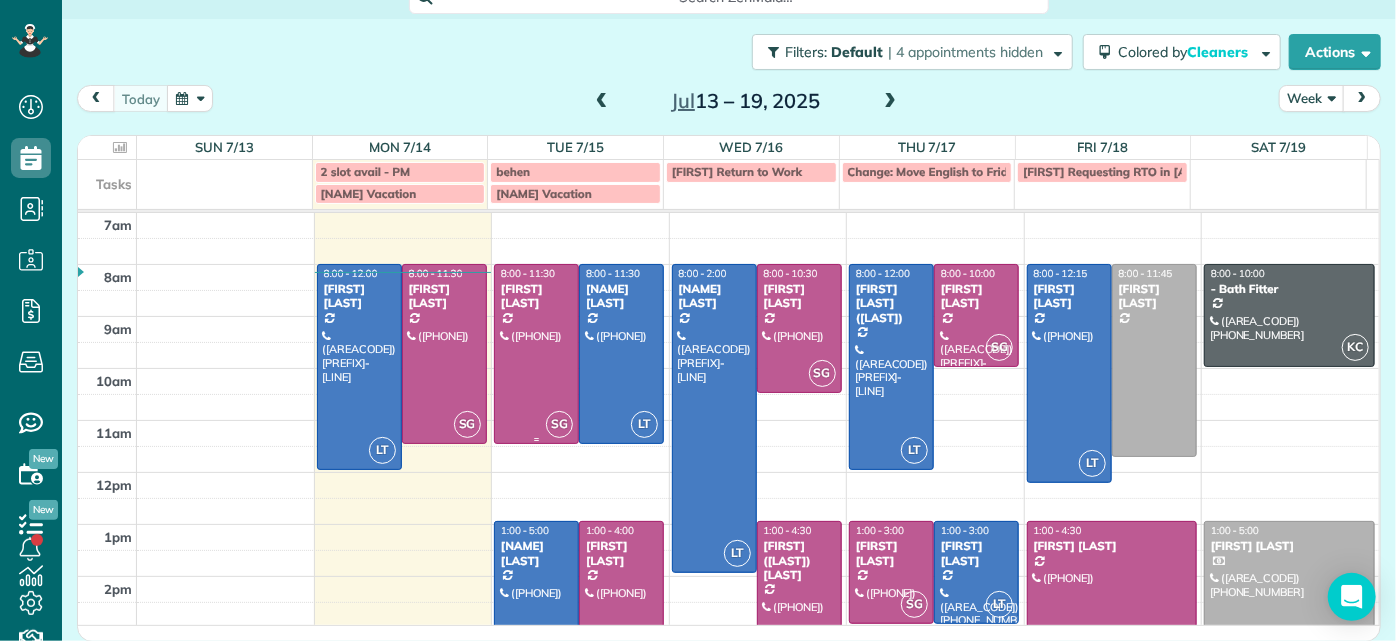 click at bounding box center [536, 354] 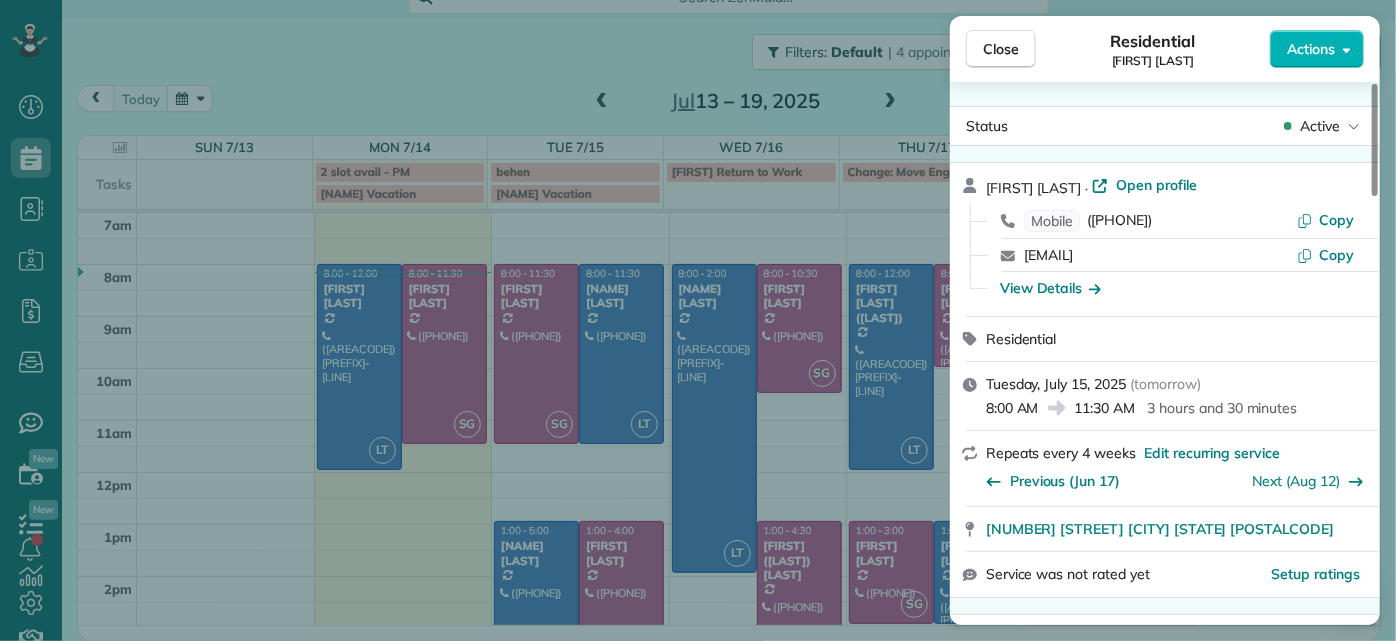 click on "Close Residential Jessica Knight Actions Status Active Jessica Knight · Open profile Mobile (804) 514-1890 Copy jld2r@virginia.edu Copy View Details Residential Tuesday, July 15, 2025 ( tomorrow ) 8:00 AM 11:30 AM 3 hours and 30 minutes Repeats every 4 weeks Edit recurring service Previous (Jun 17) Next (Aug 12) 1815 Floyd Avenue Richmond VA 23220 Service was not rated yet Setup ratings Cleaners Time in and out Assign Invite Cleaners Sophie   Gibbs 8:00 AM 11:30 AM Checklist Try Now Keep this appointment up to your standards. Stay on top of every detail, keep your cleaners organised, and your client happy. Assign a checklist Watch a 5 min demo Billing Billing actions Price $220.00 Overcharge $0.00 Discount $0.00 Coupon discount - Primary tax - Secondary tax - Total appointment price $220.00 Tips collected New feature! $0.00 Unpaid Mark as paid Total including tip $220.00 Get paid online in no-time! Send an invoice and reward your cleaners with tips Charge customer credit card Appointment custom fields - 1 7" at bounding box center (698, 320) 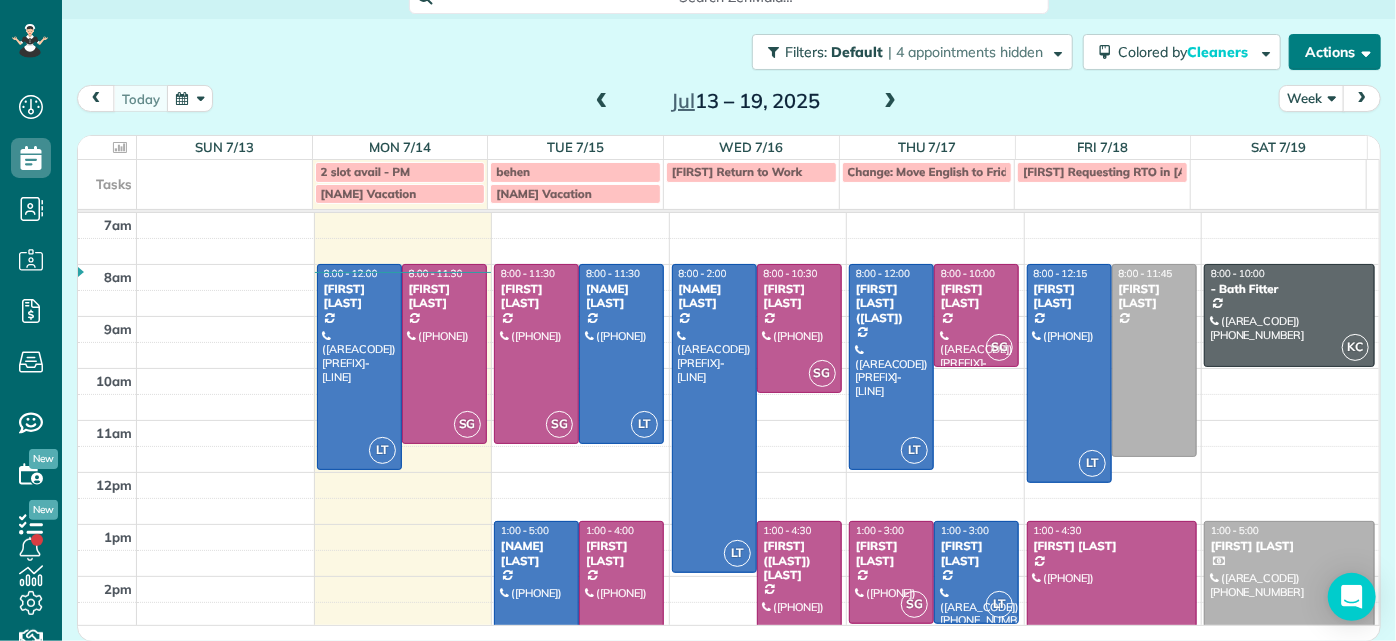 click on "Actions" at bounding box center [1335, 52] 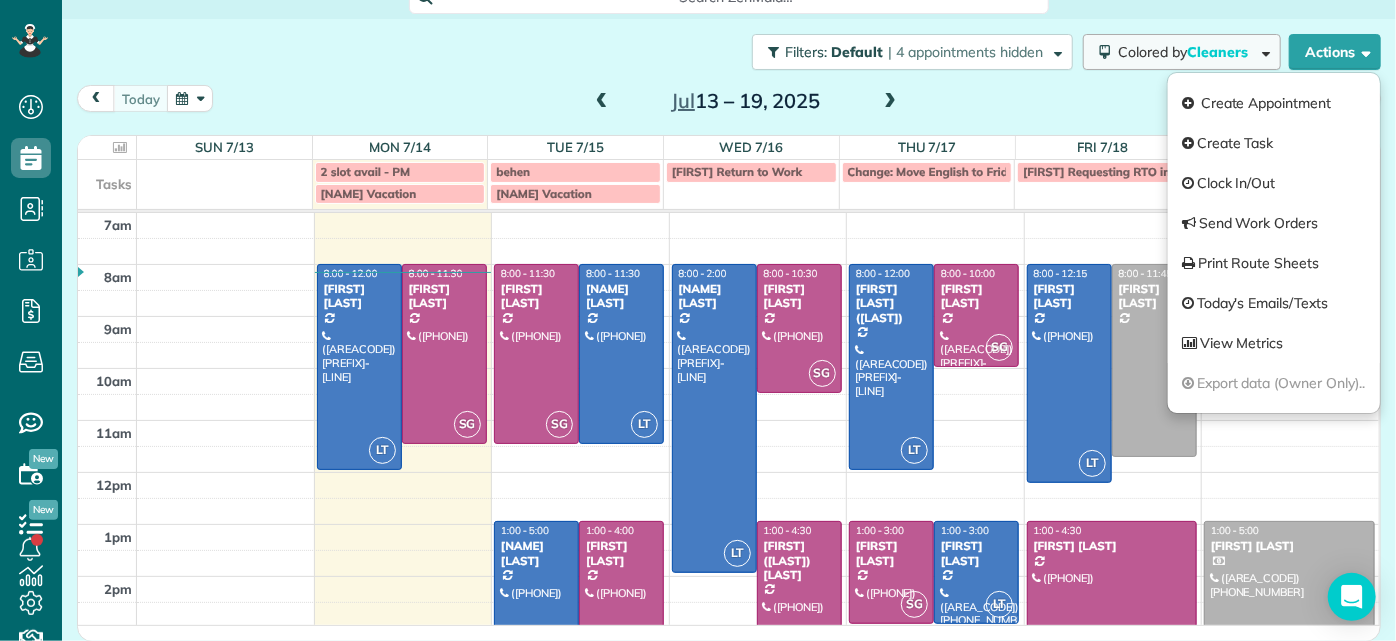 click on "Cleaners" at bounding box center (1219, 52) 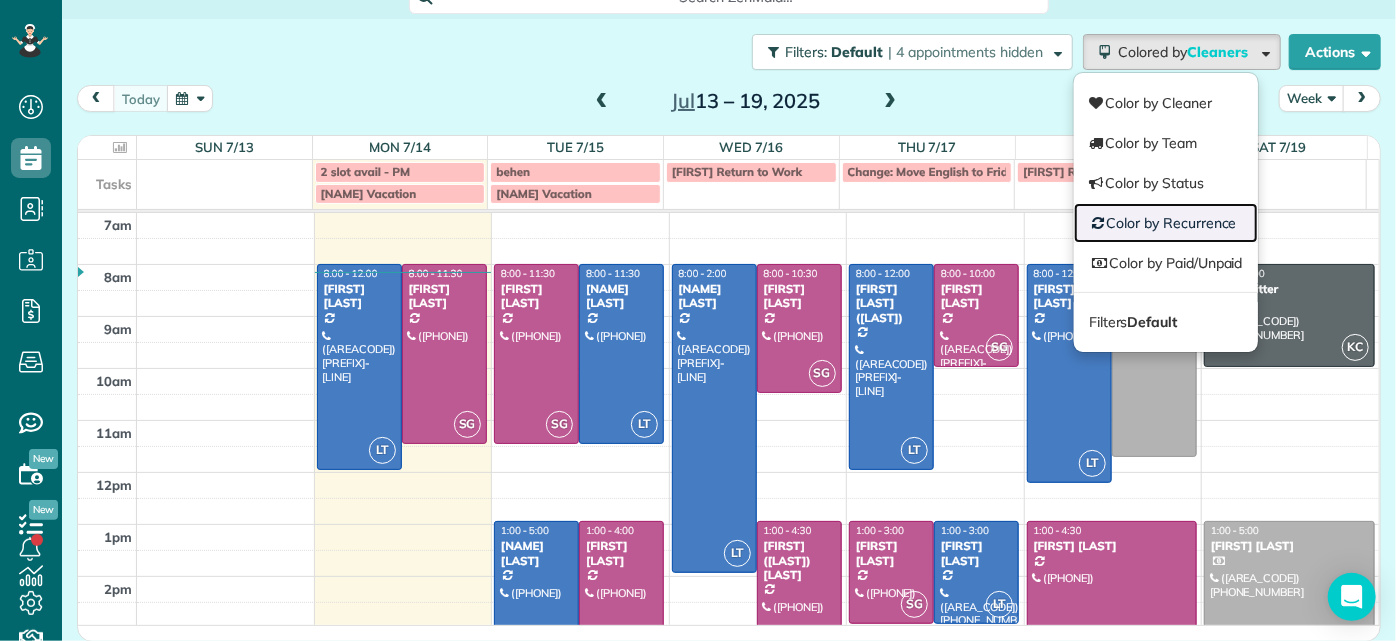 click on "Color by Recurrence" at bounding box center [1166, 223] 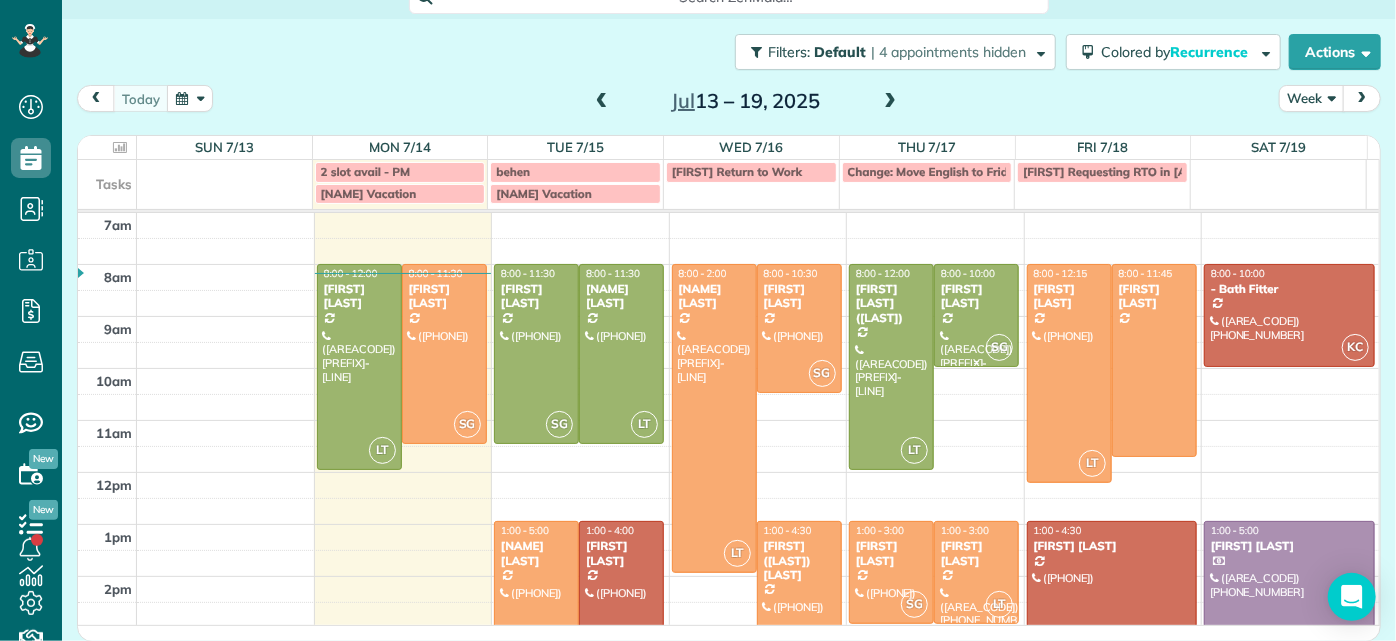 click on "[FIRST] [LAST]" at bounding box center [976, 296] 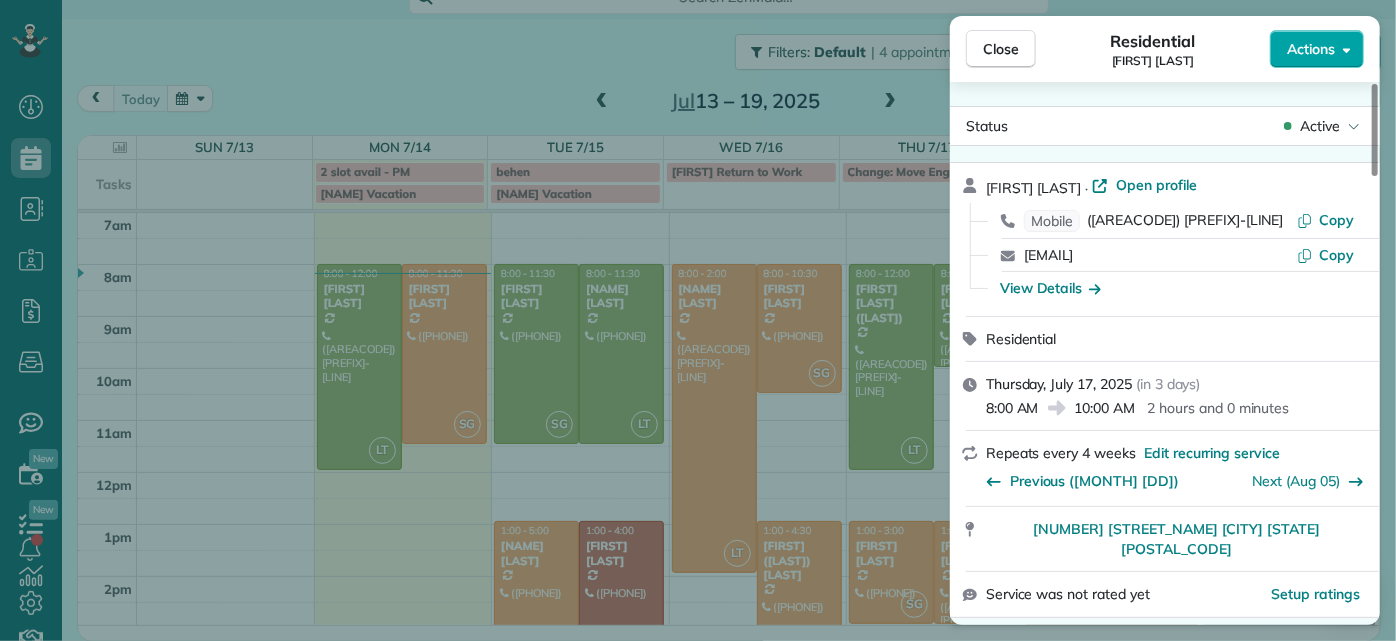 click on "Actions" at bounding box center [1317, 49] 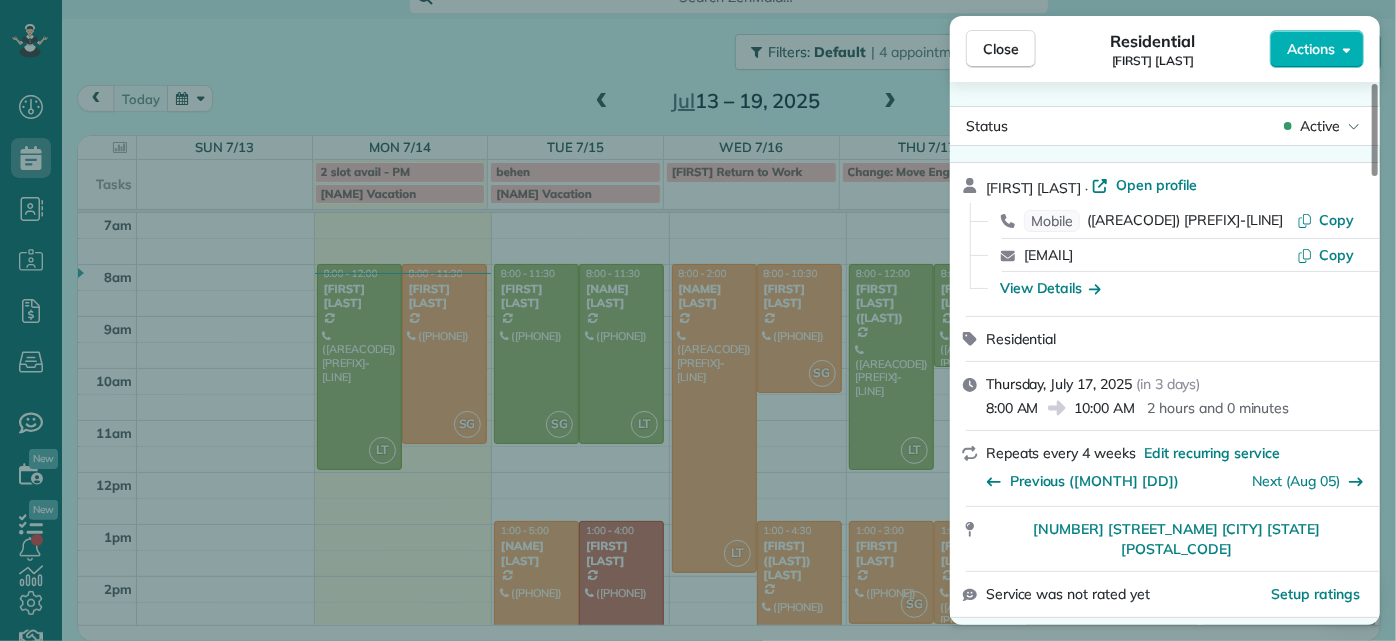 click on "Close Residential Ann Whitlow Actions Status Active Ann Whitlow · Open profile Mobile (804) 337-2320 Copy arwhokie@gmail.com Copy View Details Residential Thursday, July 17, 2025 ( in 3 days ) 8:00 AM 10:00 AM 2 hours and 0 minutes Repeats every 4 weeks Edit recurring service Previous (Jun 10) Next (Aug 05) 619 Roseneath Road Richmond VA 23221 Service was not rated yet Setup ratings Cleaners Time in and out Assign Invite Cleaners Sophie   Gibbs 8:00 AM 10:00 AM Checklist Try Now Keep this appointment up to your standards. Stay on top of every detail, keep your cleaners organised, and your client happy. Assign a checklist Watch a 5 min demo Billing Billing actions Price $138.00 Overcharge $0.00 Discount $0.00 Coupon discount - Primary tax - Secondary tax - Total appointment price $138.00 Tips collected New feature! $0.00 Unpaid Mark as paid Total including tip $138.00 Get paid online in no-time! Send an invoice and reward your cleaners with tips Charge customer credit card Appointment custom fields Man Hours" at bounding box center (698, 320) 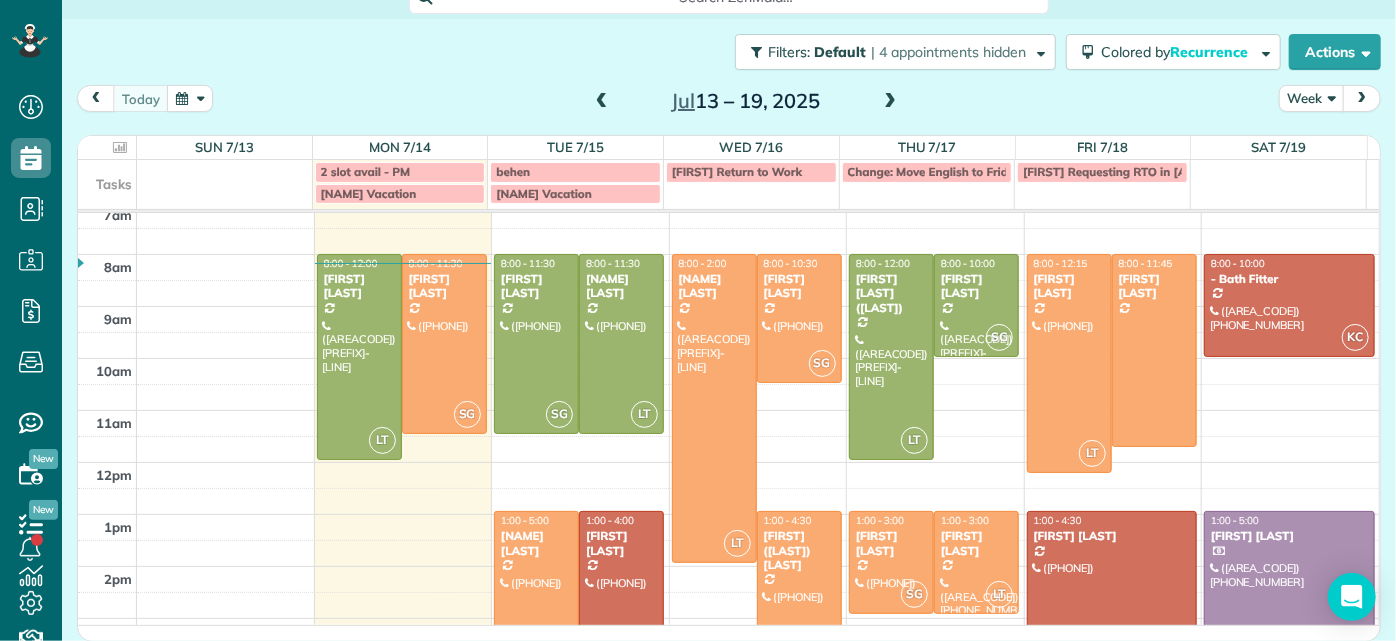 scroll, scrollTop: 0, scrollLeft: 0, axis: both 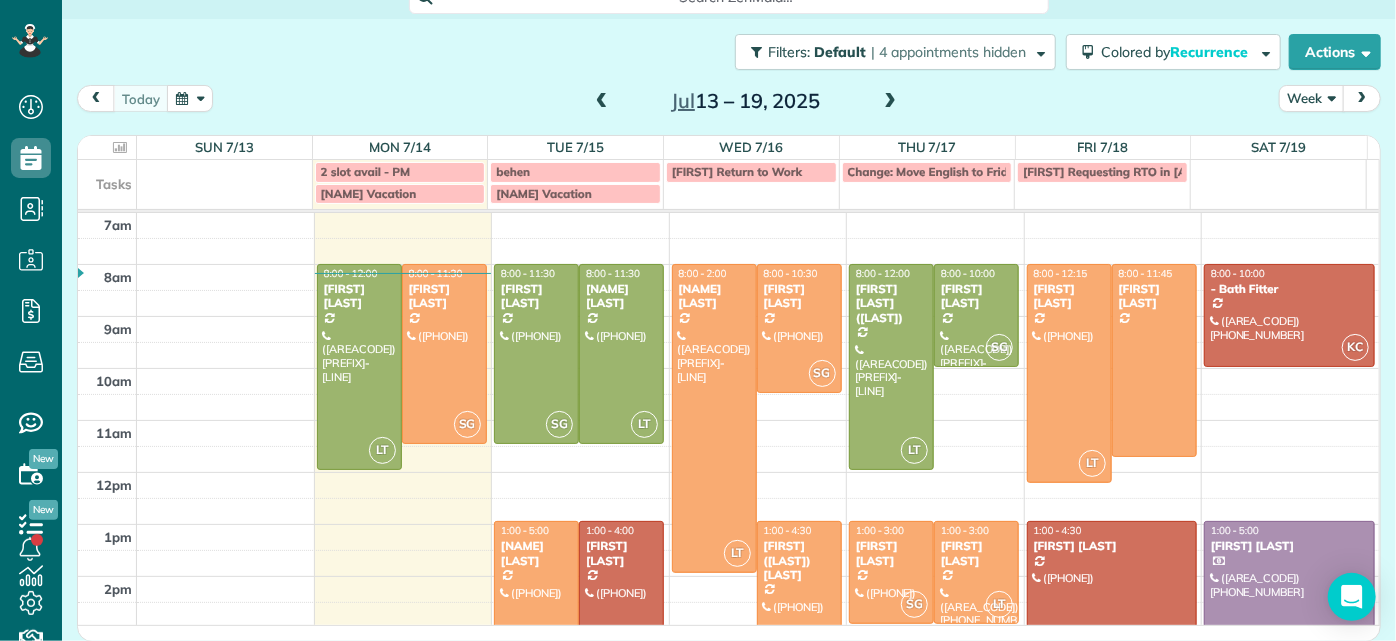 click at bounding box center [602, 102] 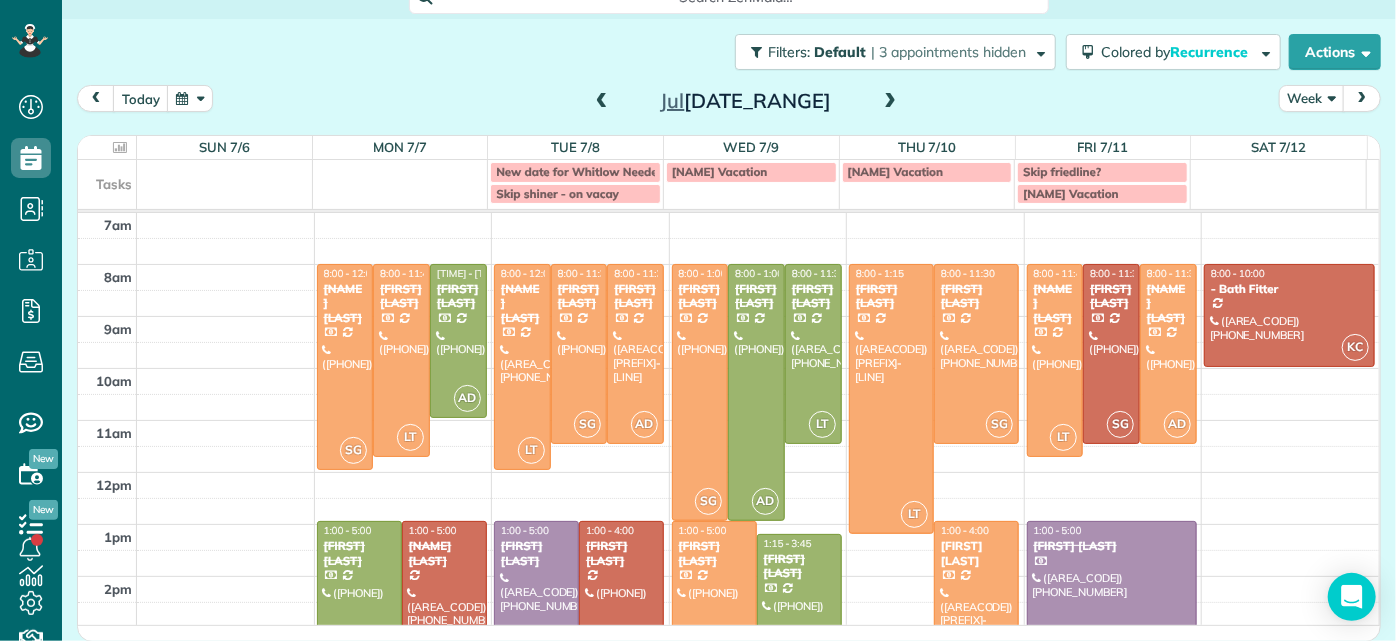 click at bounding box center (890, 102) 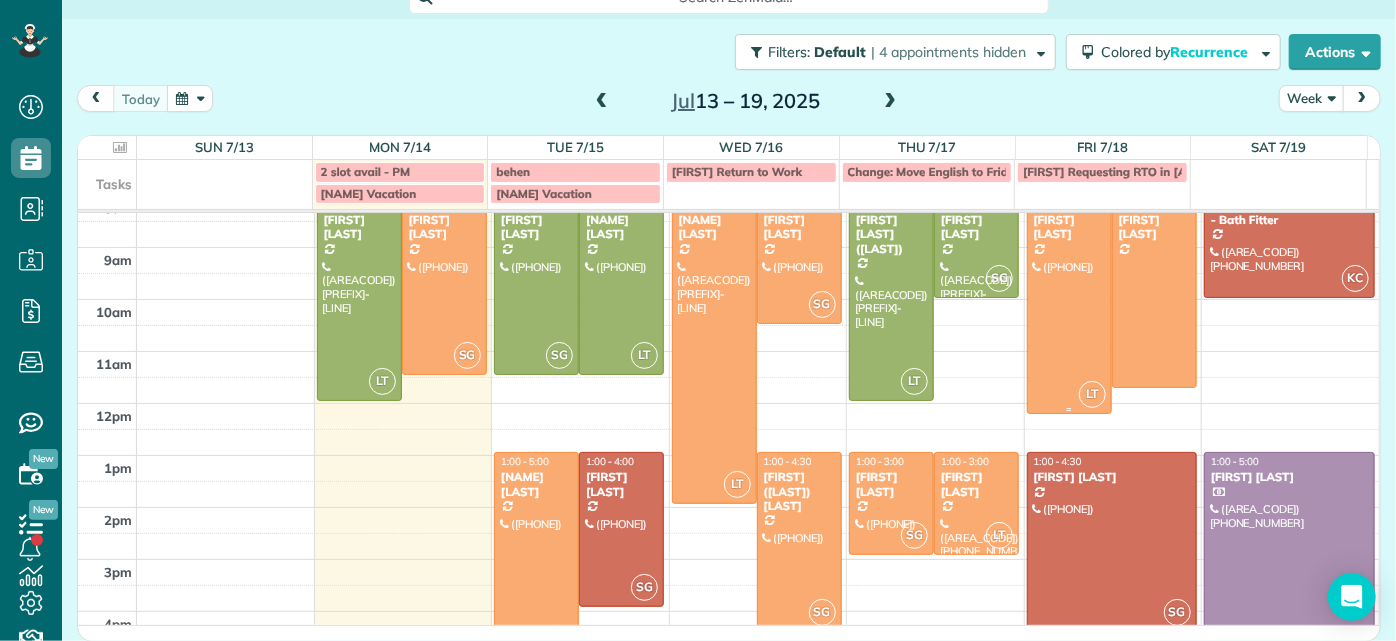 scroll, scrollTop: 0, scrollLeft: 0, axis: both 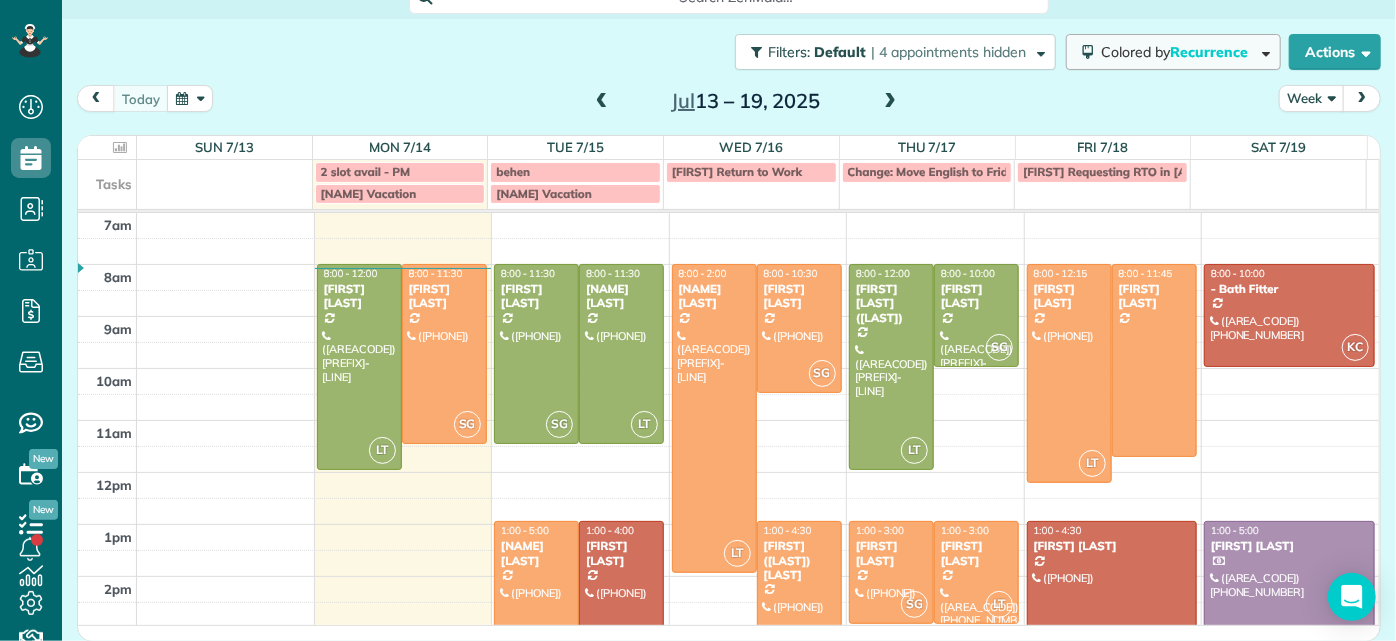click on "Recurrence" at bounding box center [1210, 52] 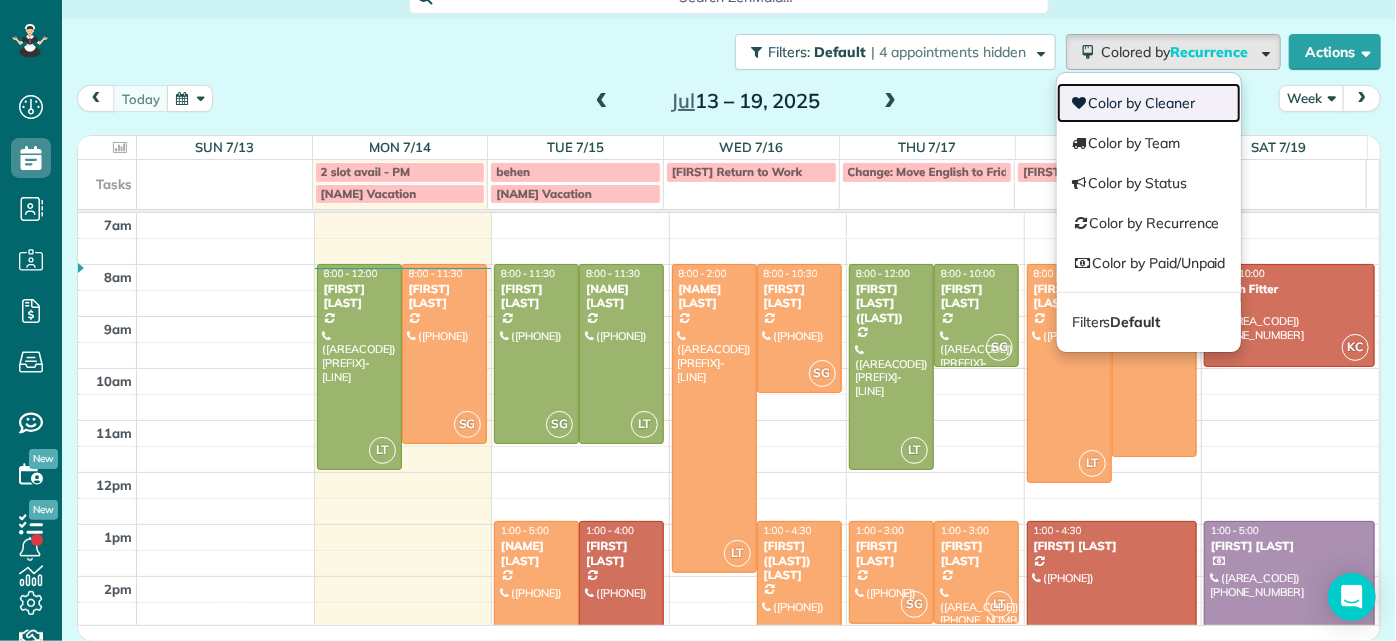 click on "Color by Cleaner" at bounding box center (1149, 103) 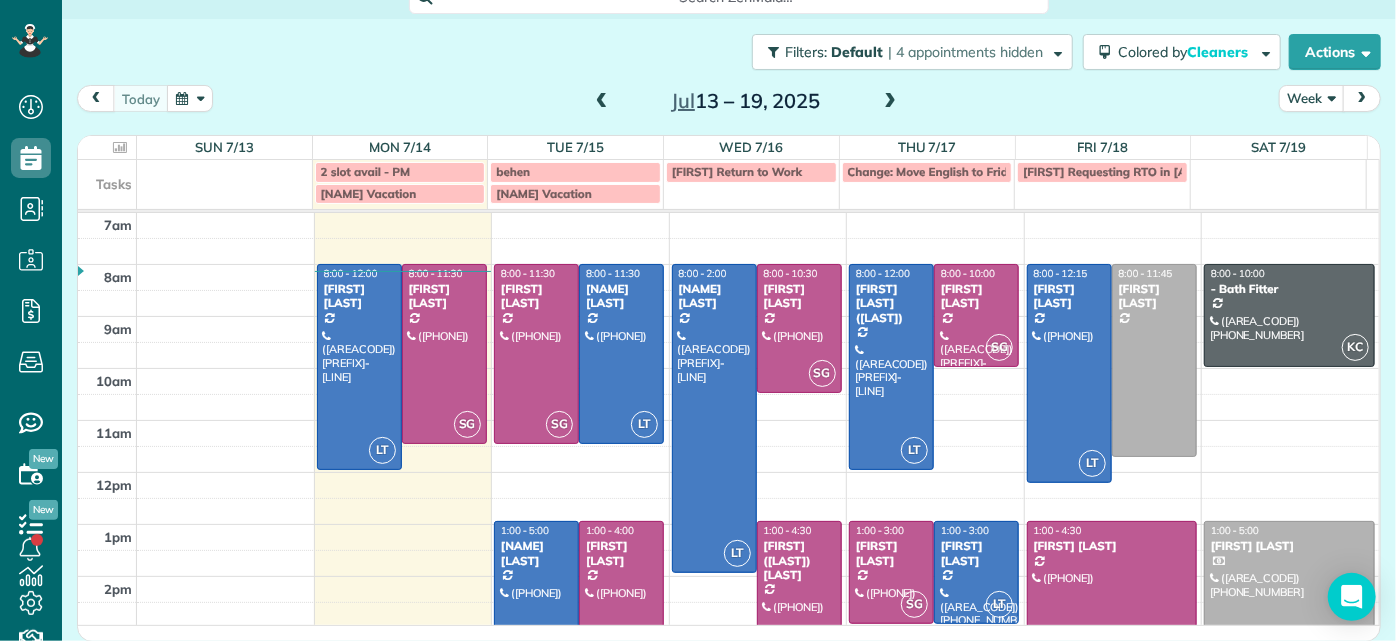 click at bounding box center [890, 102] 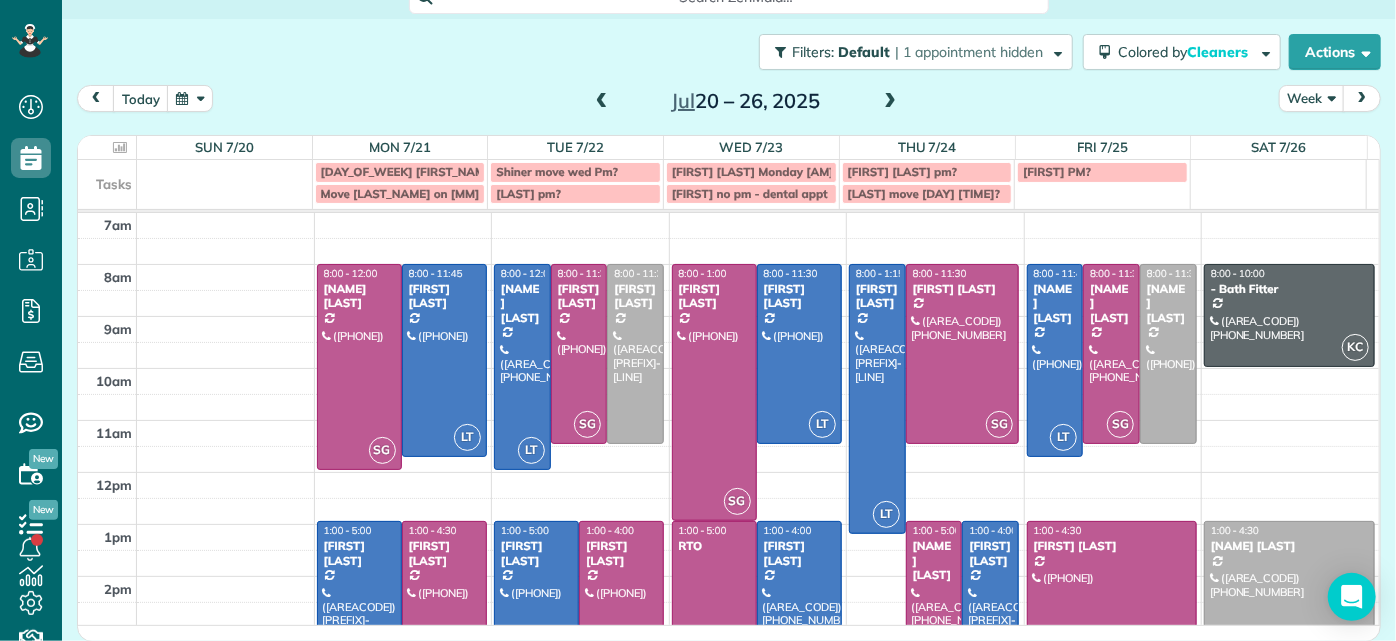 click at bounding box center [602, 102] 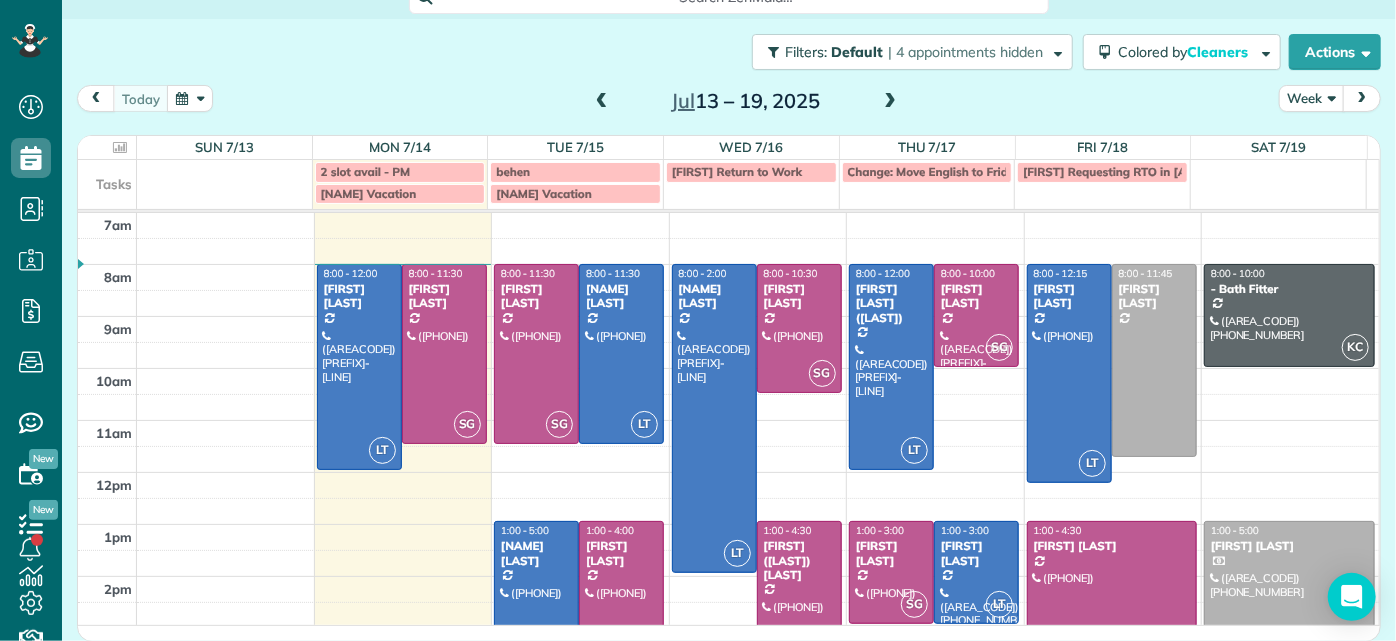 click at bounding box center [890, 102] 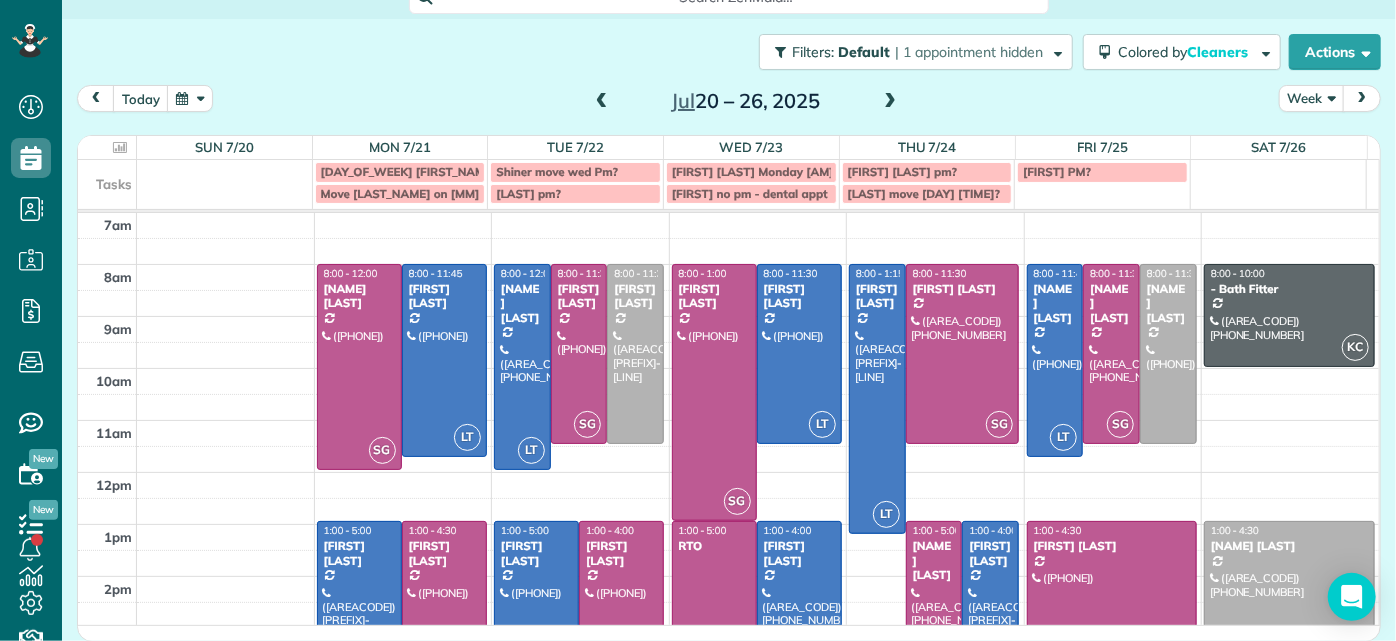 click at bounding box center [602, 102] 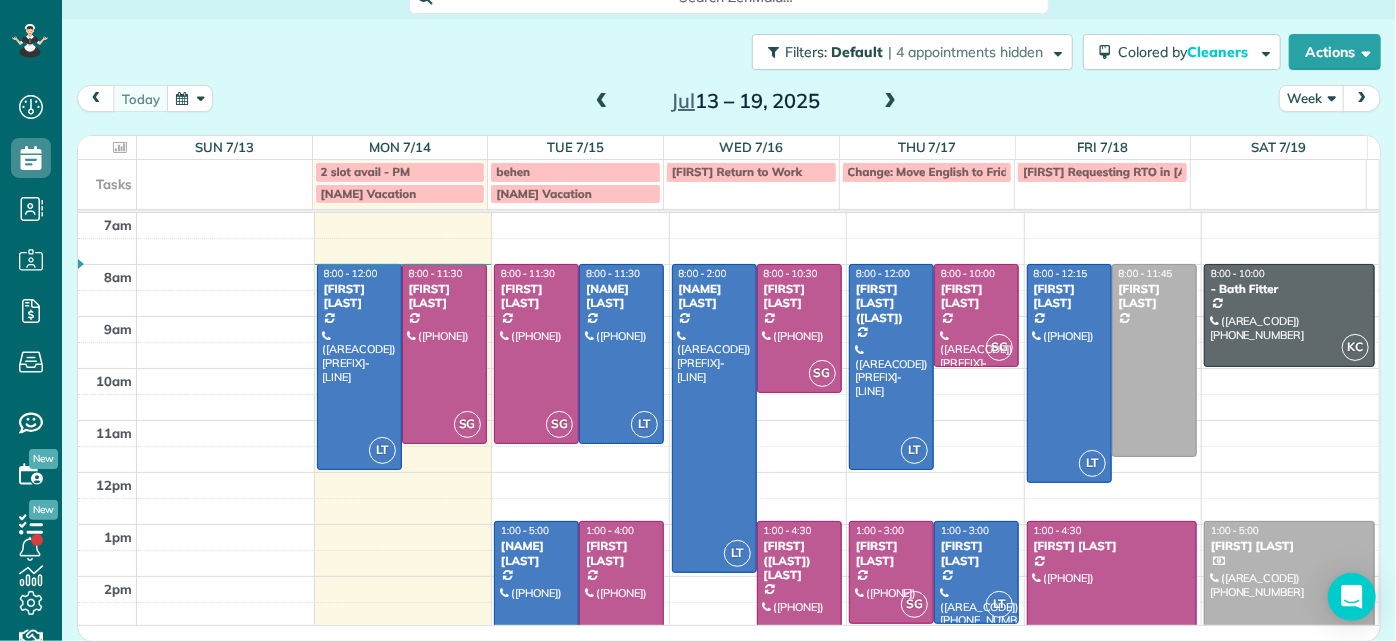 click at bounding box center [890, 102] 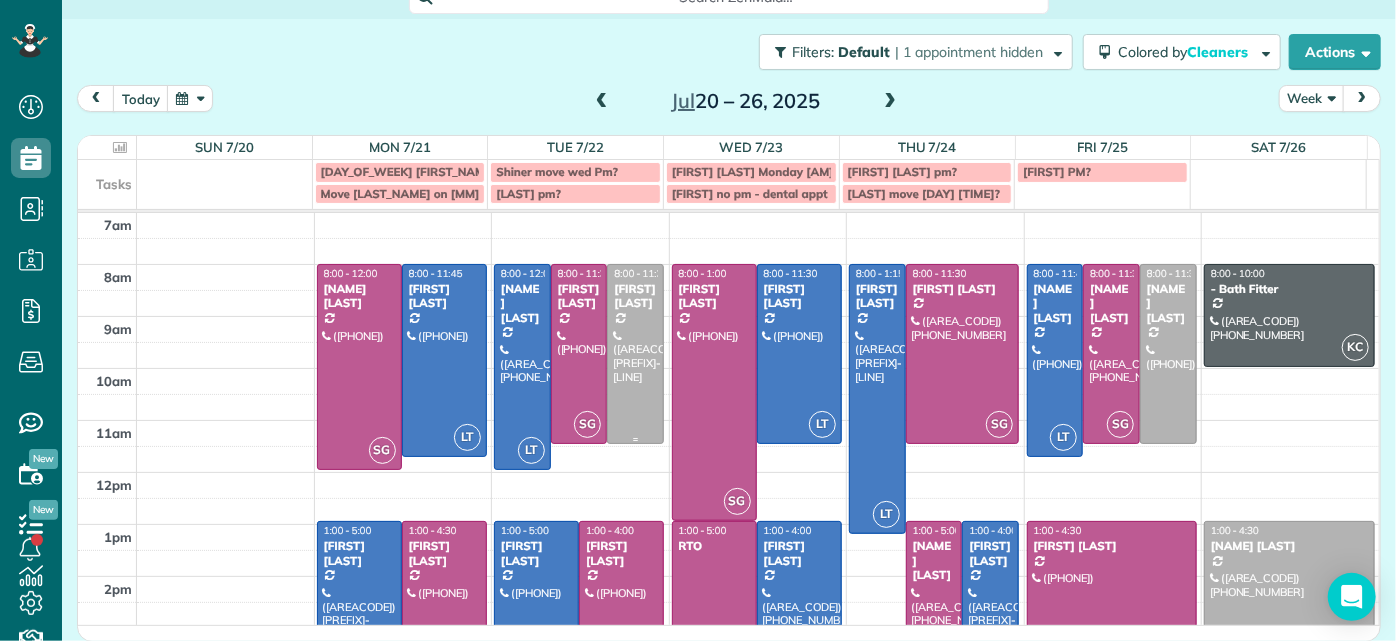 click at bounding box center (635, 354) 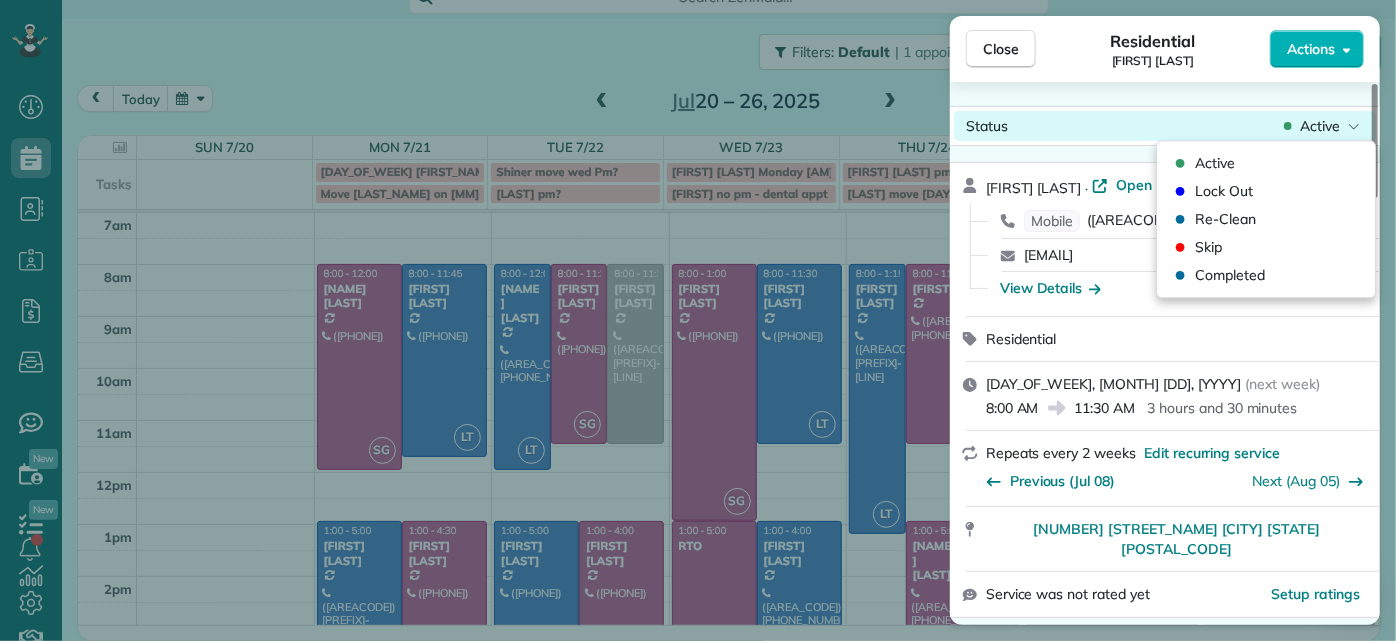 click 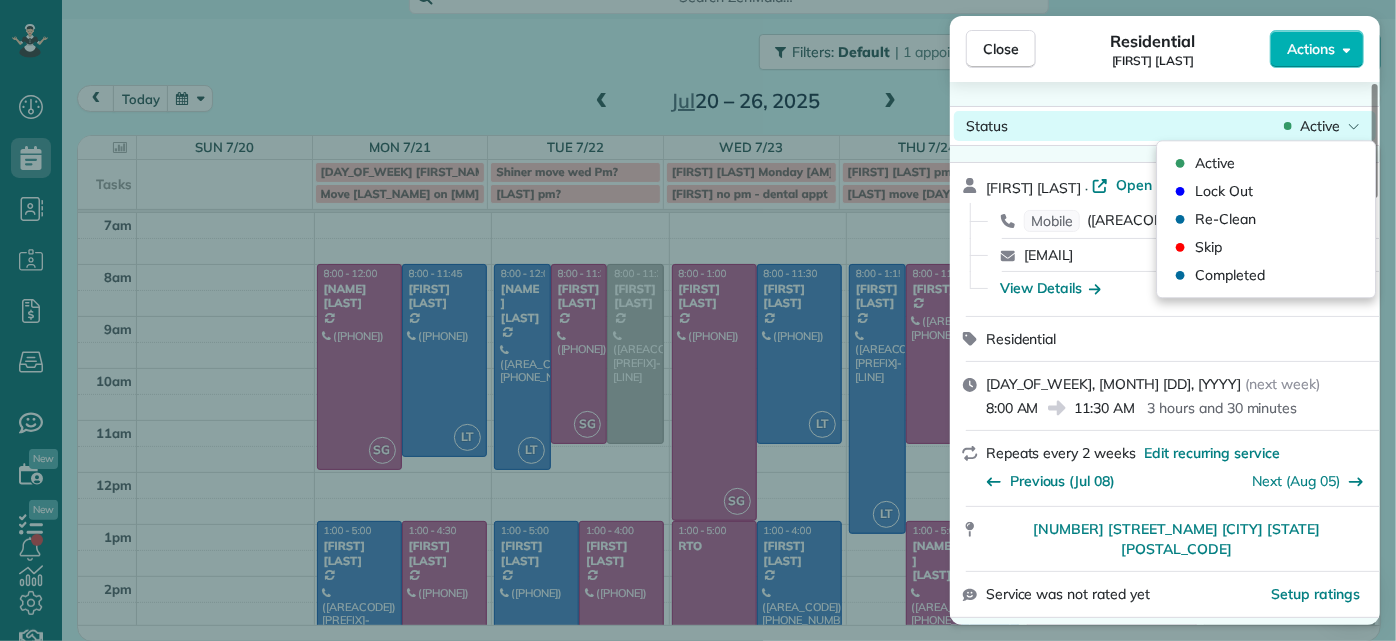 click 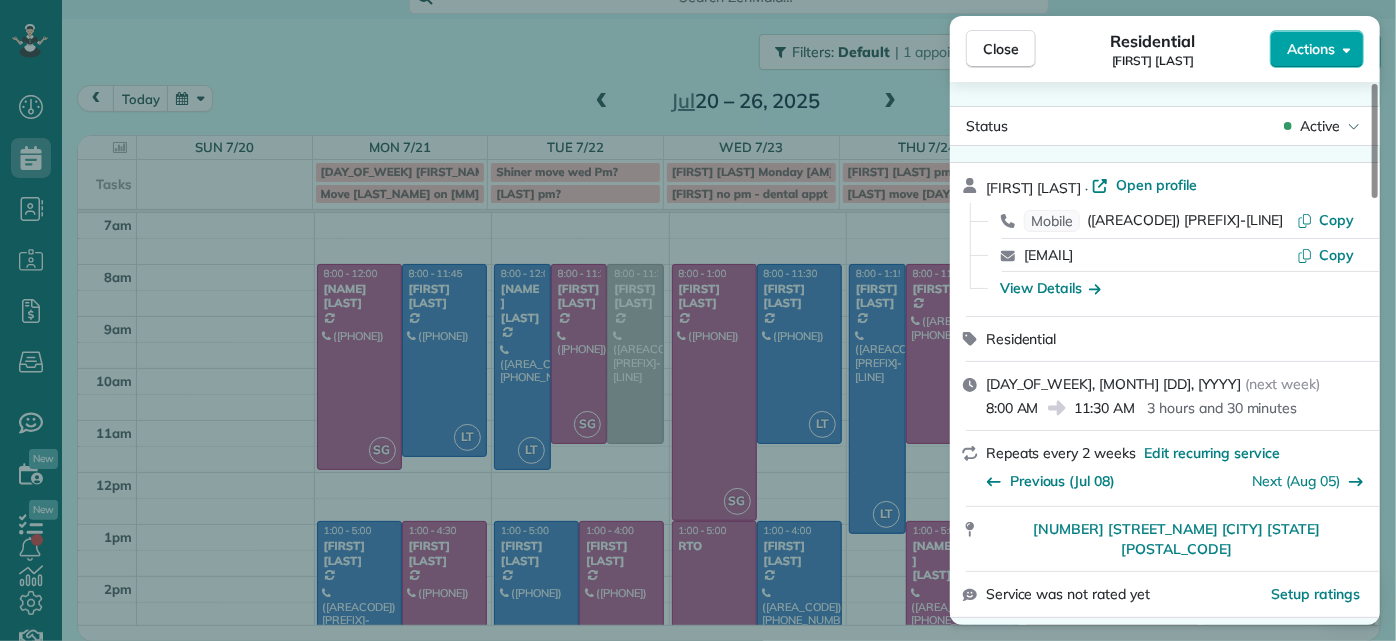 click on "Actions" at bounding box center (1311, 49) 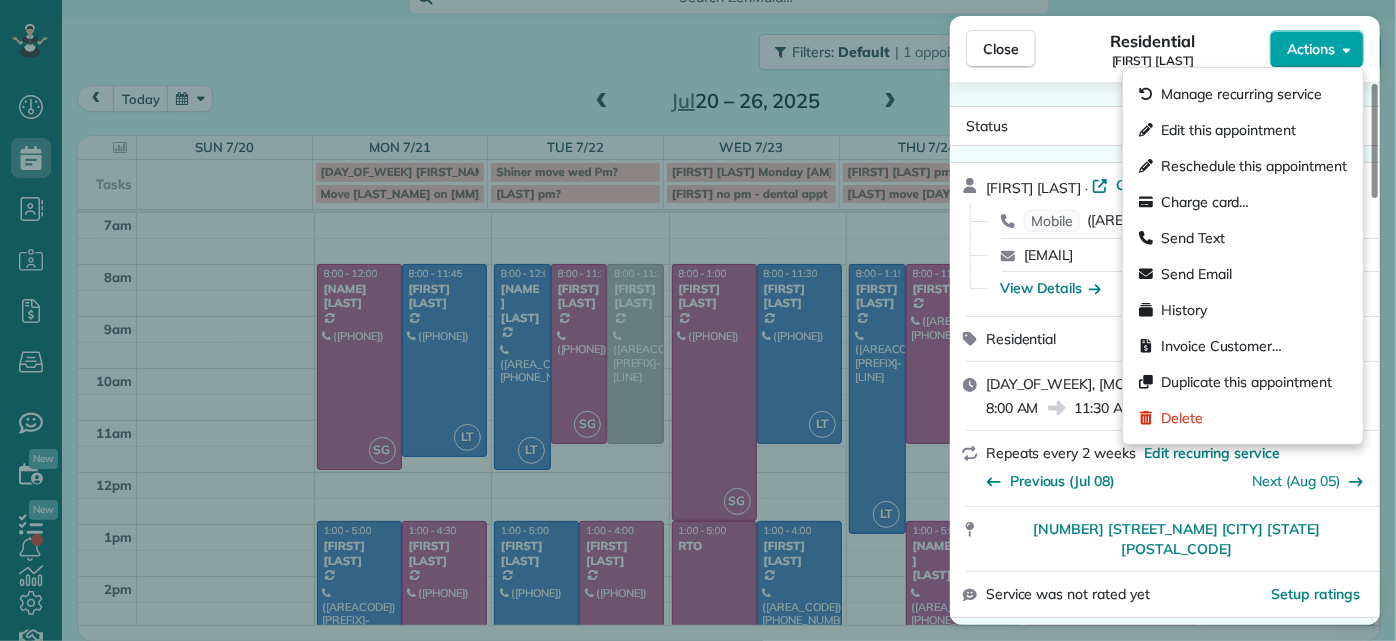 click on "Actions" at bounding box center (1311, 49) 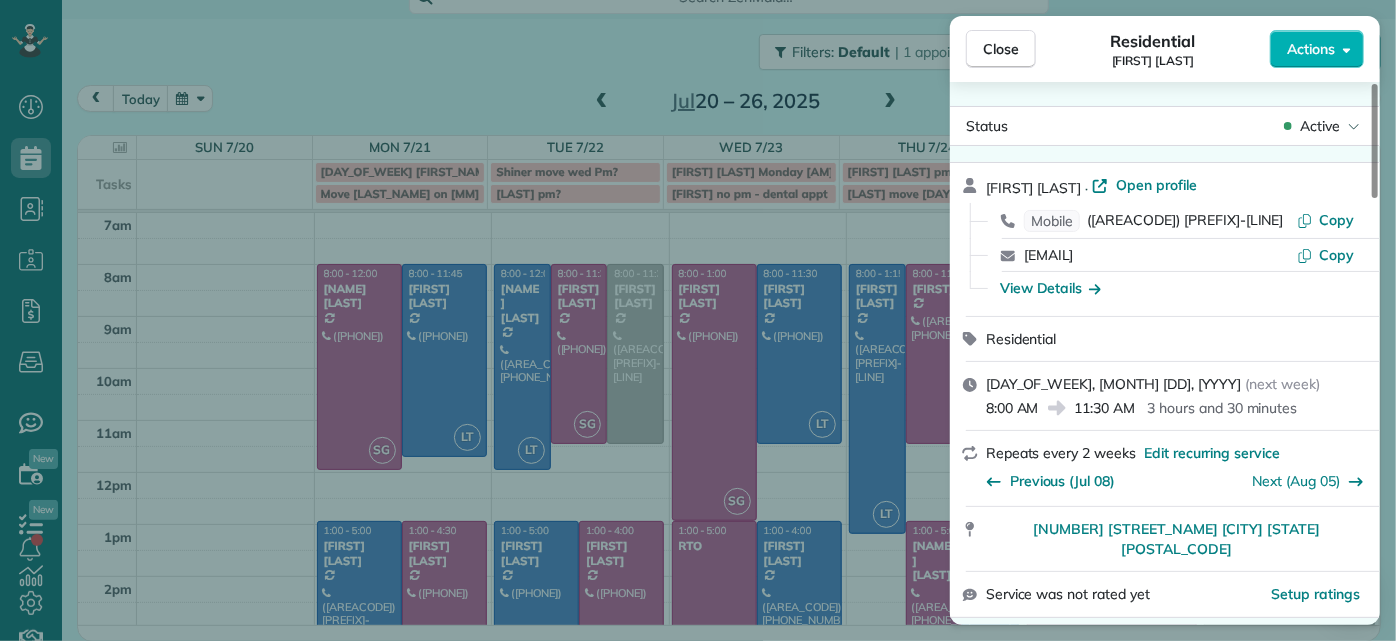 click on "Open profile" at bounding box center [1156, 185] 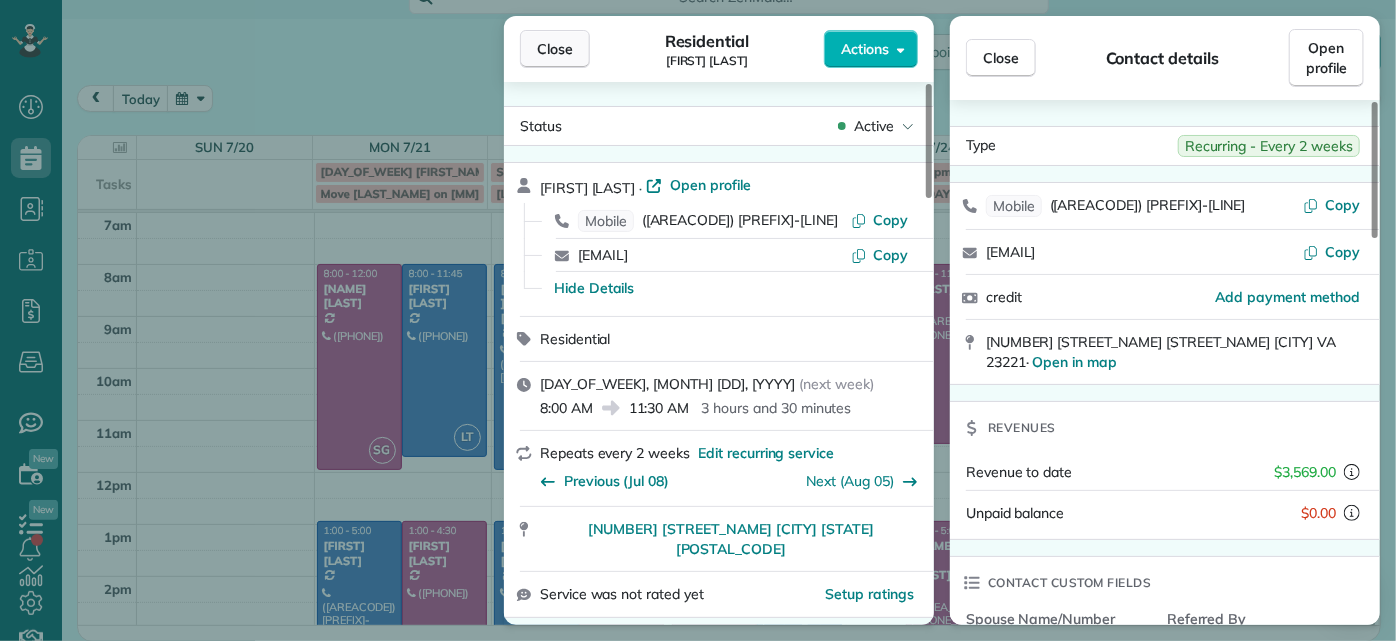 click on "Close" at bounding box center (555, 49) 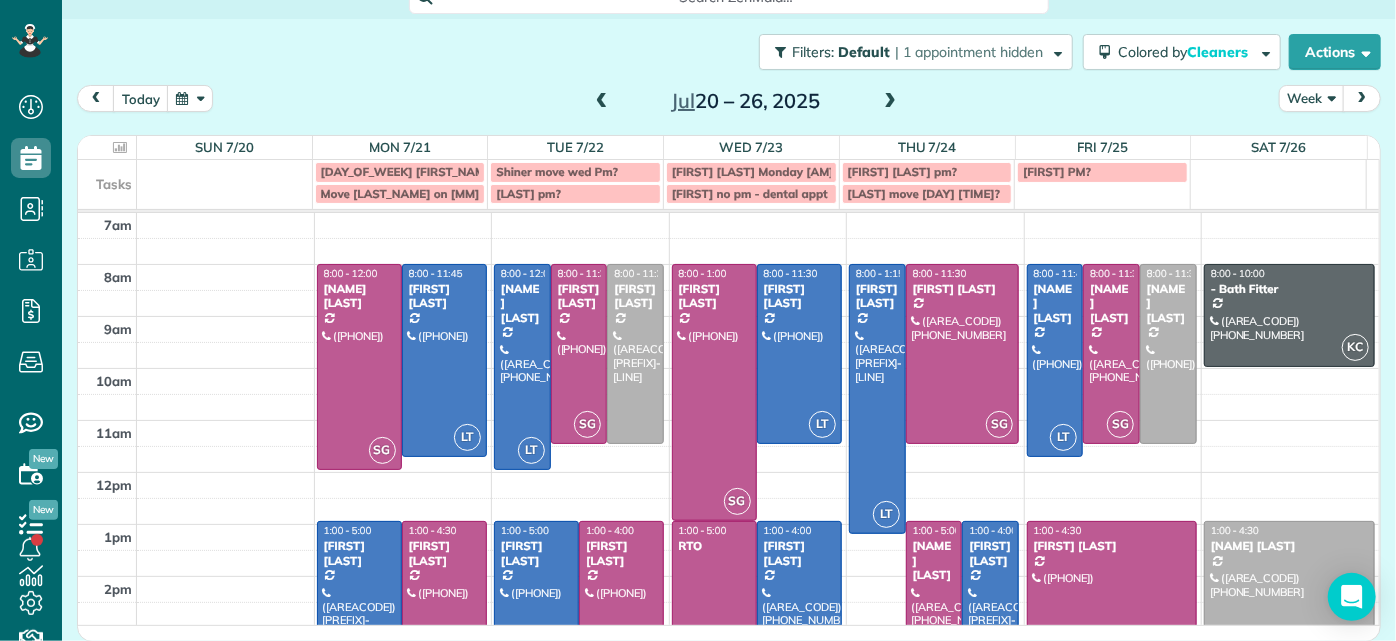 click at bounding box center [602, 102] 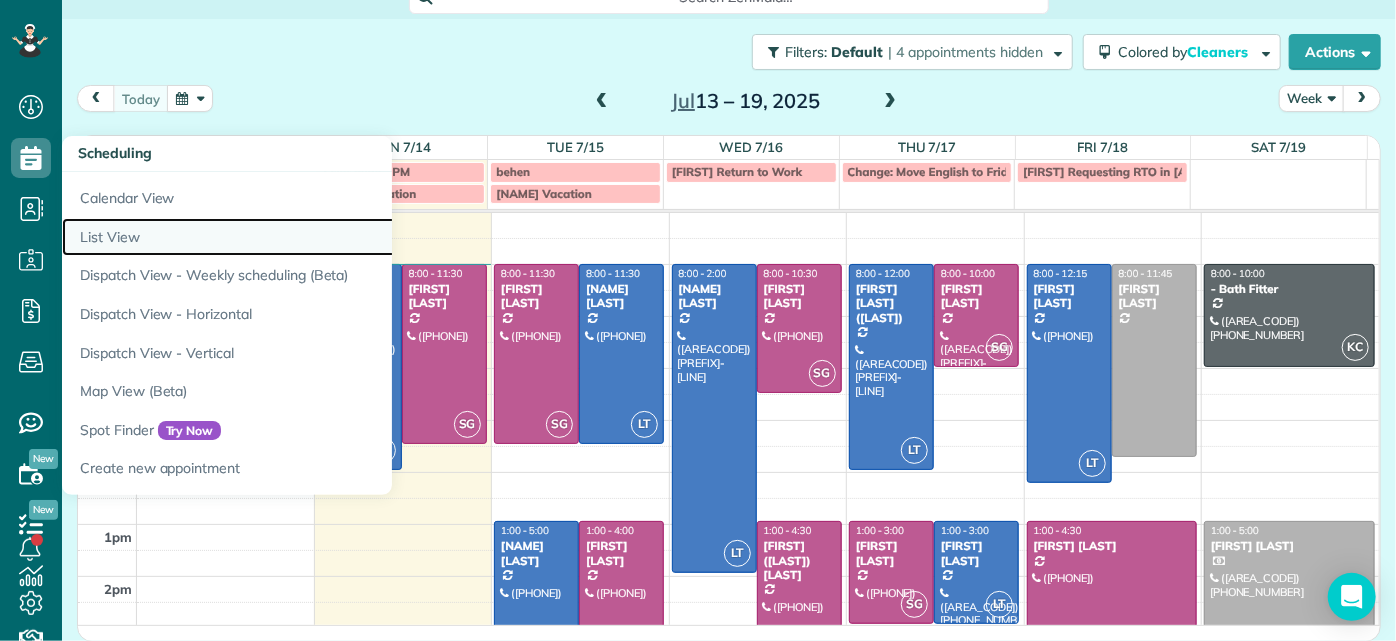 click on "List View" at bounding box center (312, 237) 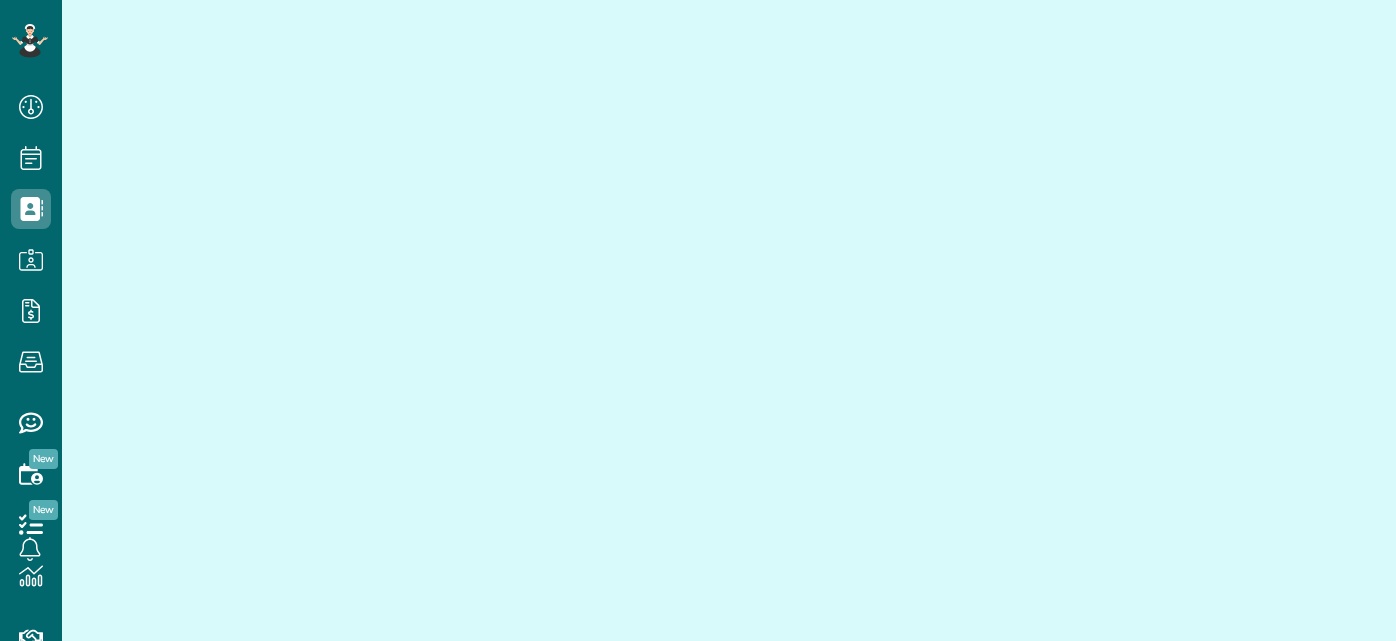 scroll, scrollTop: 0, scrollLeft: 0, axis: both 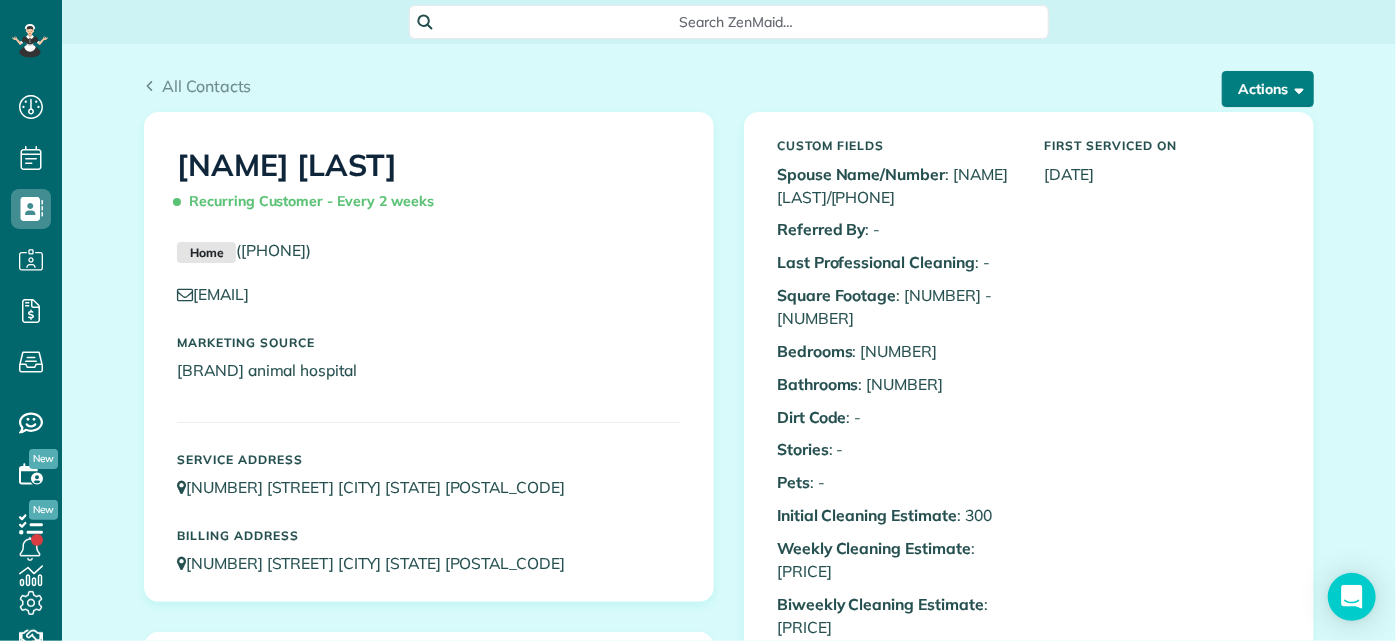 click on "Actions" at bounding box center [1268, 89] 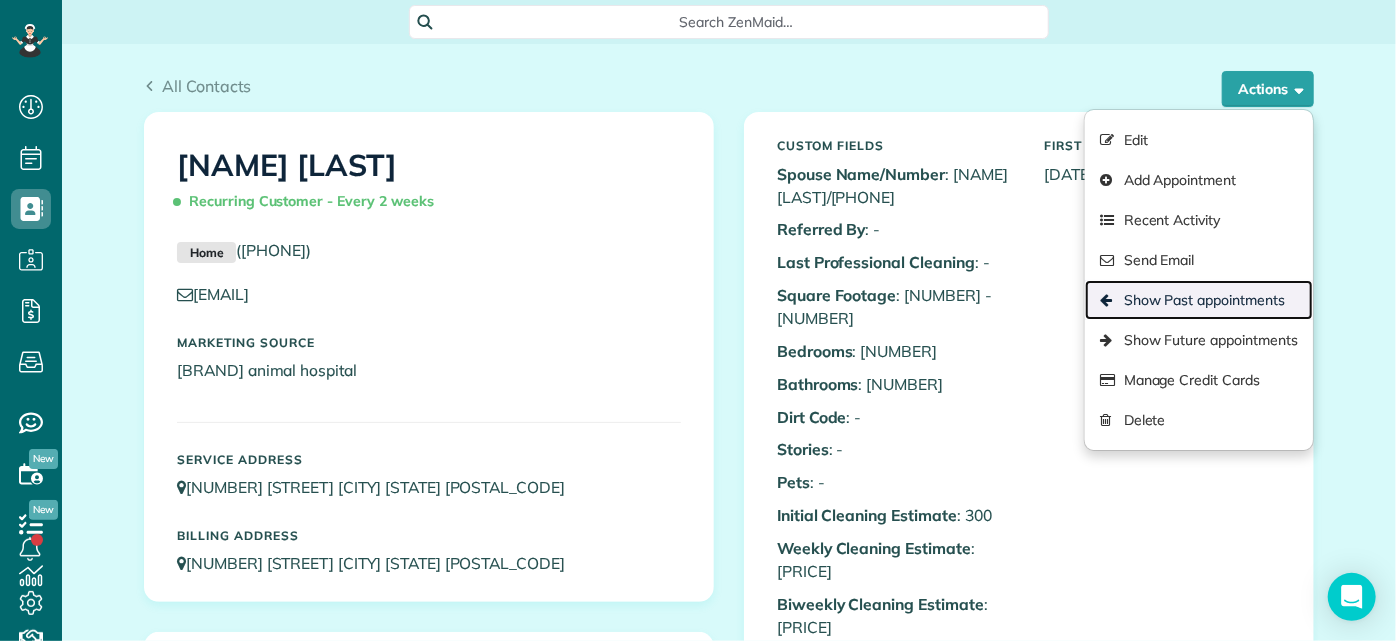 click on "Show Past appointments" at bounding box center [1199, 300] 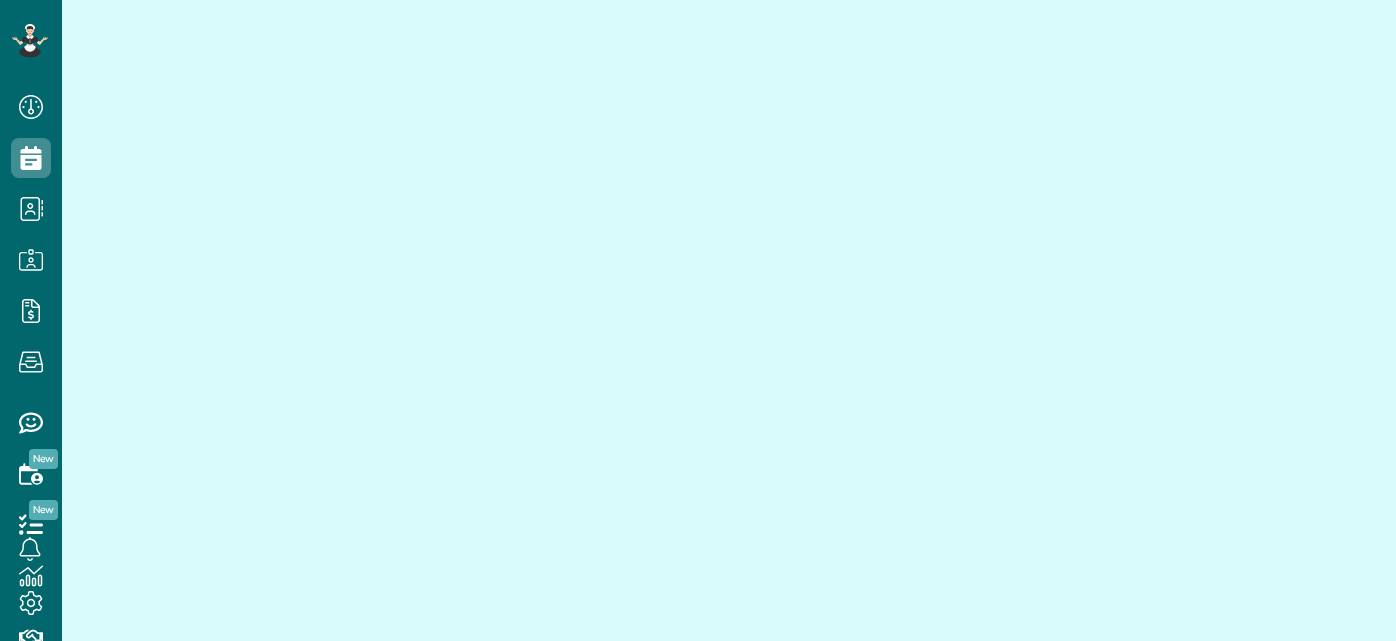 scroll, scrollTop: 0, scrollLeft: 0, axis: both 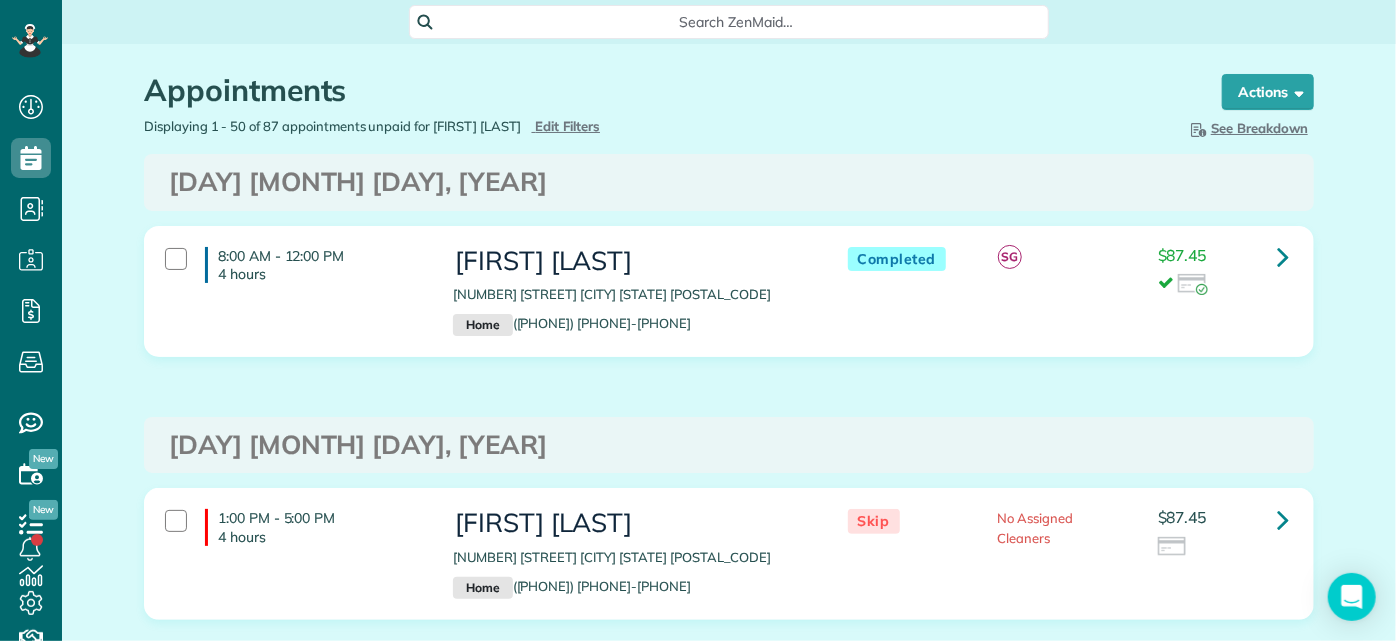 click on "Thursday Jul 03, 2025" at bounding box center [729, 182] 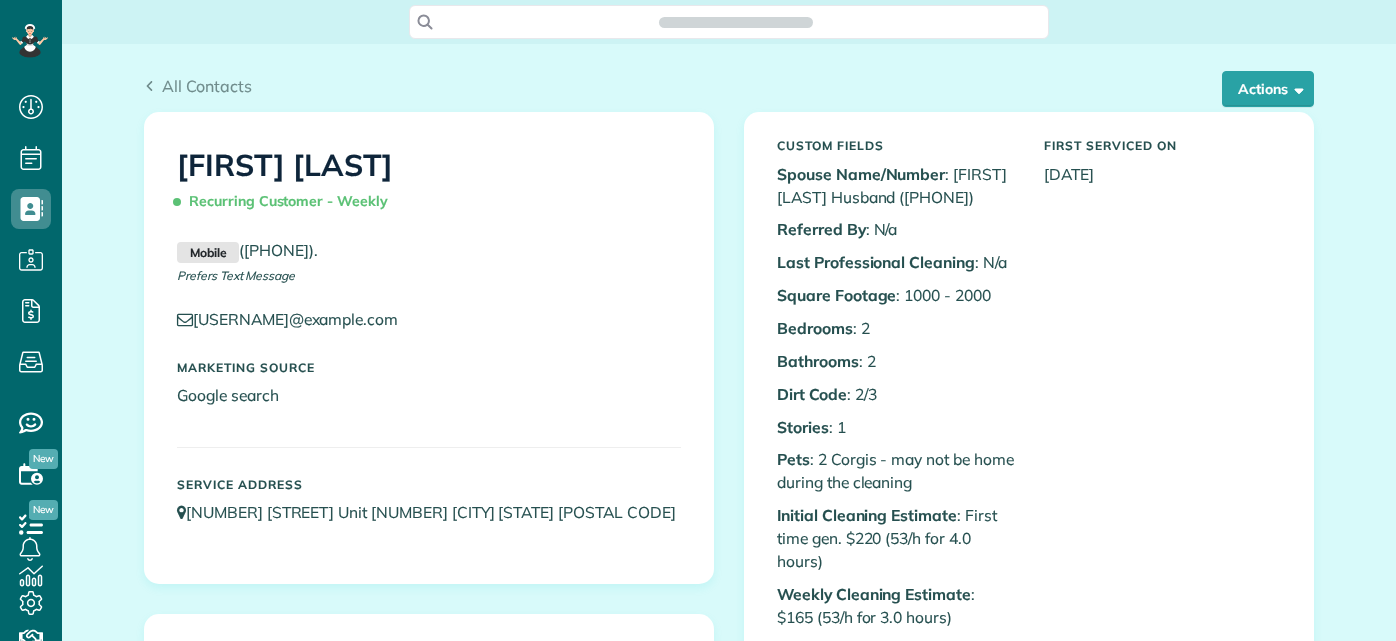 scroll, scrollTop: 0, scrollLeft: 0, axis: both 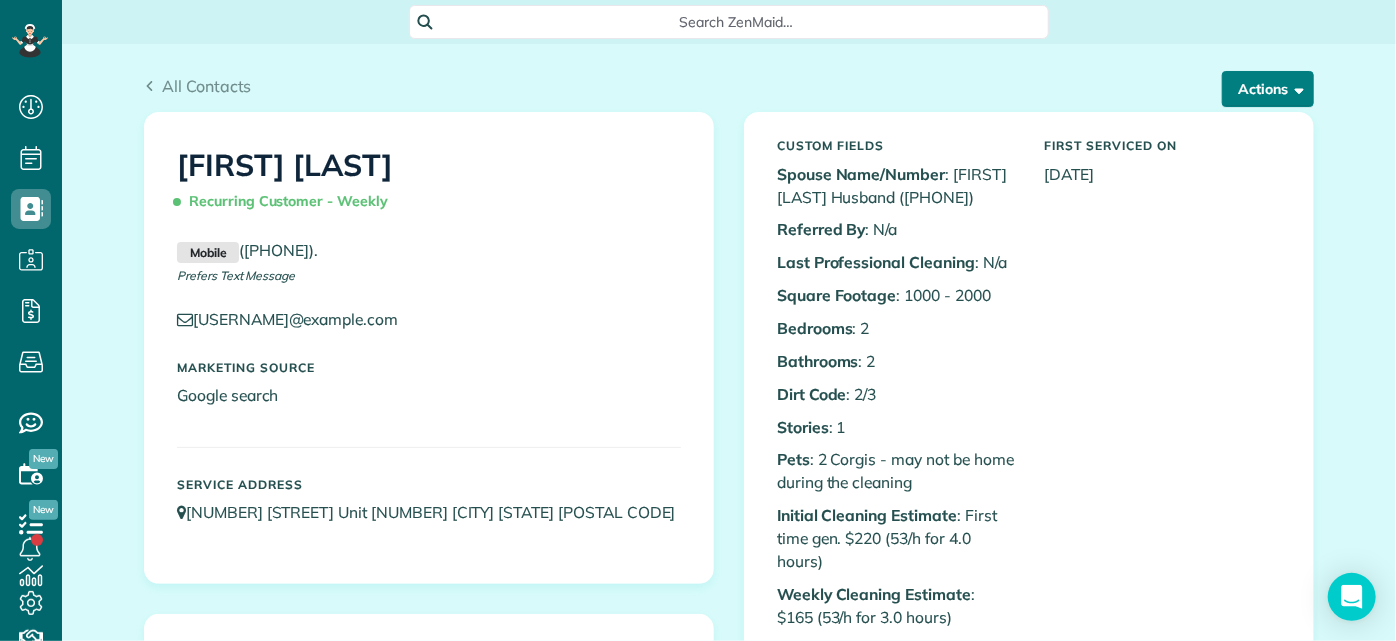 click on "Actions" at bounding box center [1268, 89] 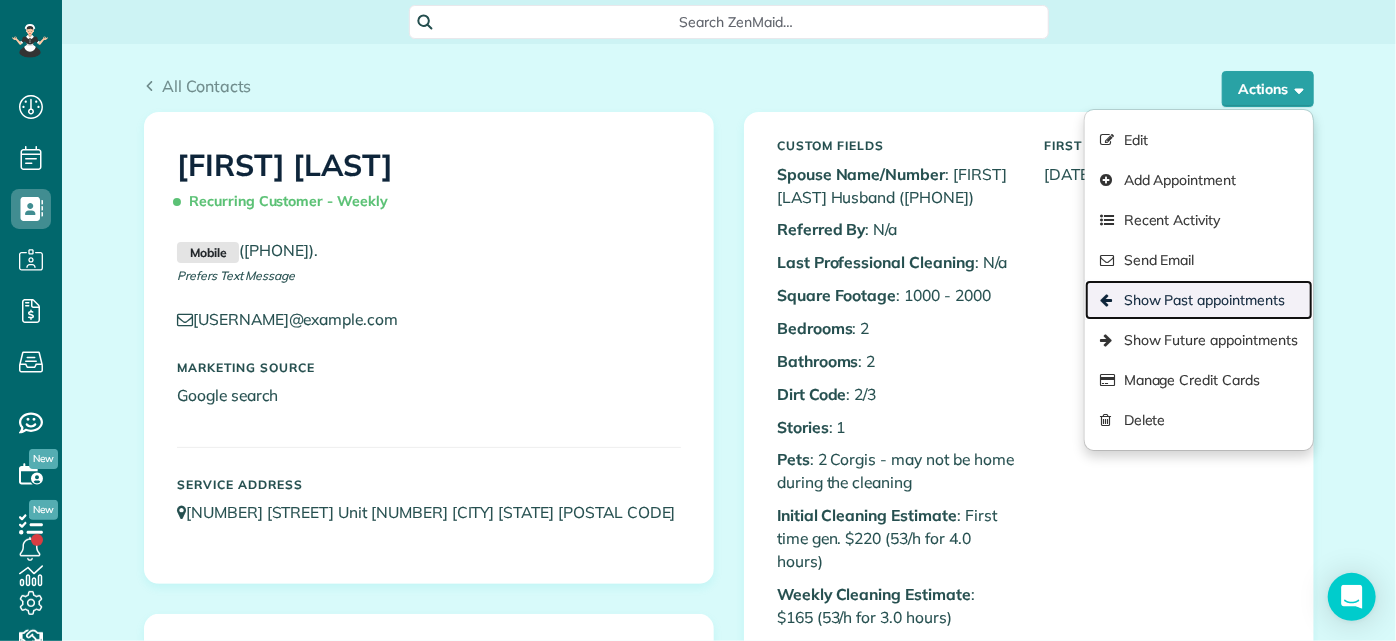 click on "Show Past appointments" at bounding box center [1199, 300] 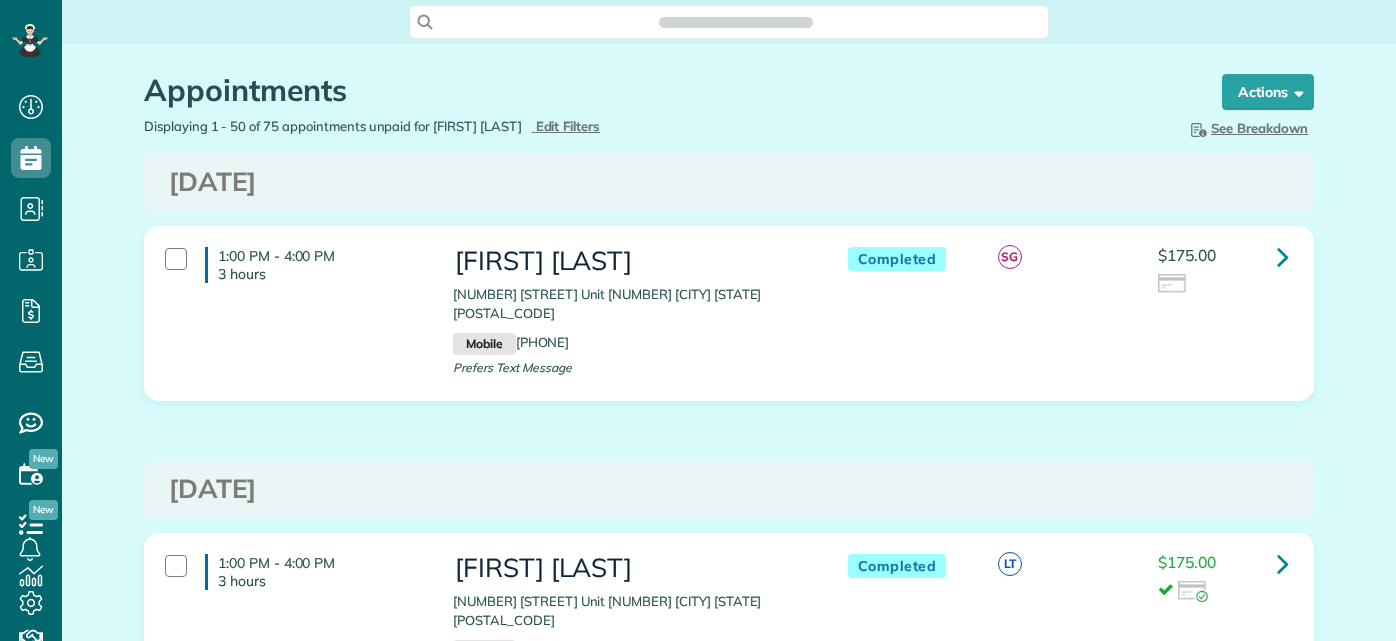 scroll, scrollTop: 0, scrollLeft: 0, axis: both 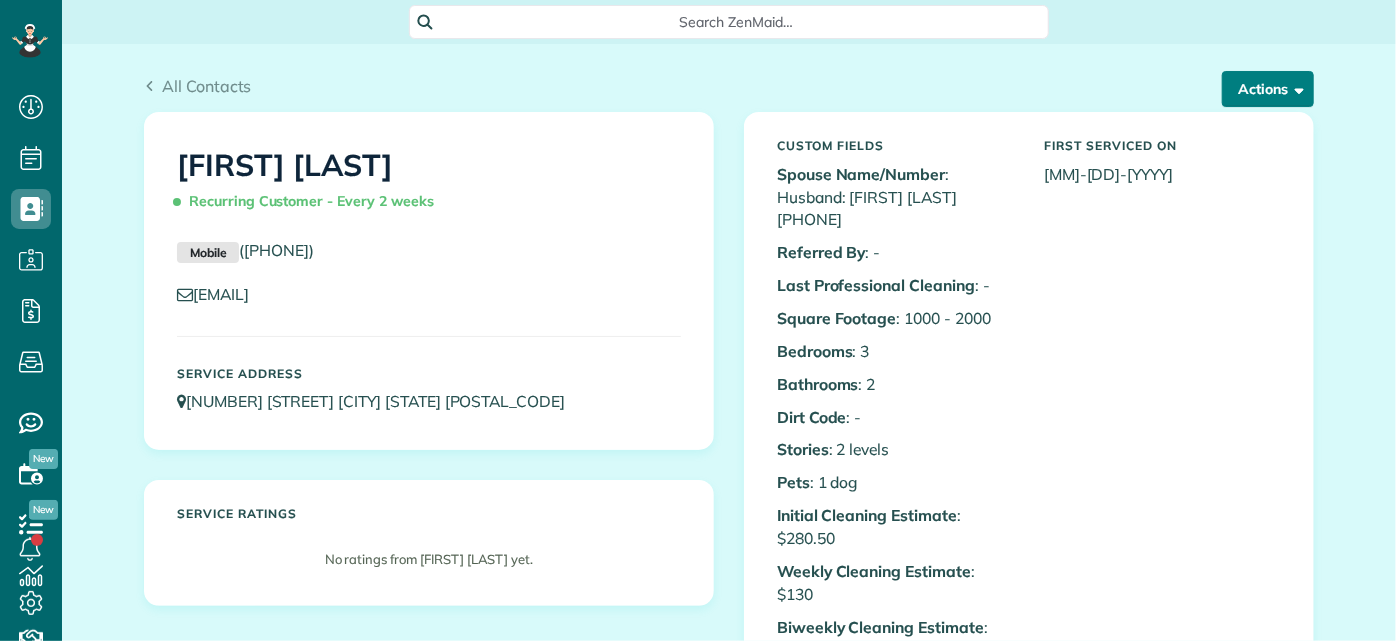 click on "Actions" at bounding box center (1268, 89) 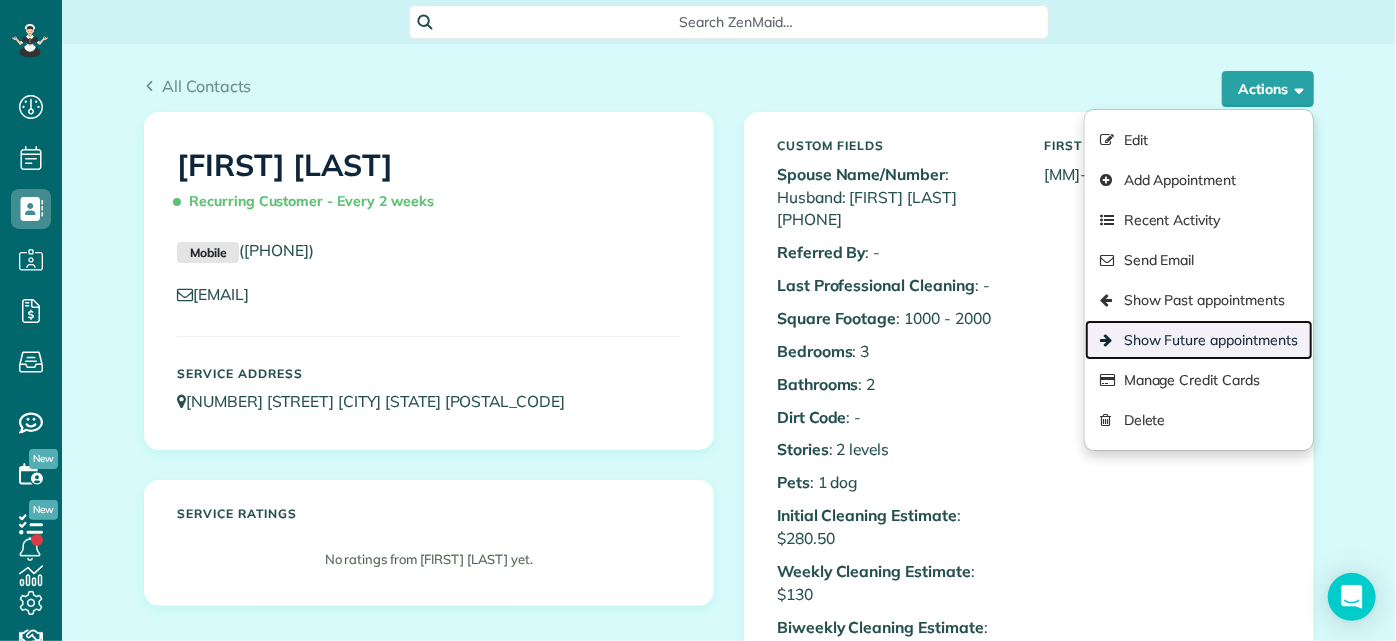 click on "Show Future appointments" at bounding box center (1199, 340) 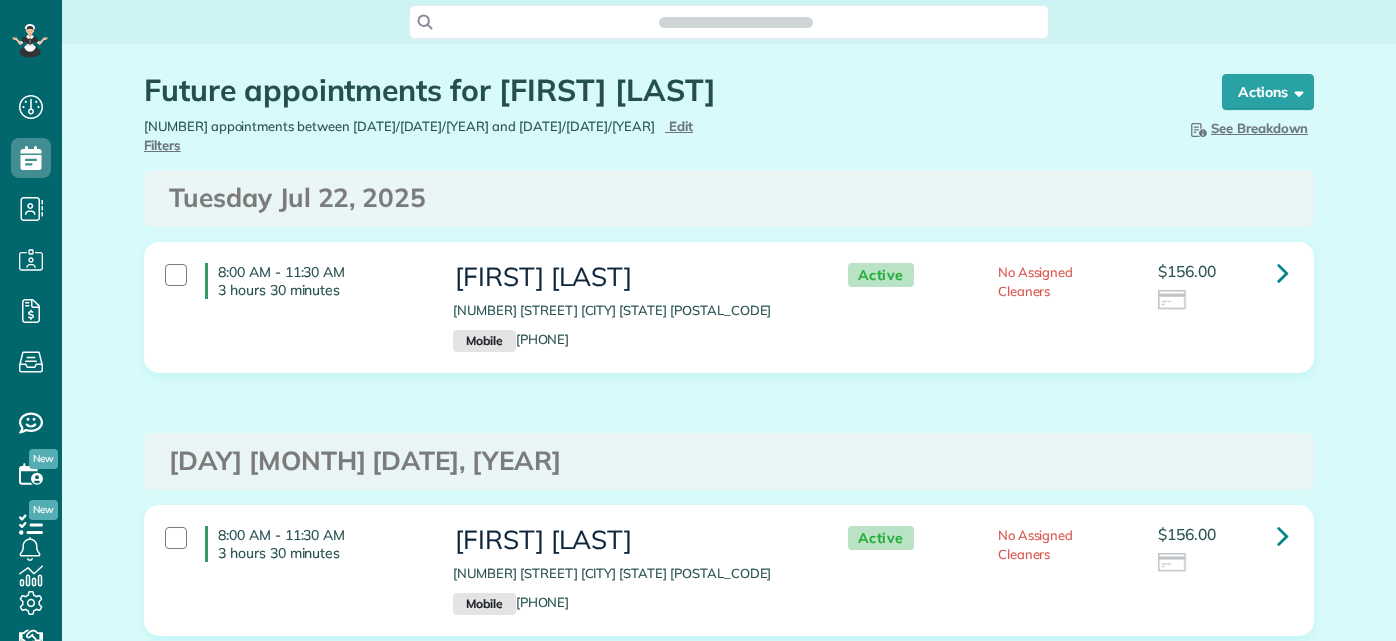 scroll, scrollTop: 0, scrollLeft: 0, axis: both 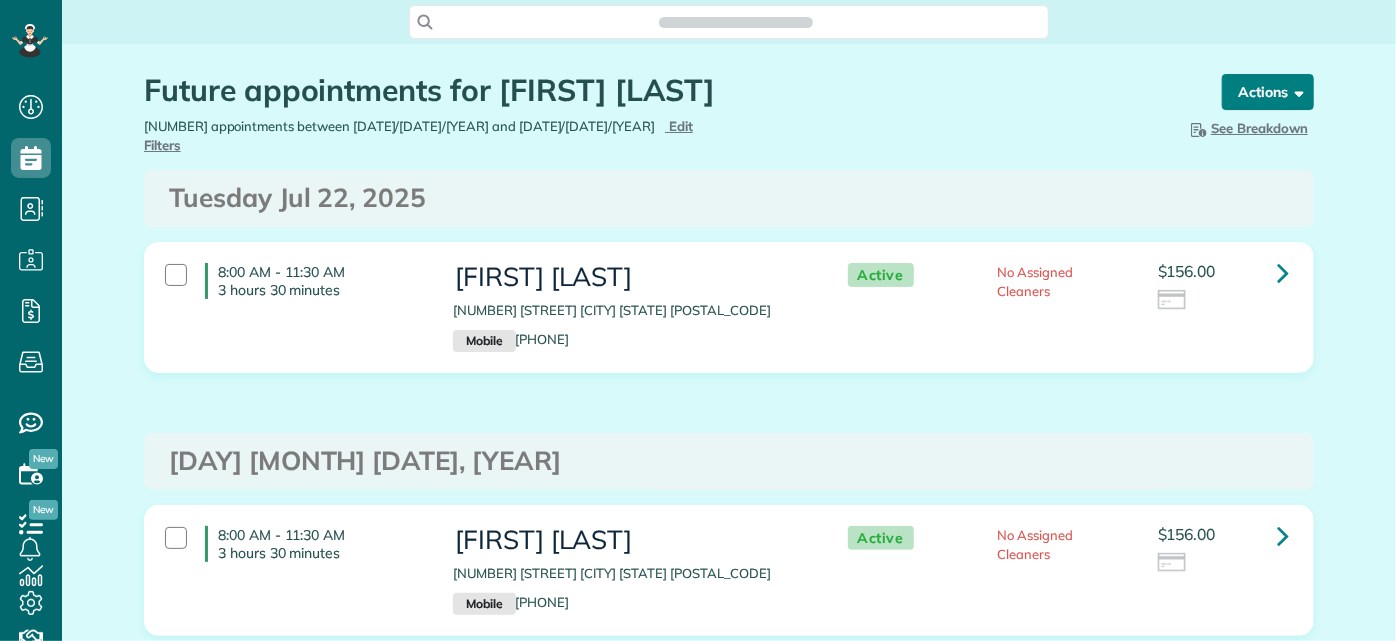 click on "Actions" at bounding box center [1268, 92] 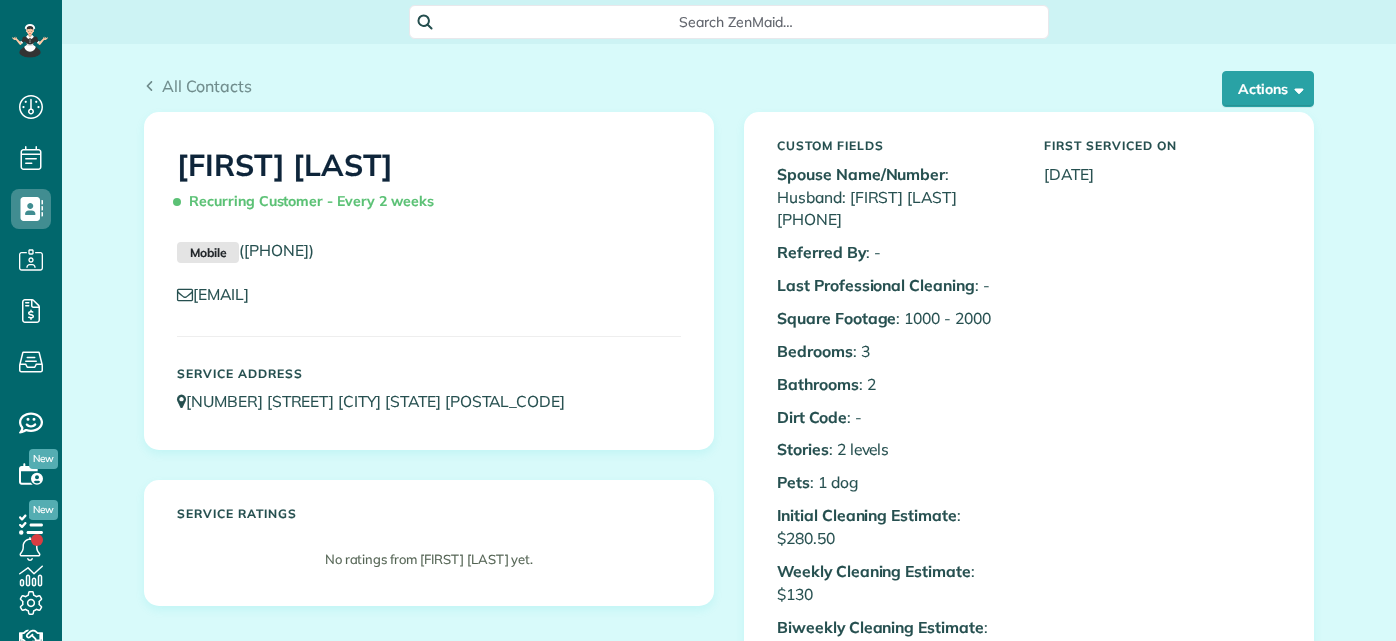 scroll, scrollTop: 0, scrollLeft: 0, axis: both 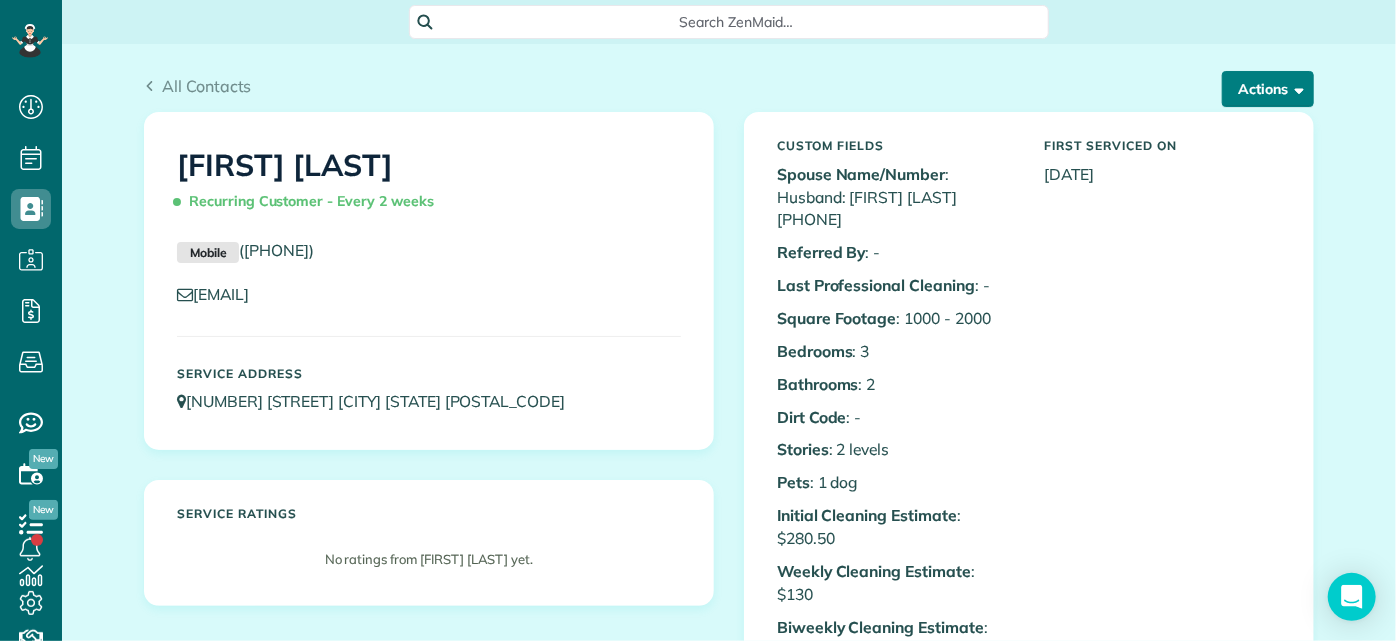 click on "Actions" at bounding box center (1268, 89) 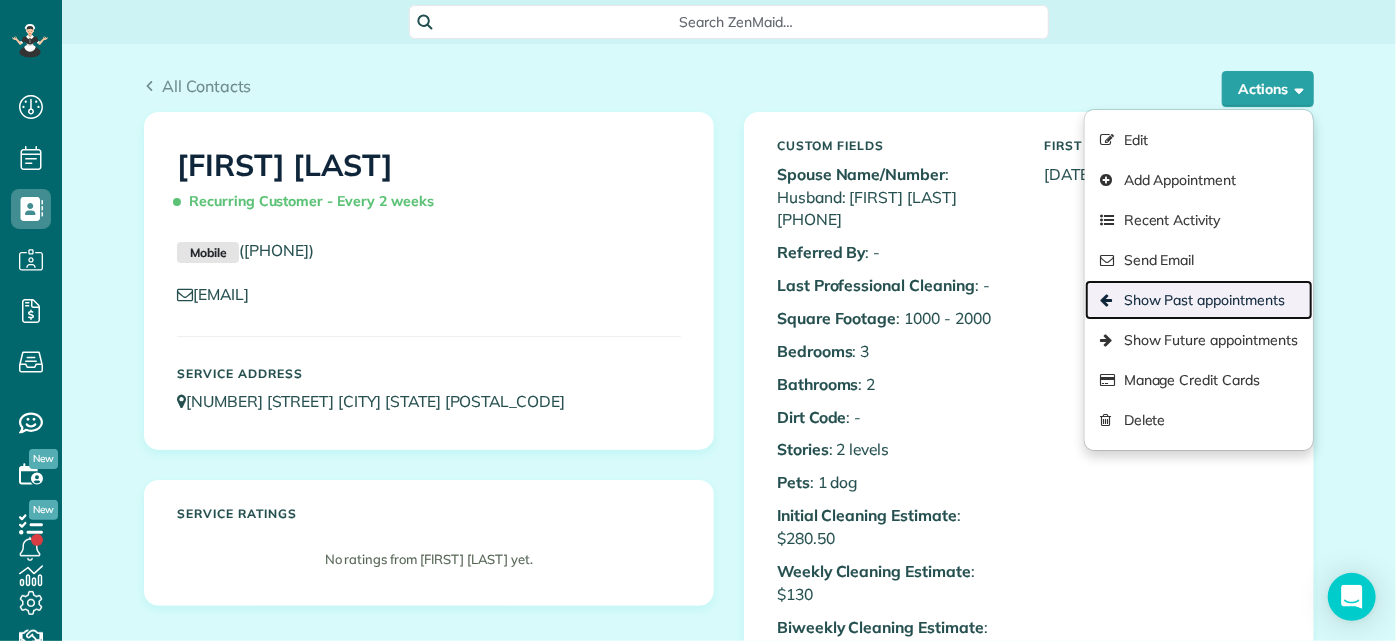 click on "Show Past appointments" at bounding box center [1199, 300] 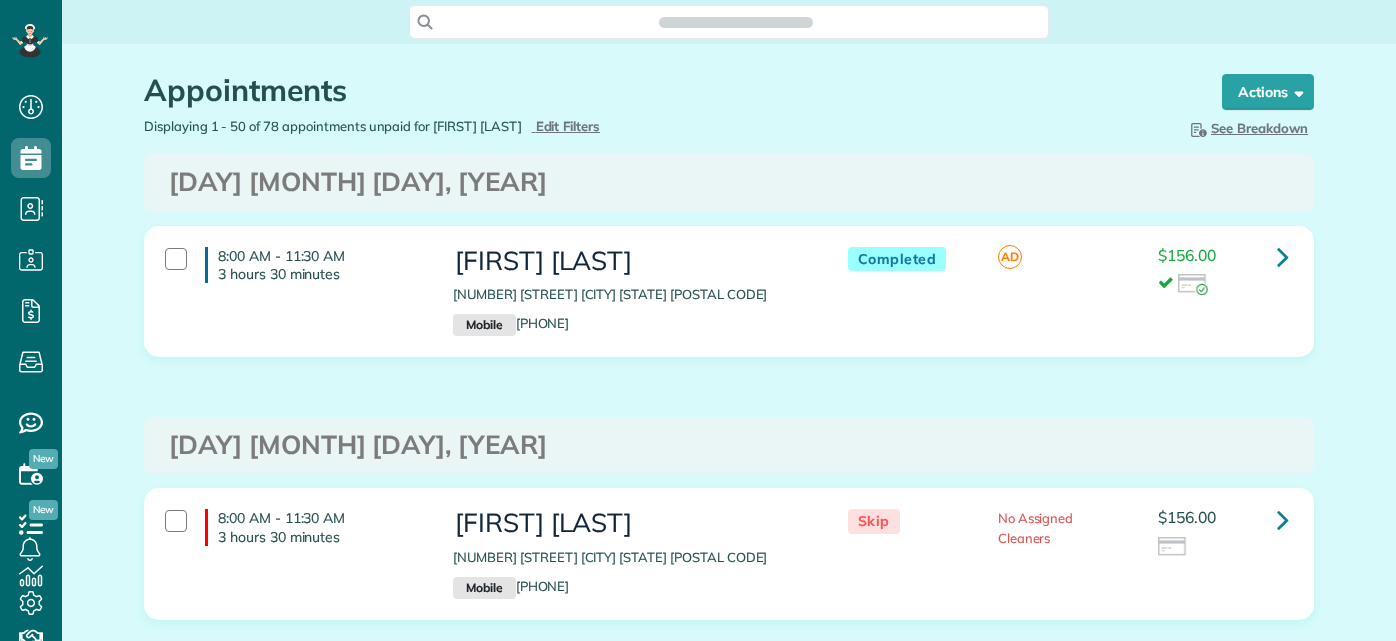 scroll, scrollTop: 0, scrollLeft: 0, axis: both 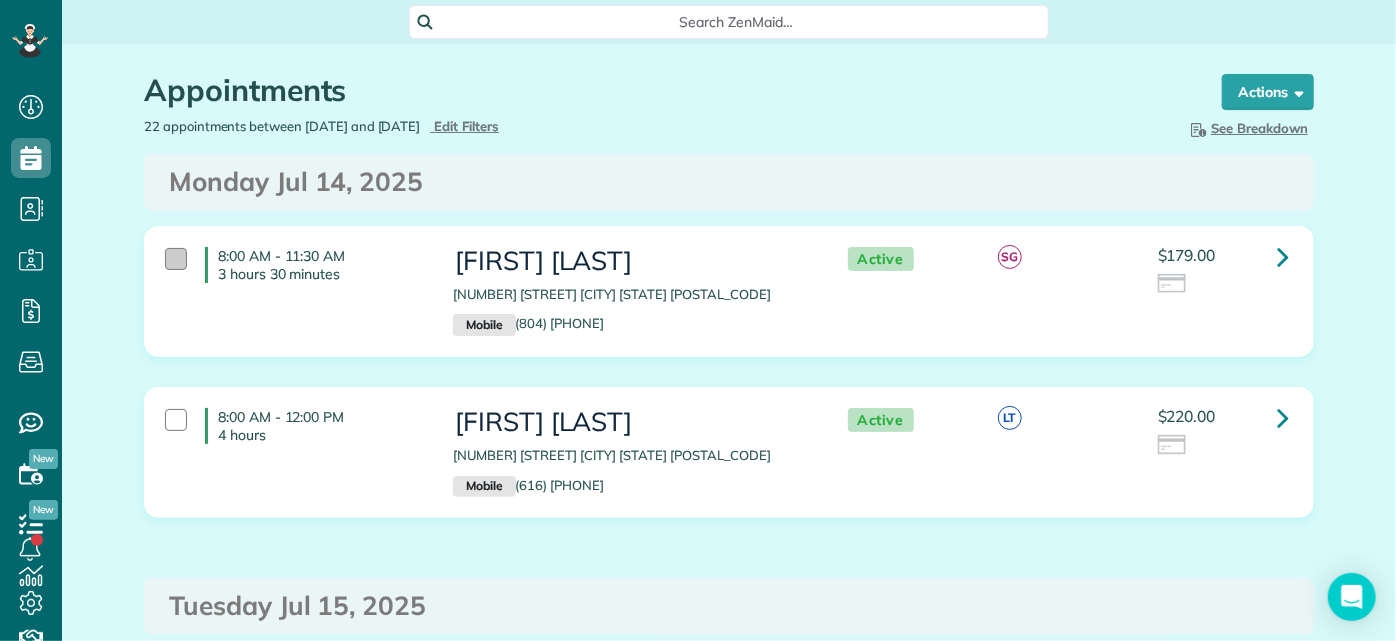click at bounding box center [176, 259] 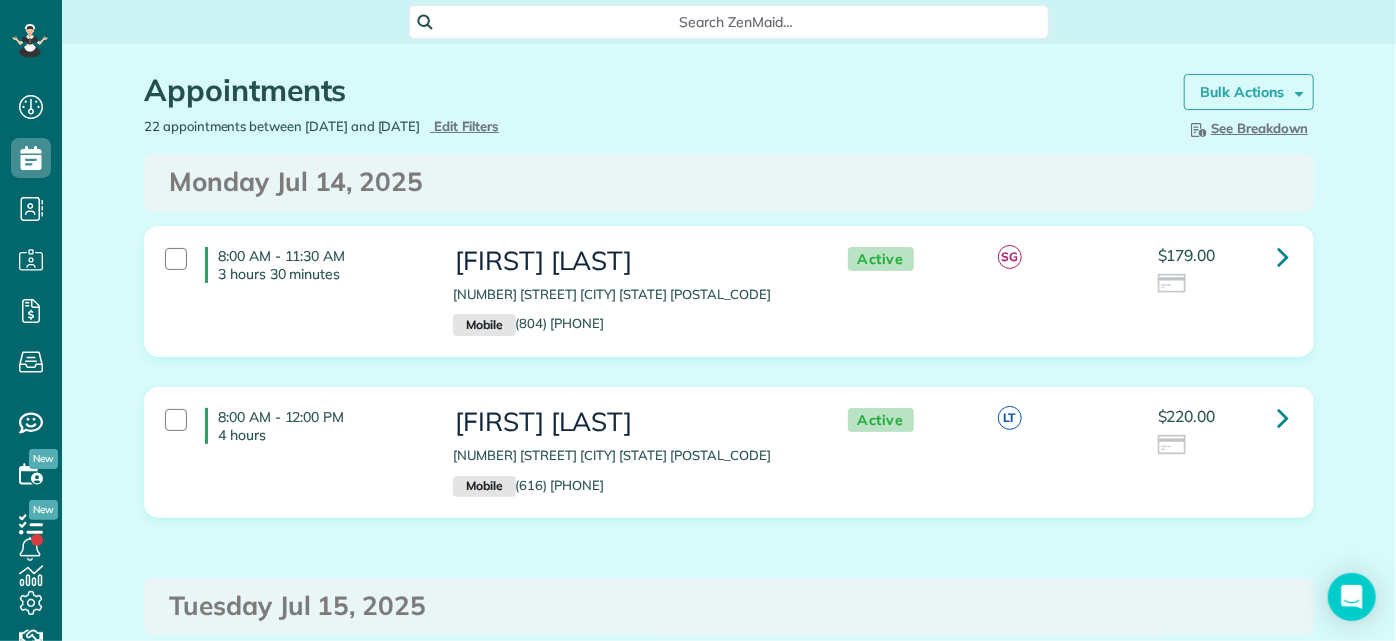 click on "Bulk Actions" at bounding box center (1242, 92) 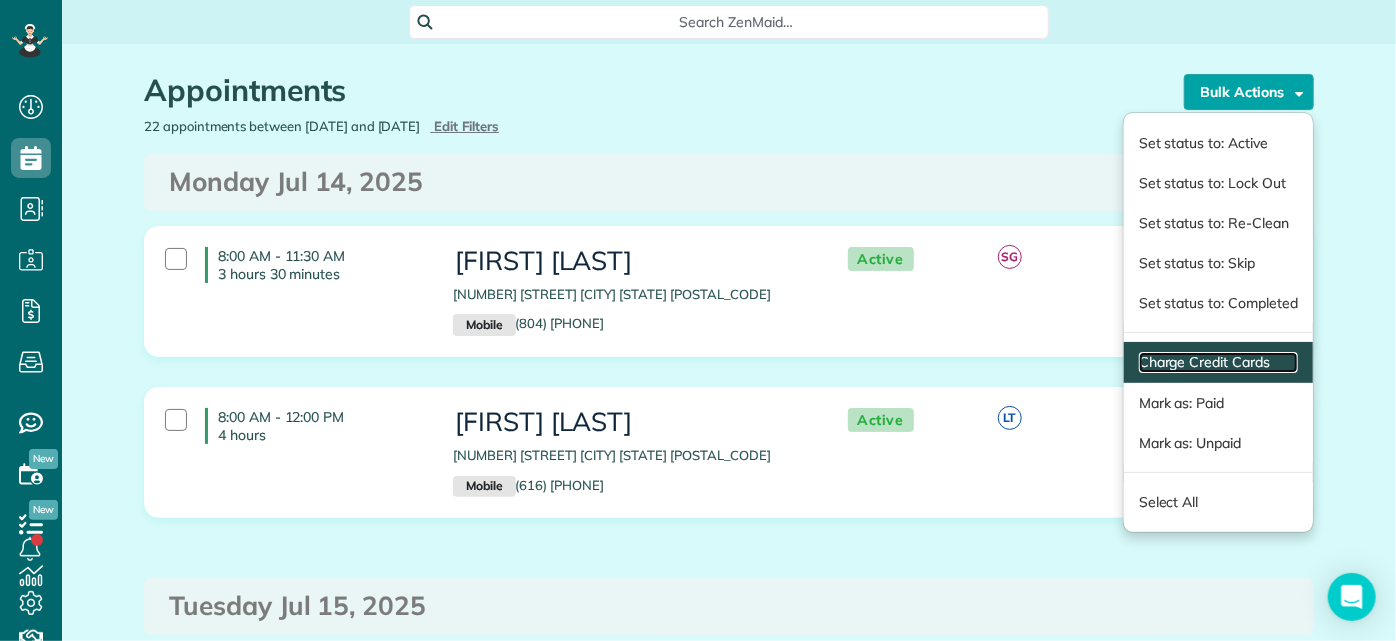 click on "Charge Credit Cards" at bounding box center (1218, 362) 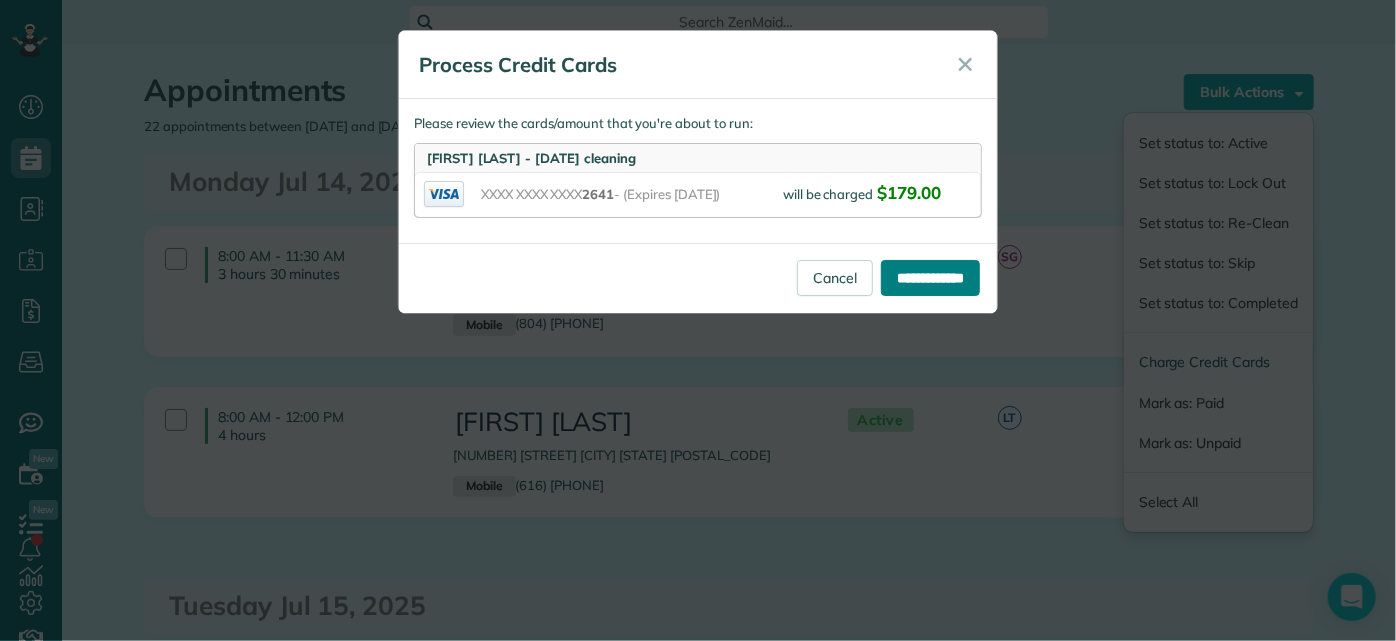 click on "**********" at bounding box center (930, 278) 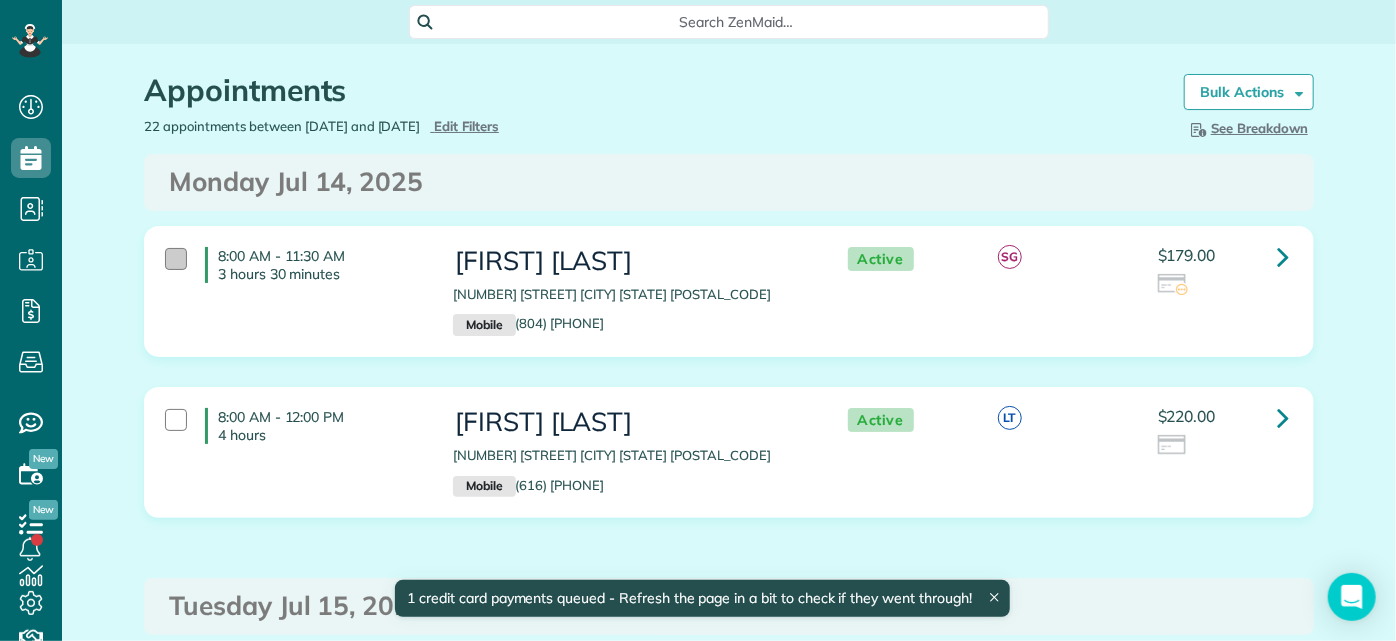 click at bounding box center [176, 259] 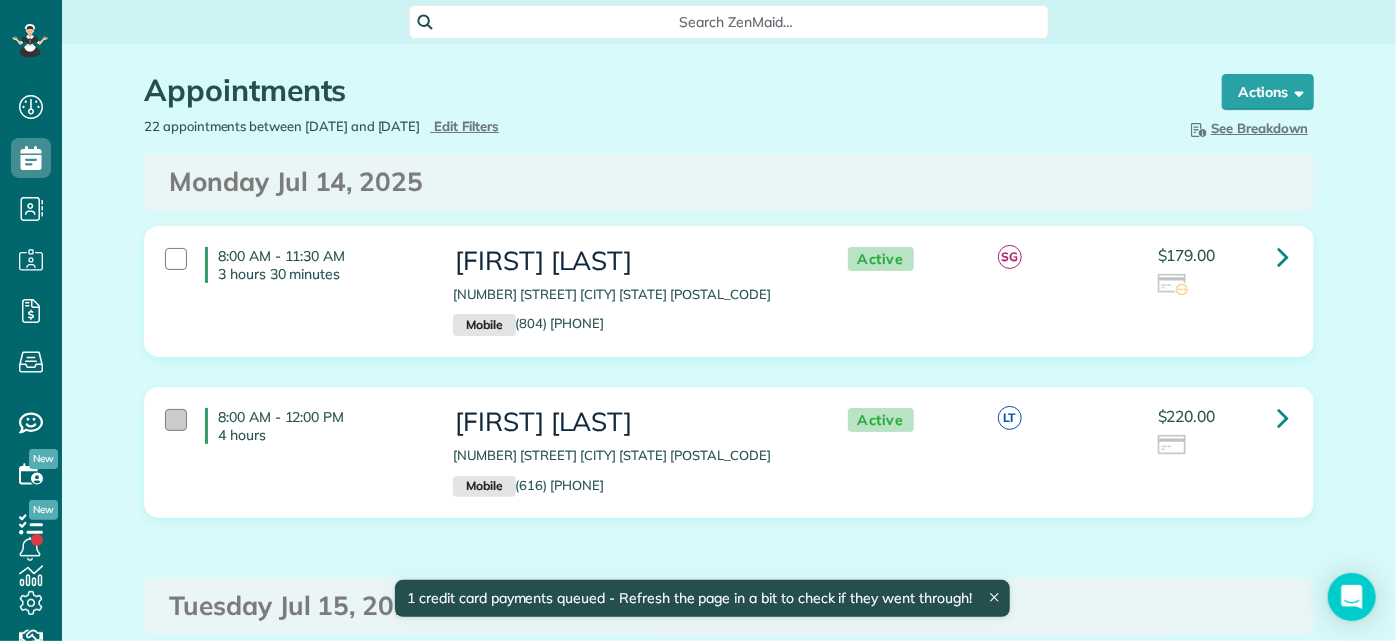 click at bounding box center [176, 420] 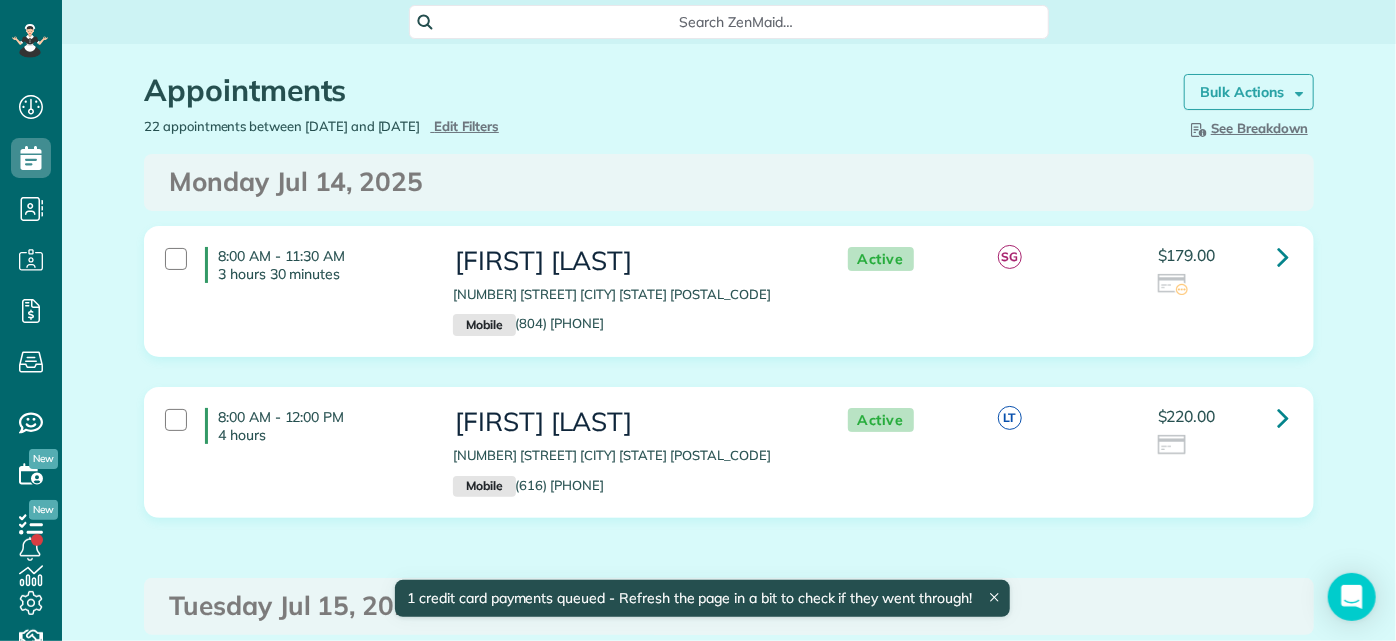 click on "Bulk Actions" at bounding box center [1242, 92] 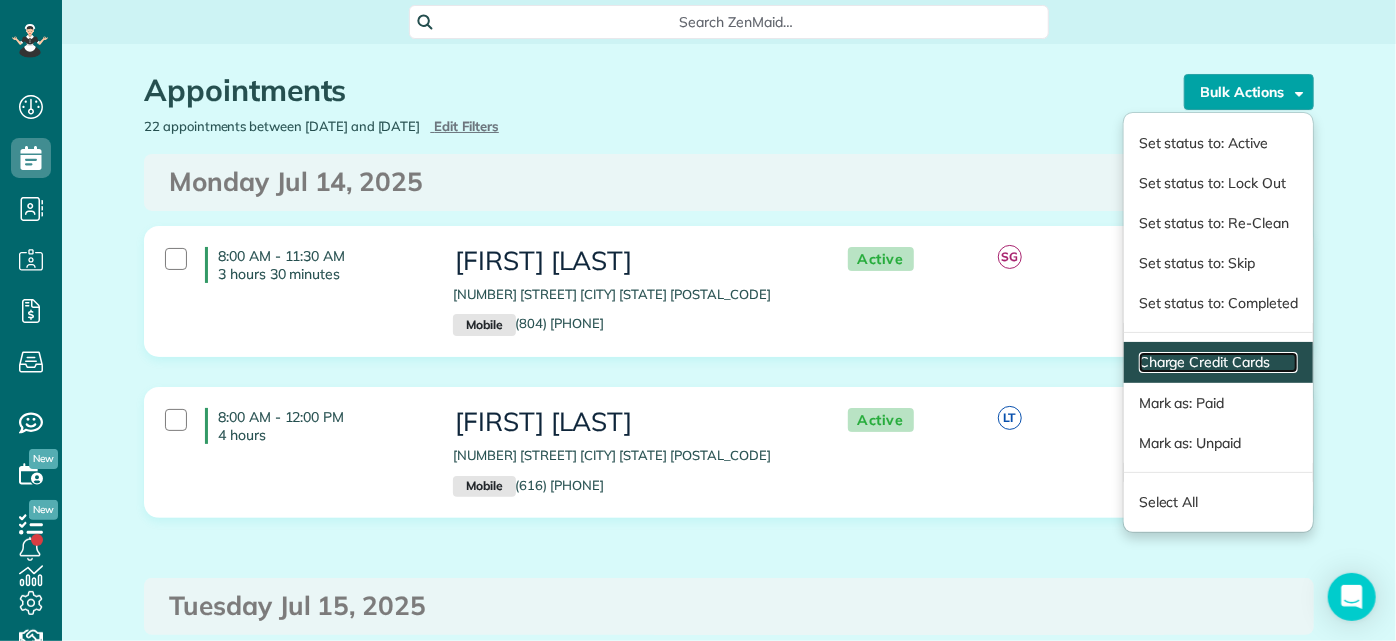click on "Charge Credit Cards" at bounding box center (1218, 362) 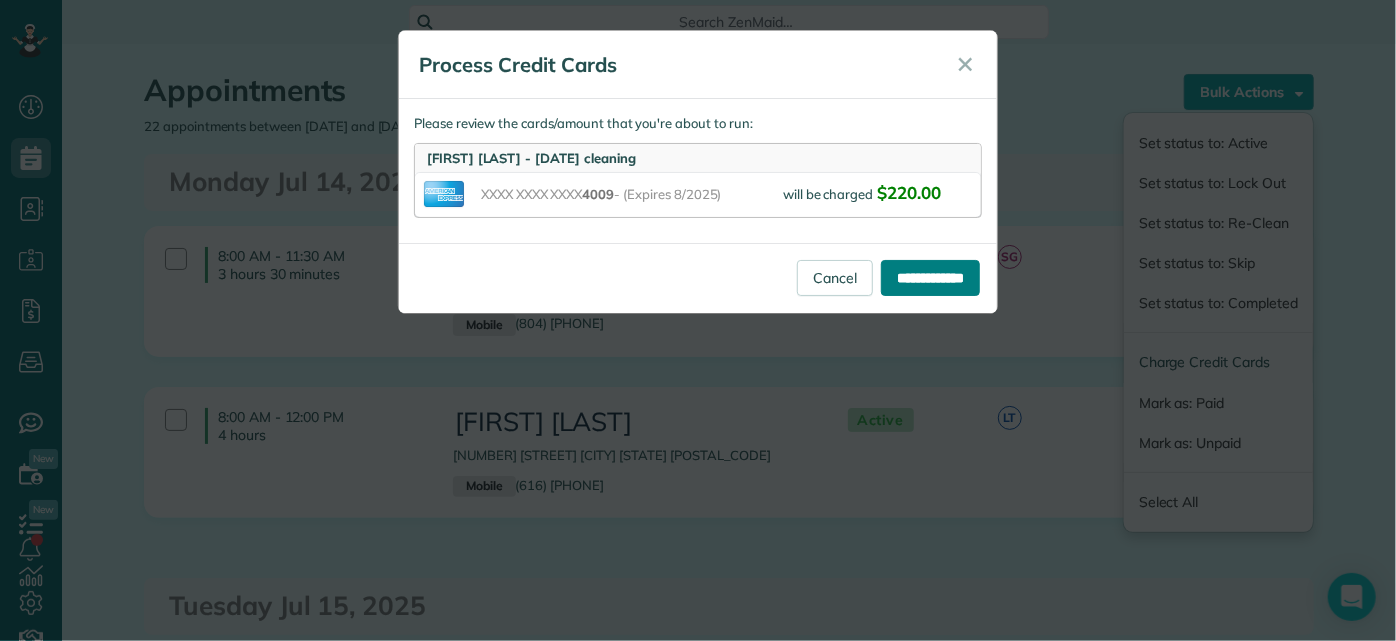 click on "**********" at bounding box center [930, 278] 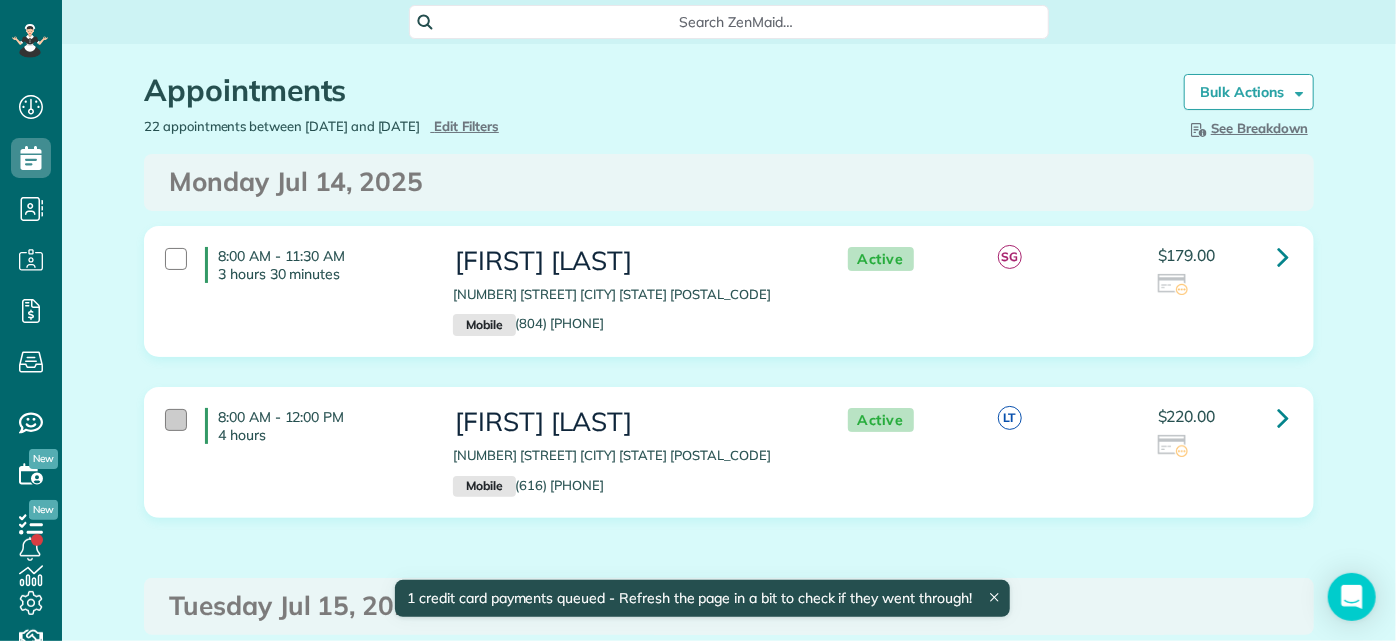 click at bounding box center [176, 420] 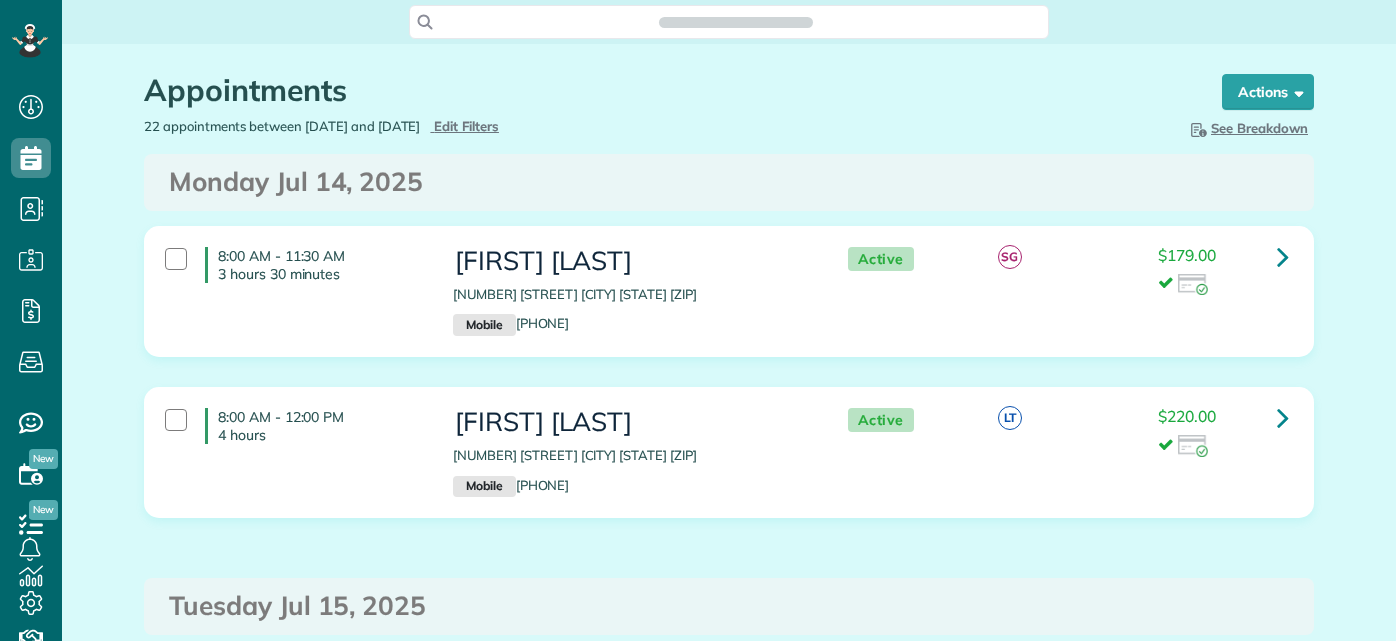 scroll, scrollTop: 0, scrollLeft: 0, axis: both 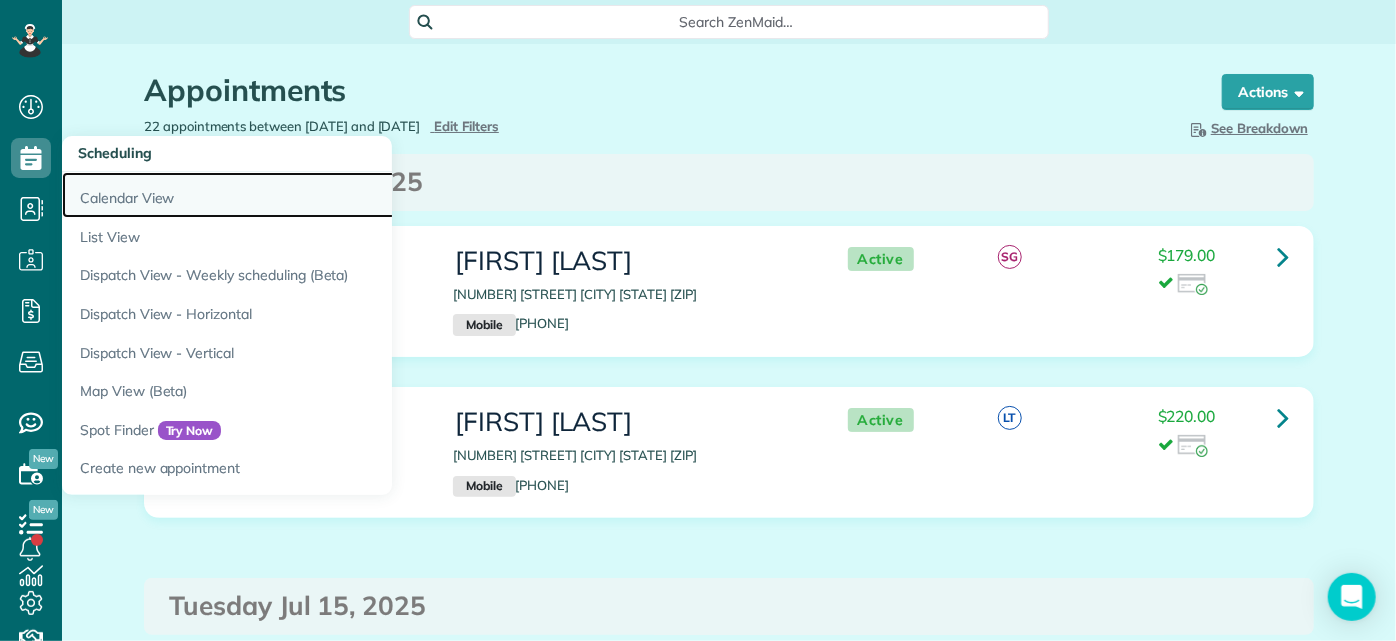 click on "Calendar View" at bounding box center (312, 195) 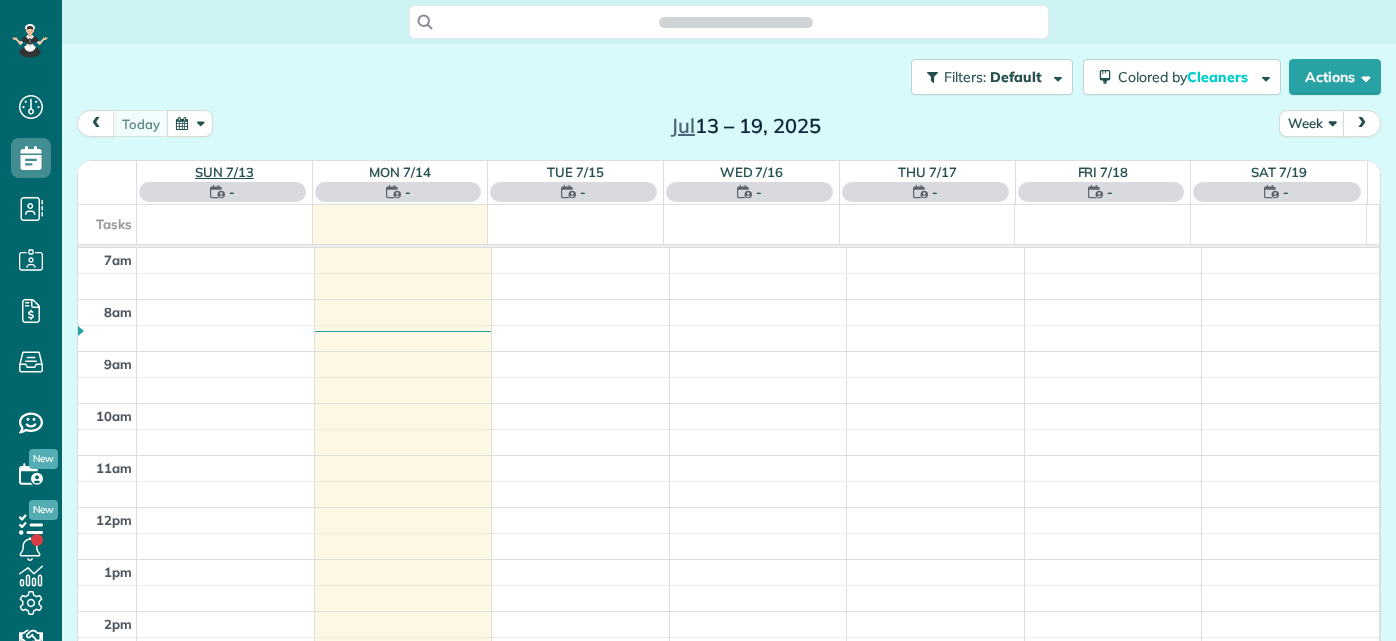 scroll, scrollTop: 0, scrollLeft: 0, axis: both 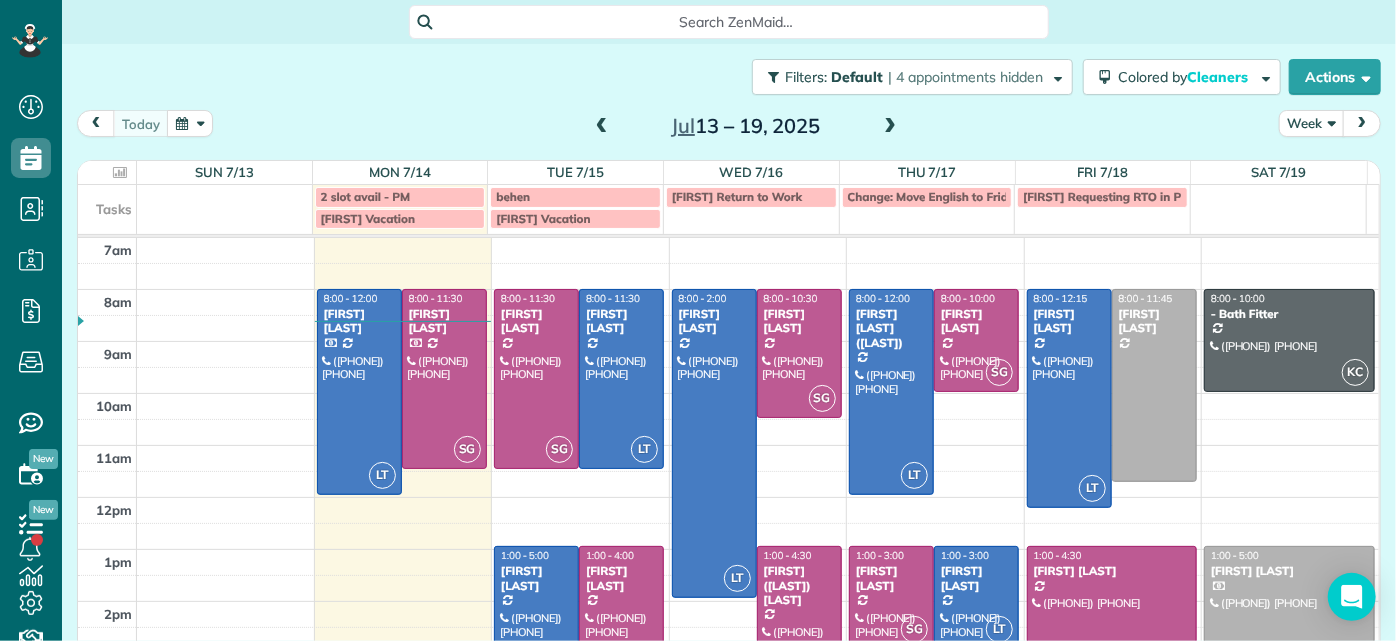 click on "[MONTH] [DATE] – [DATE], [YEAR]" at bounding box center [746, 126] 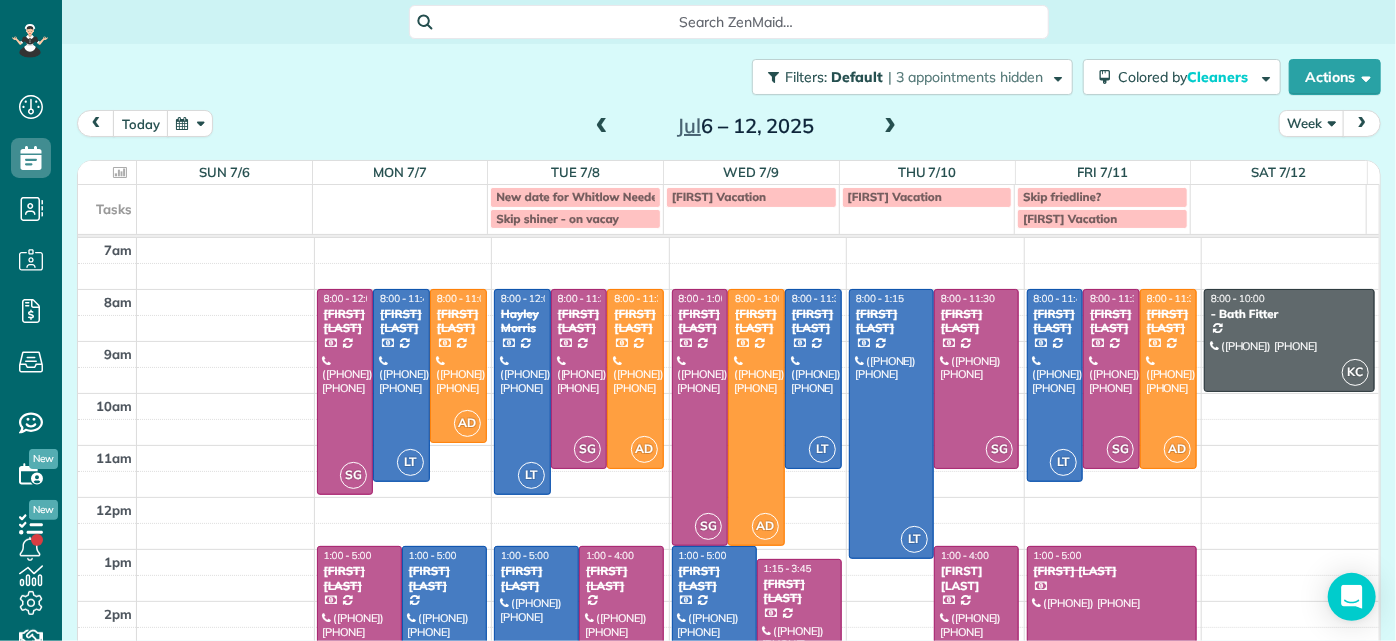click at bounding box center (602, 127) 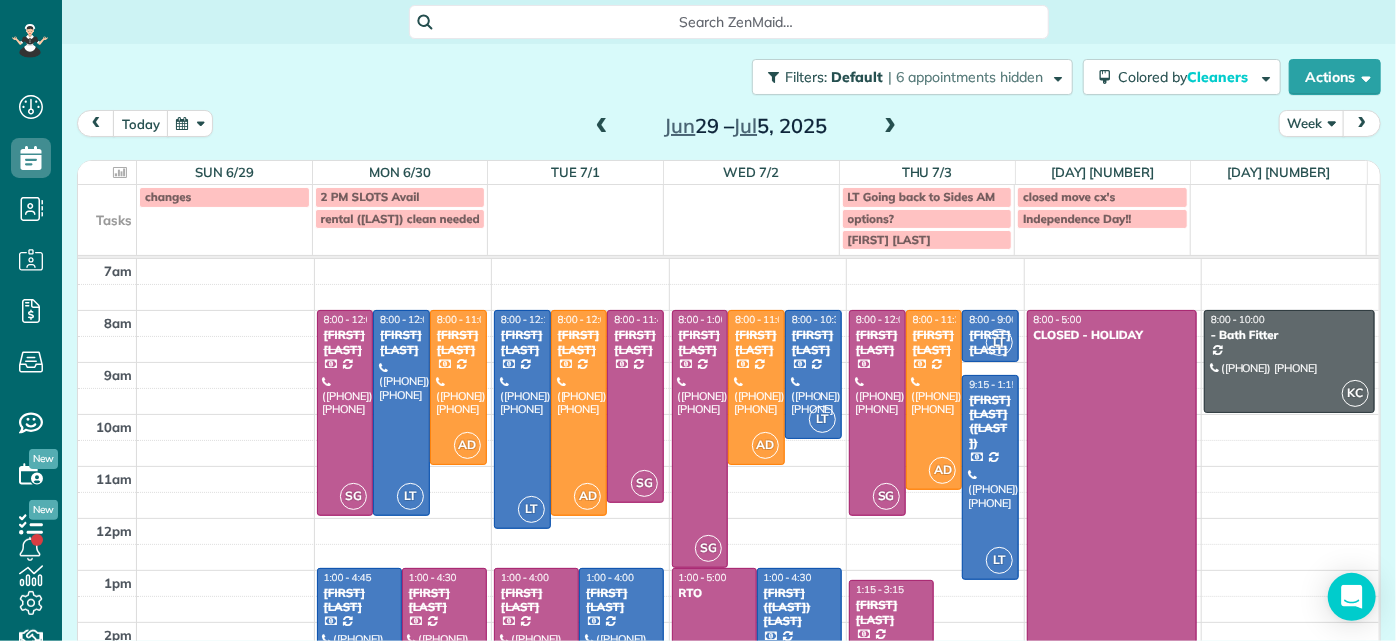 click on "[MONTH] [DATE] – [DATE], [YEAR]" at bounding box center [746, 126] 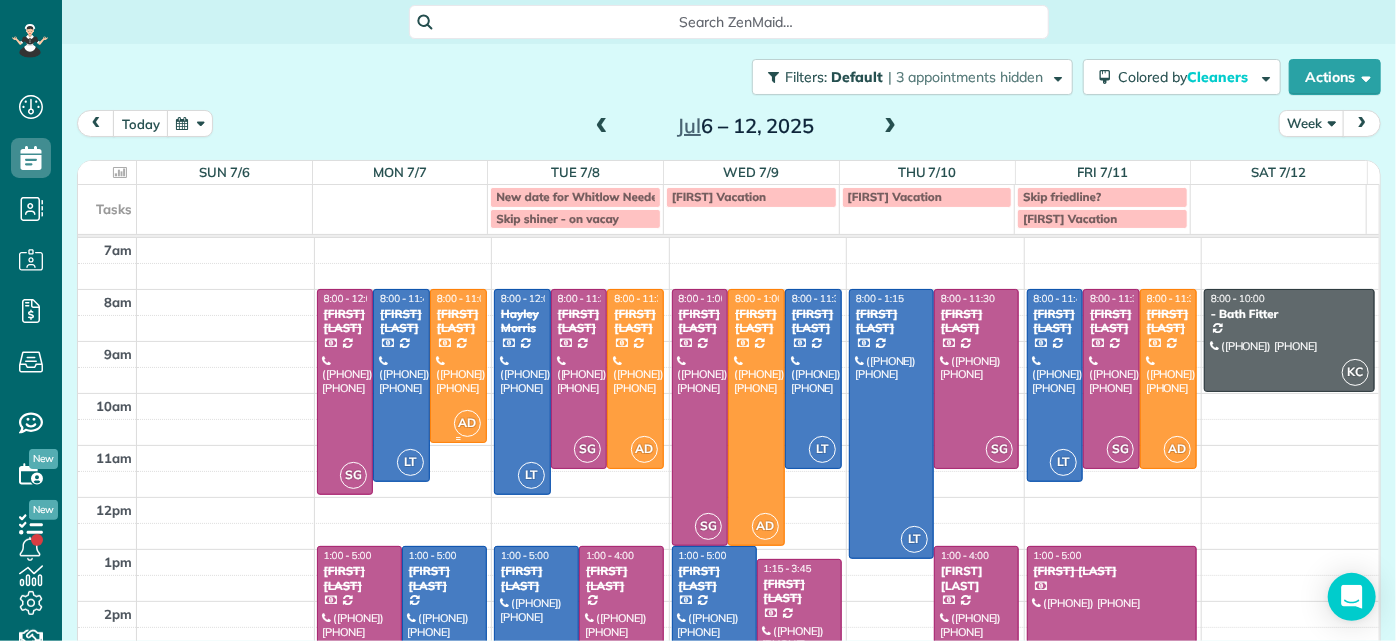 click at bounding box center (458, 366) 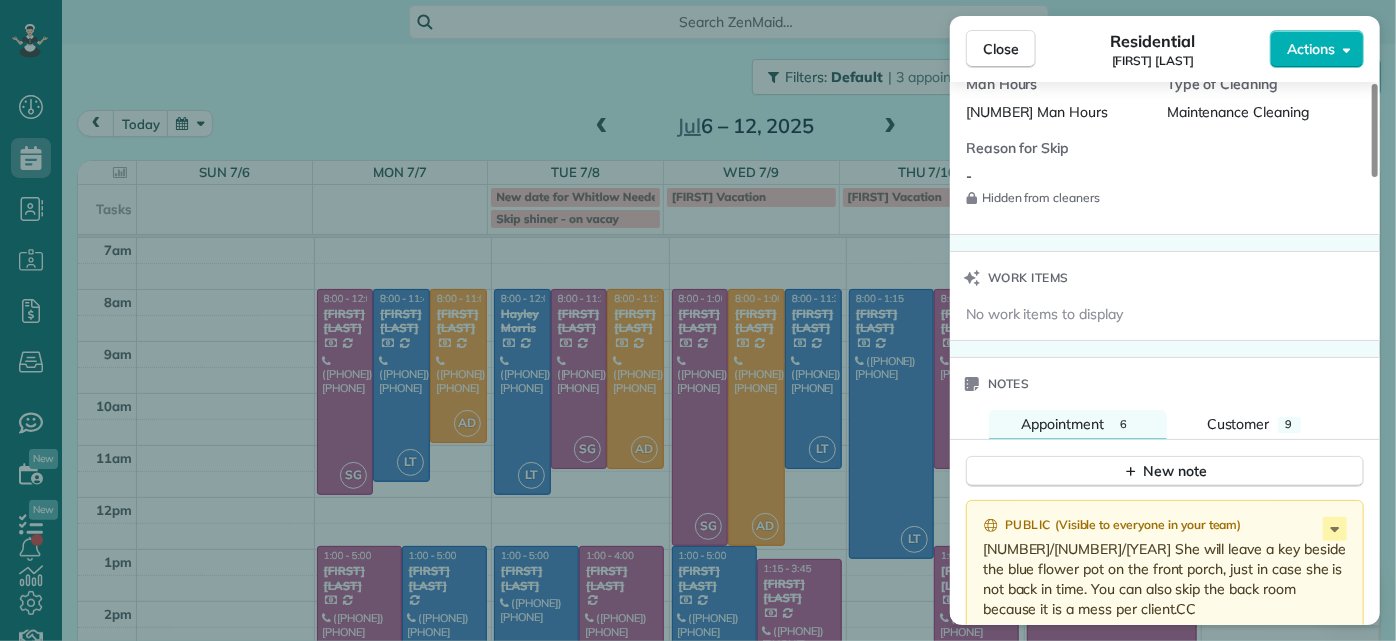 scroll, scrollTop: 1545, scrollLeft: 0, axis: vertical 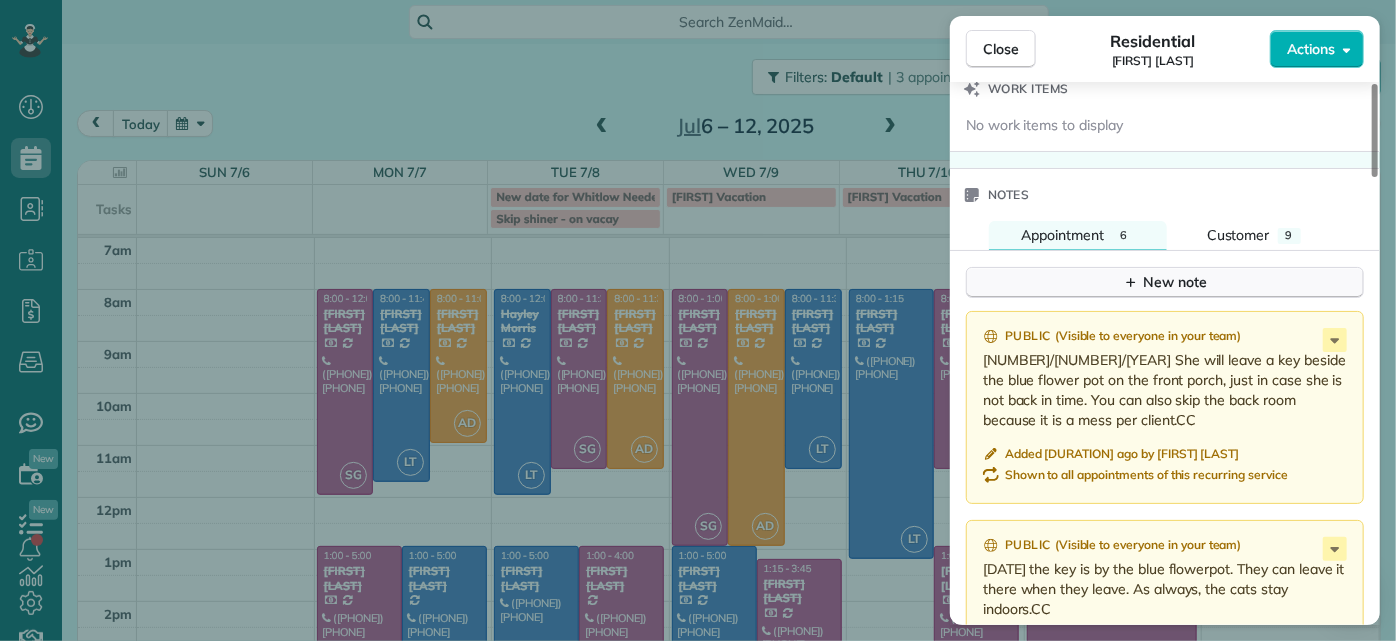 click on "New note" at bounding box center (1165, 282) 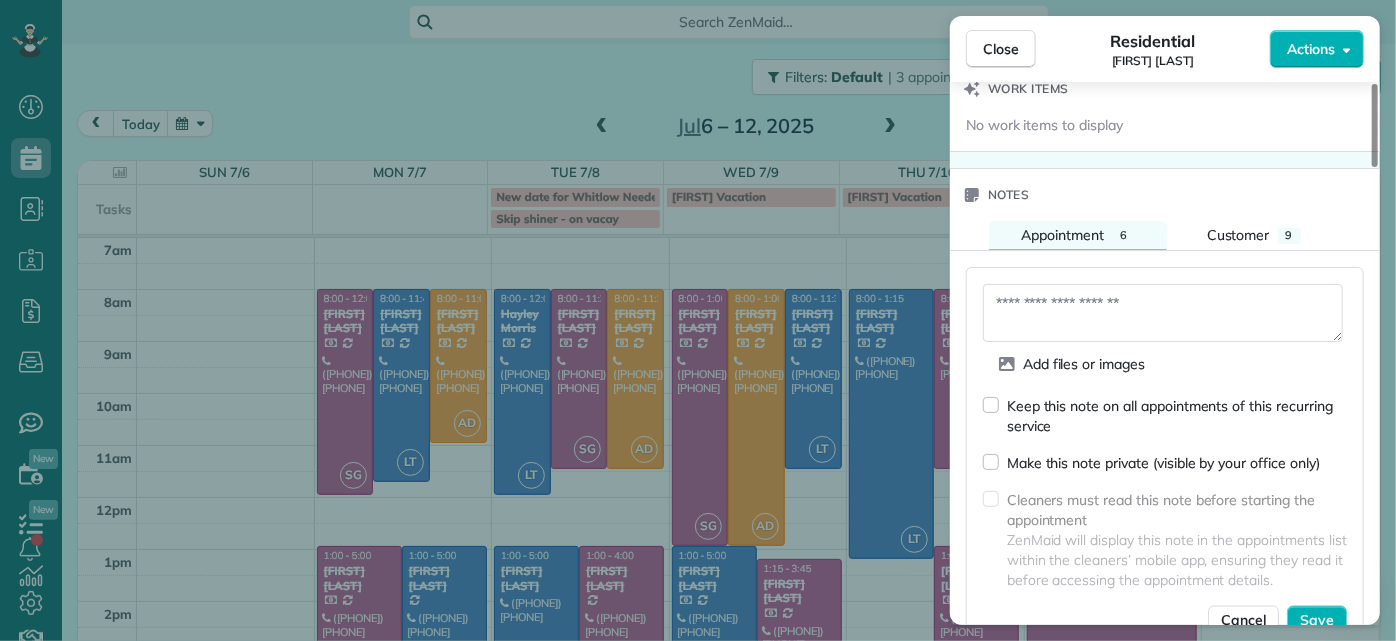 click at bounding box center [1163, 313] 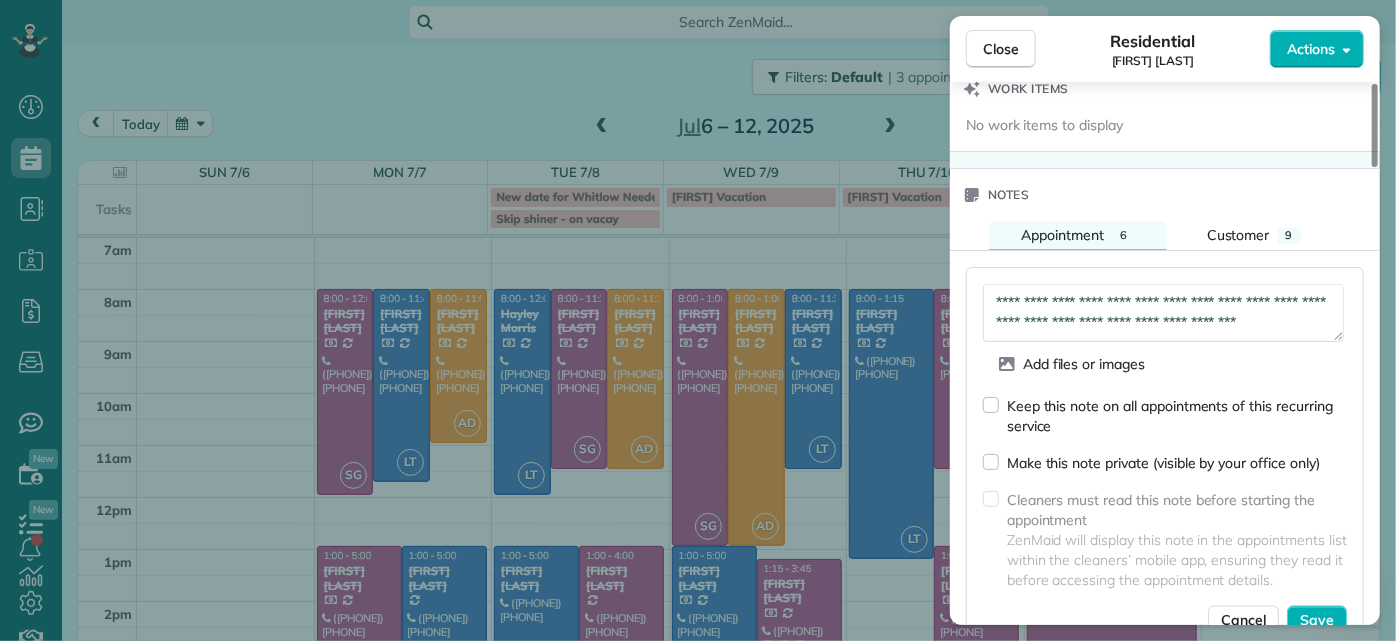 scroll, scrollTop: 0, scrollLeft: 0, axis: both 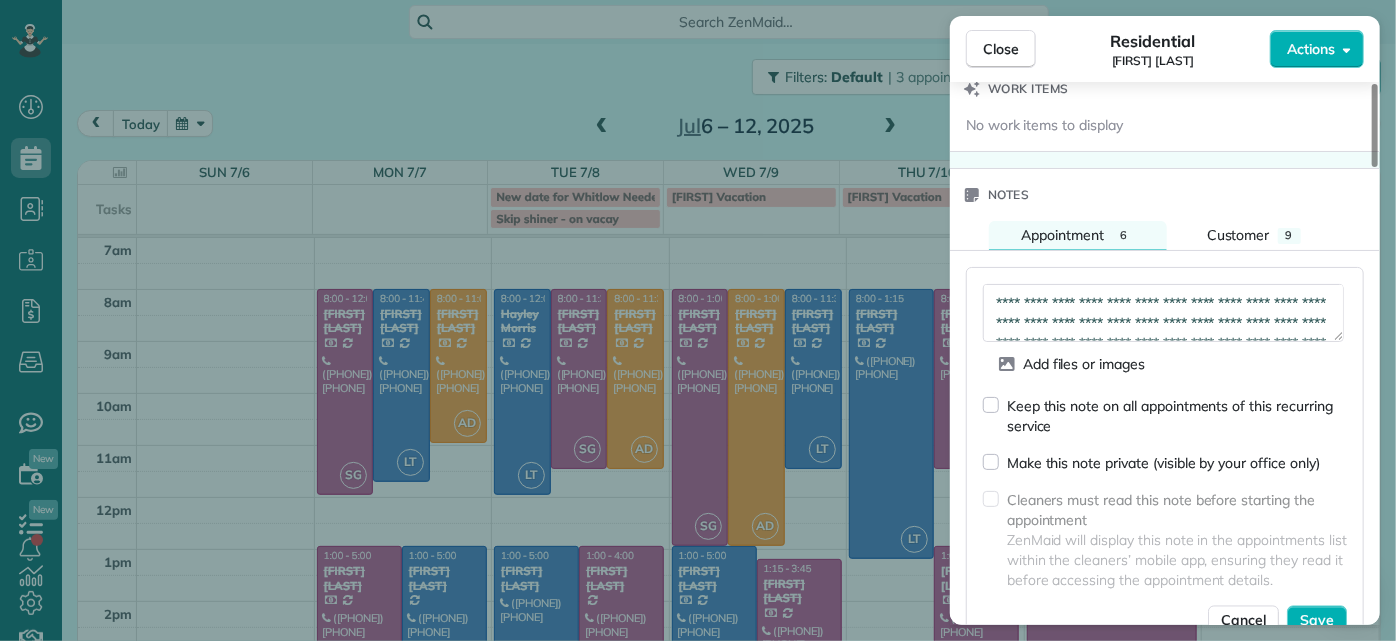 click on "**********" at bounding box center (1163, 312) 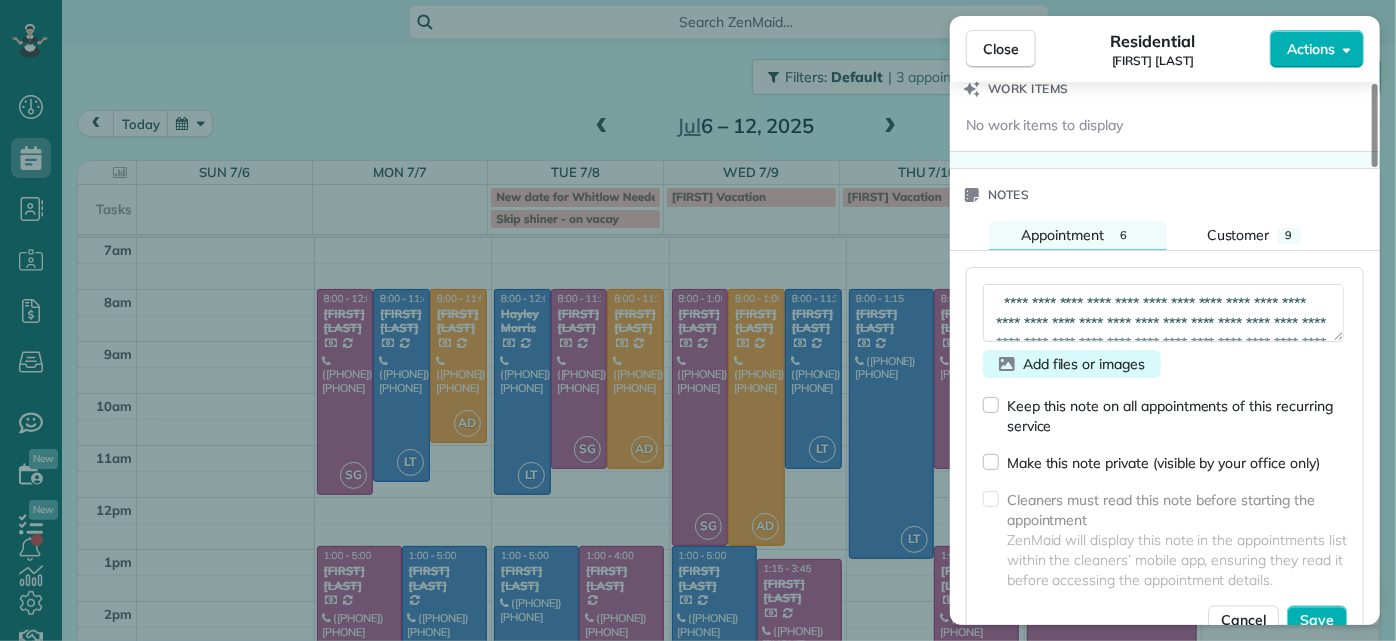 scroll, scrollTop: 10, scrollLeft: 0, axis: vertical 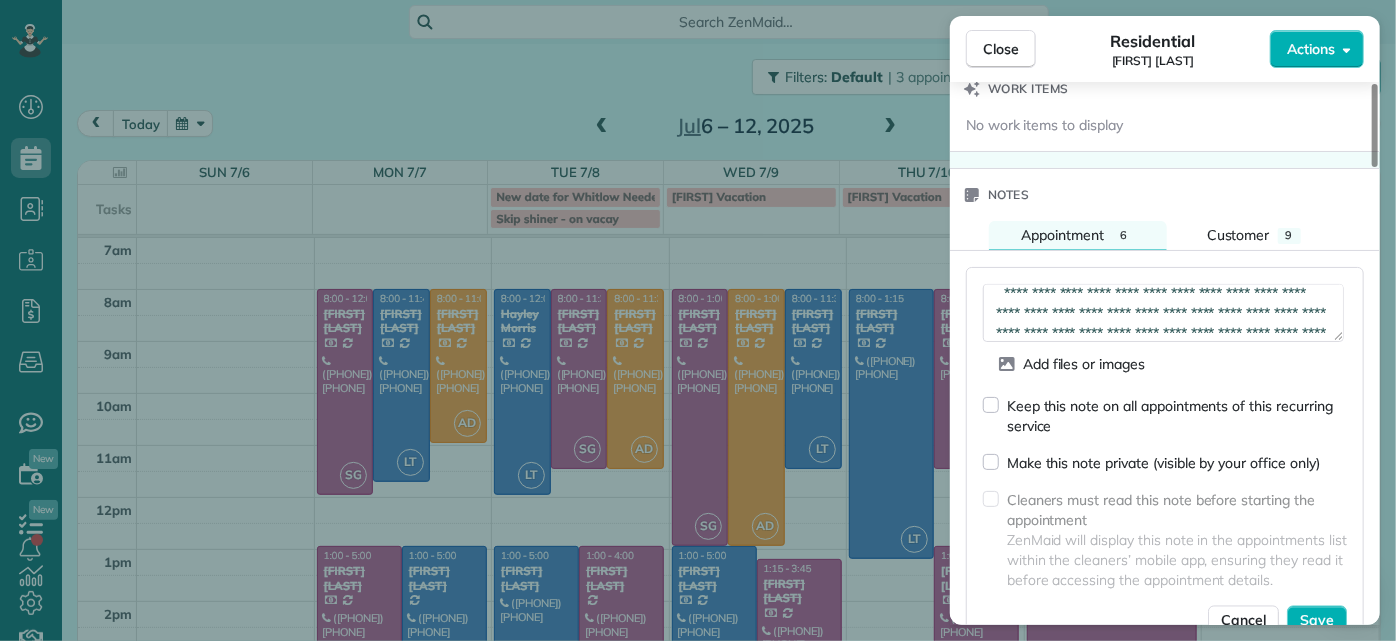 click on "**********" at bounding box center (1163, 312) 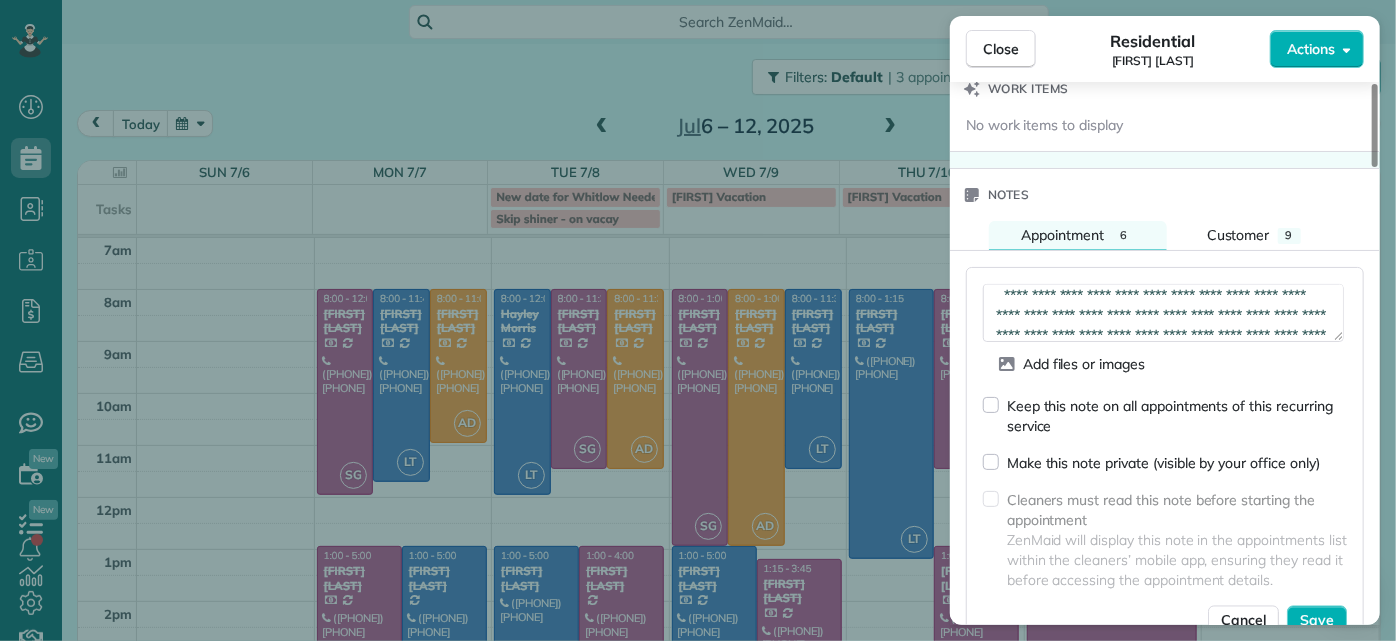 scroll, scrollTop: 8, scrollLeft: 0, axis: vertical 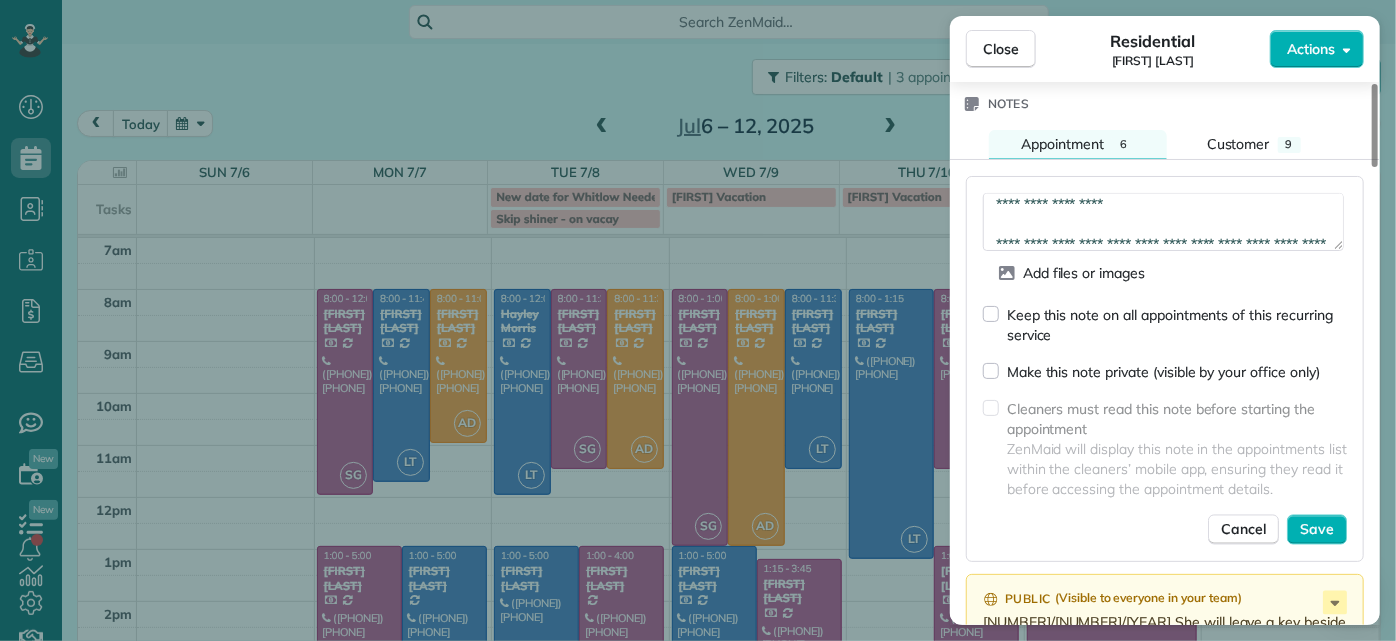 click on "**********" at bounding box center (1163, 221) 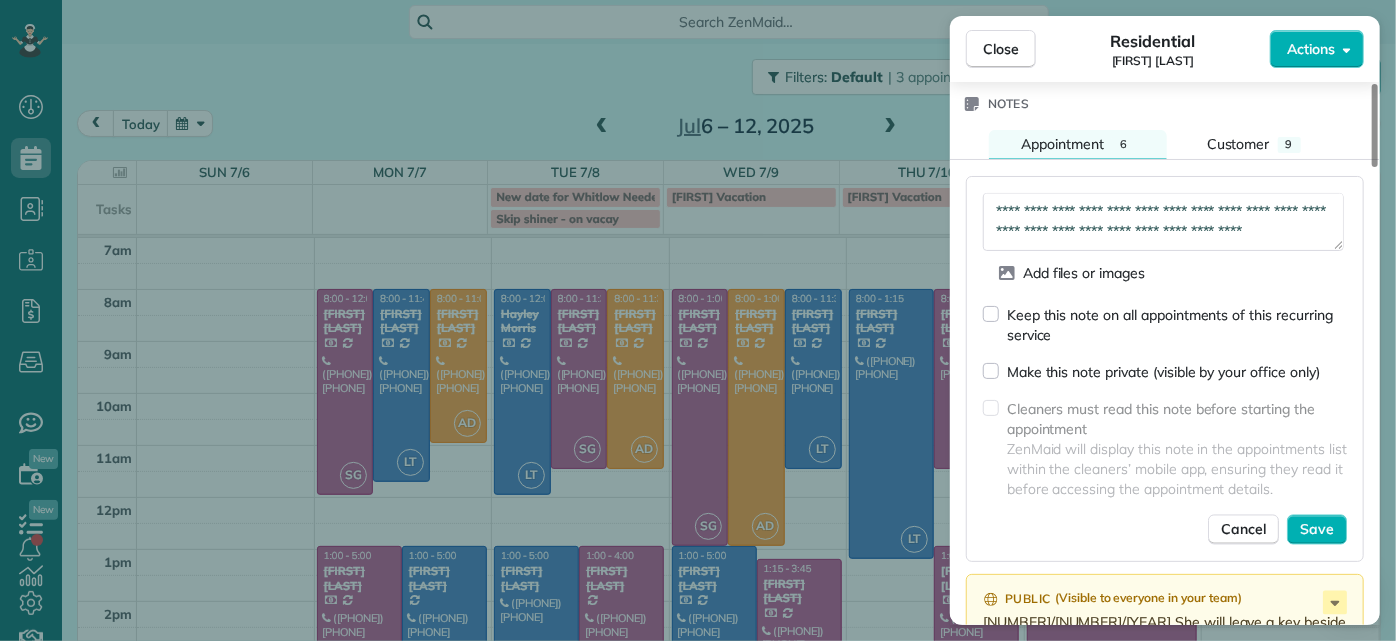scroll, scrollTop: 160, scrollLeft: 0, axis: vertical 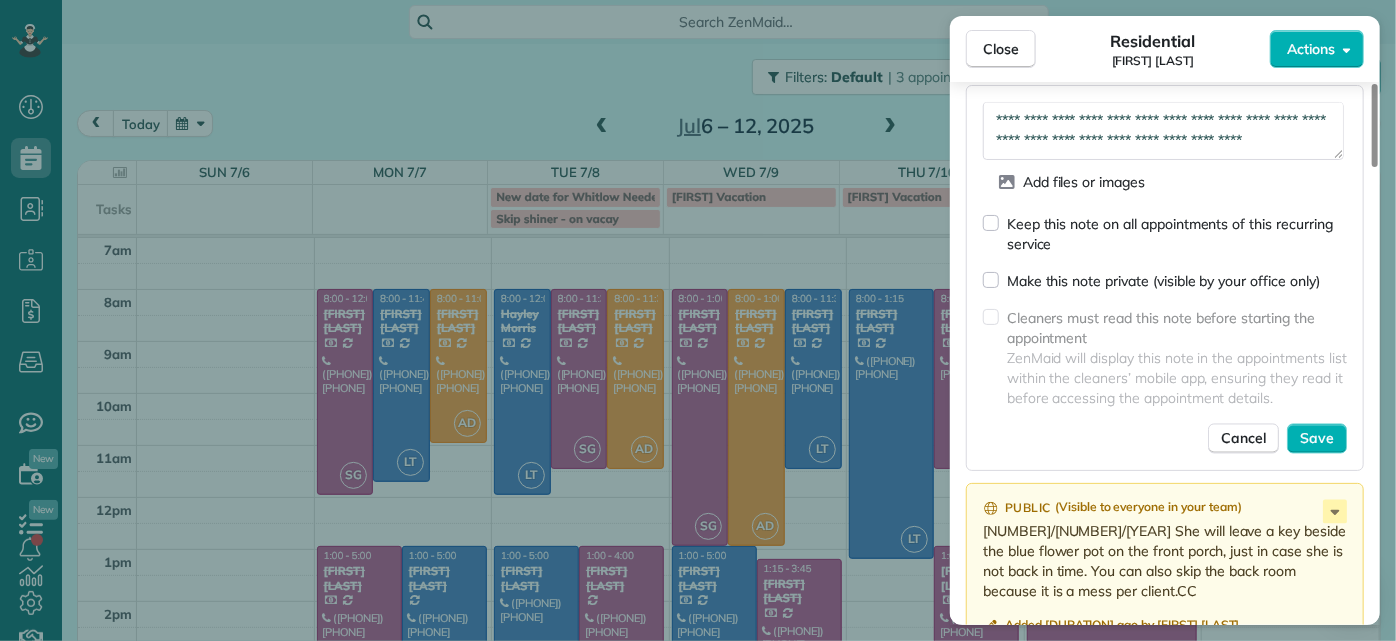 click on "**********" at bounding box center (1163, 130) 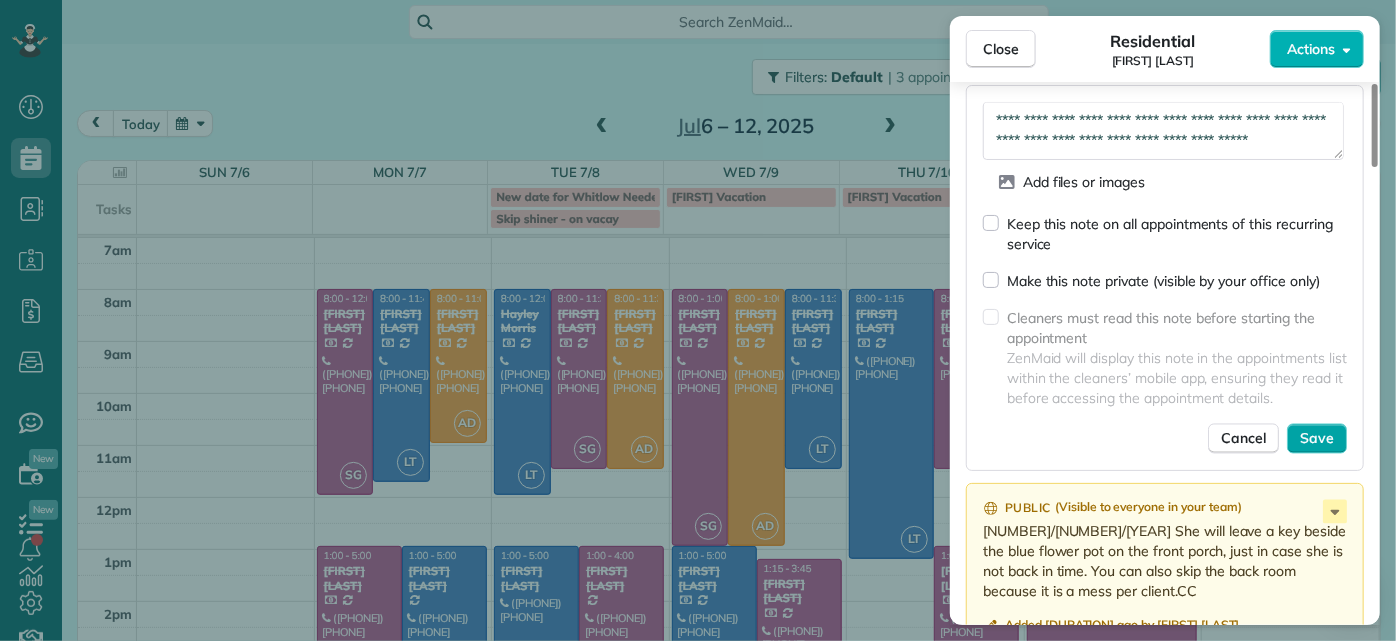 type on "**********" 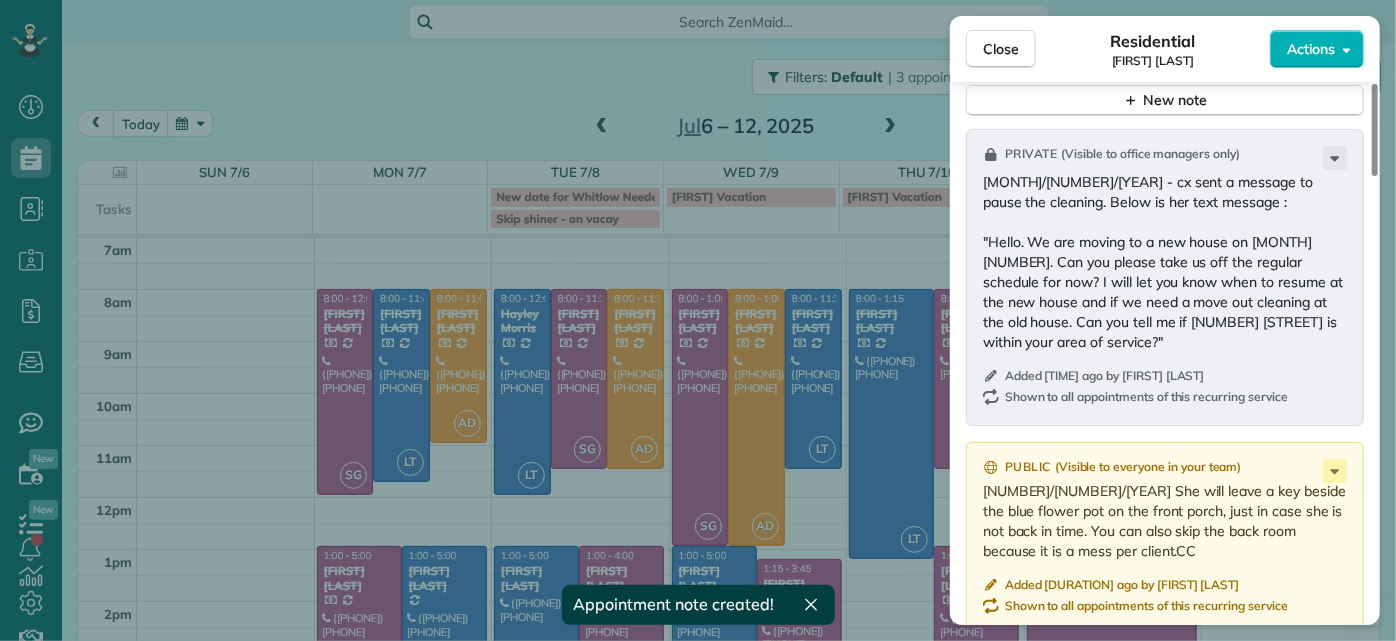 scroll, scrollTop: 1636, scrollLeft: 0, axis: vertical 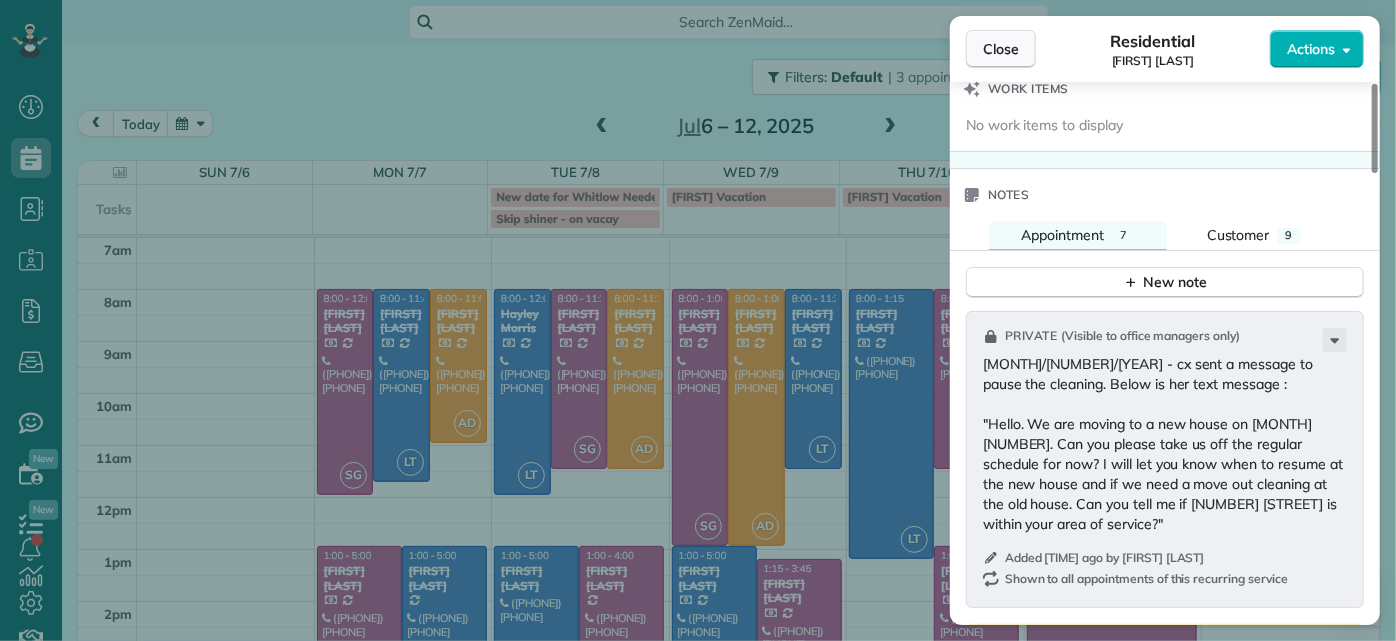 click on "Close" at bounding box center [1001, 49] 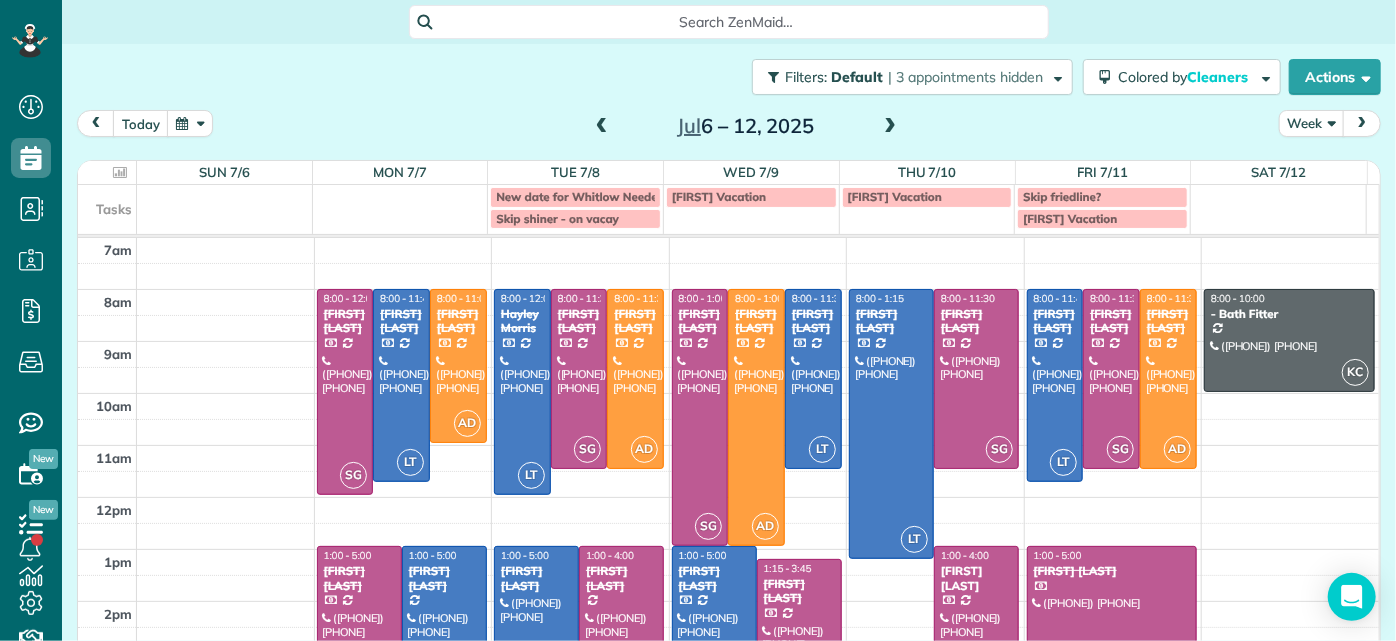 click at bounding box center (602, 127) 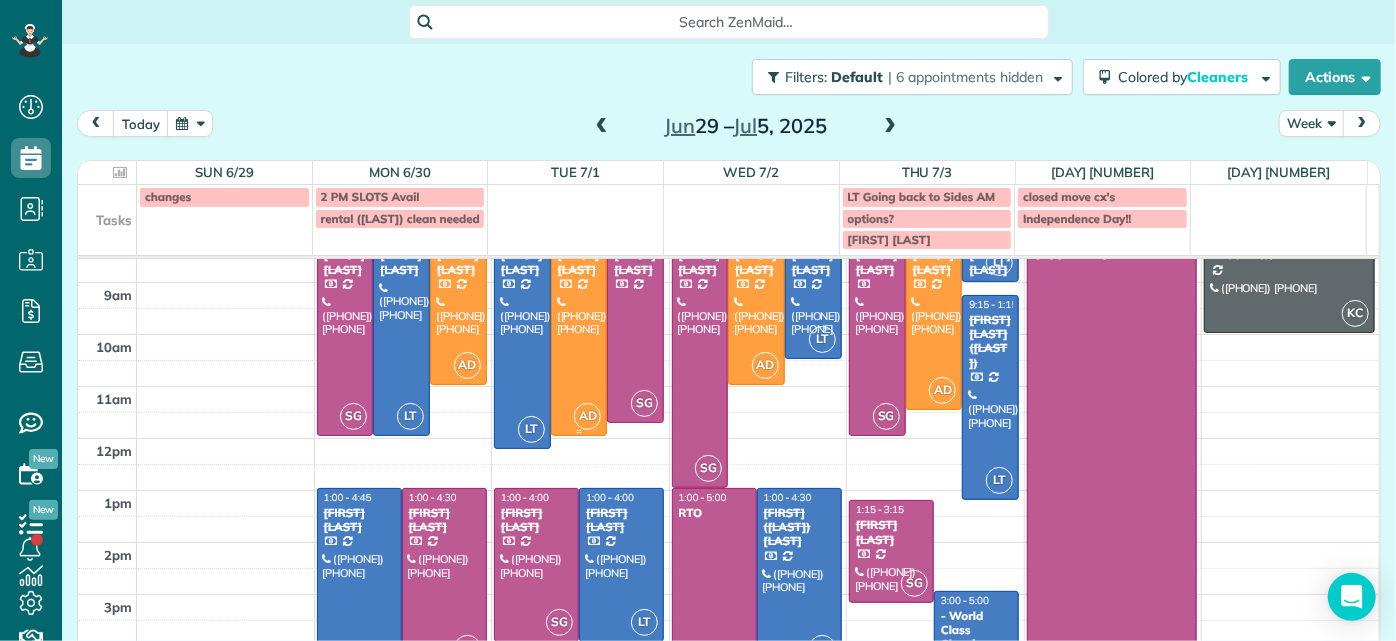 scroll, scrollTop: 173, scrollLeft: 0, axis: vertical 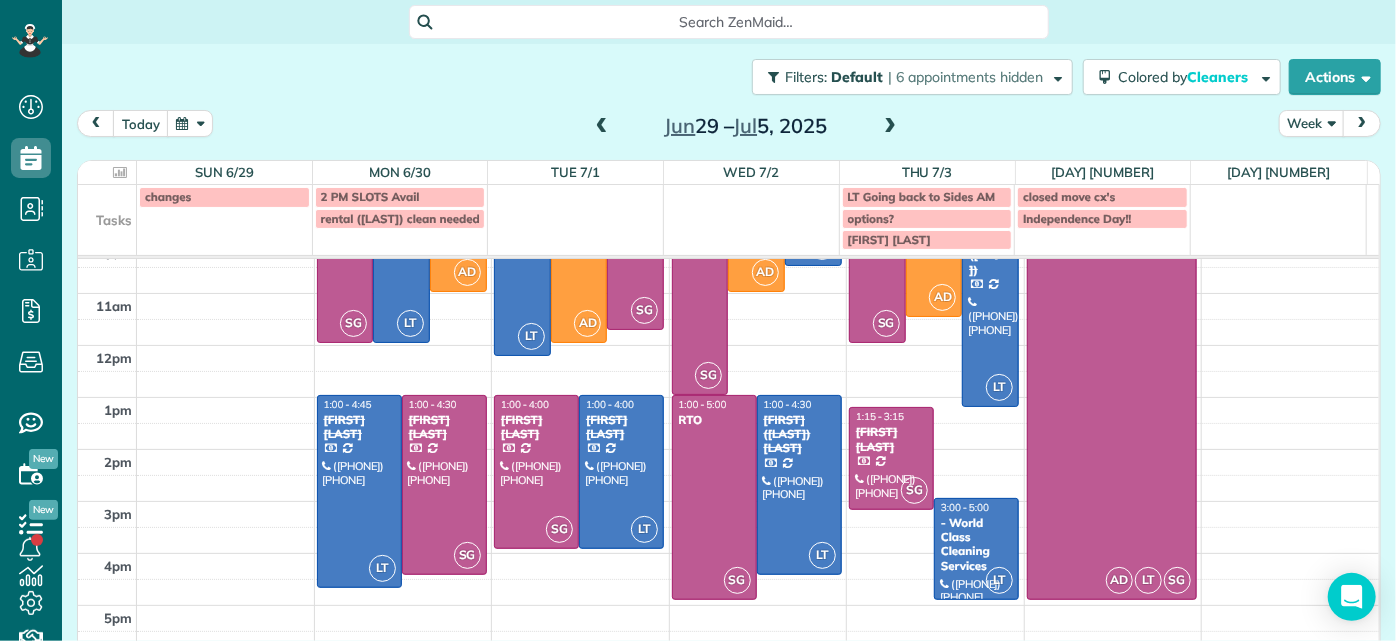 click at bounding box center (602, 127) 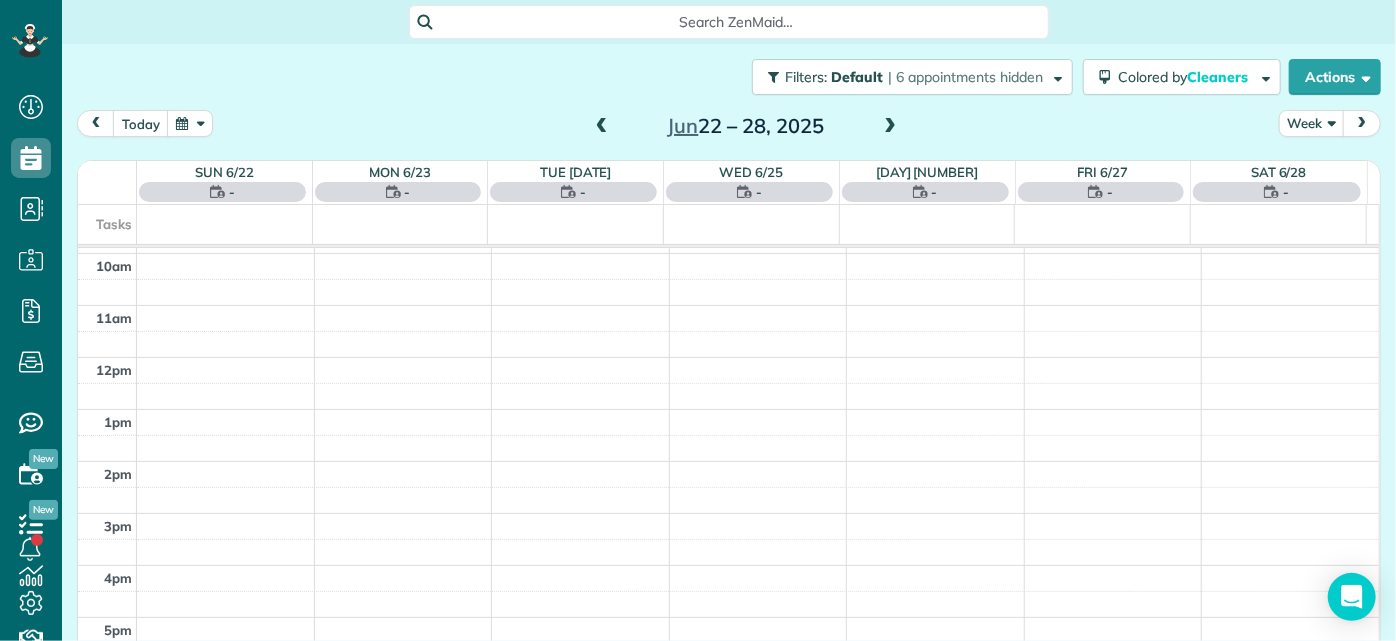 scroll, scrollTop: 0, scrollLeft: 0, axis: both 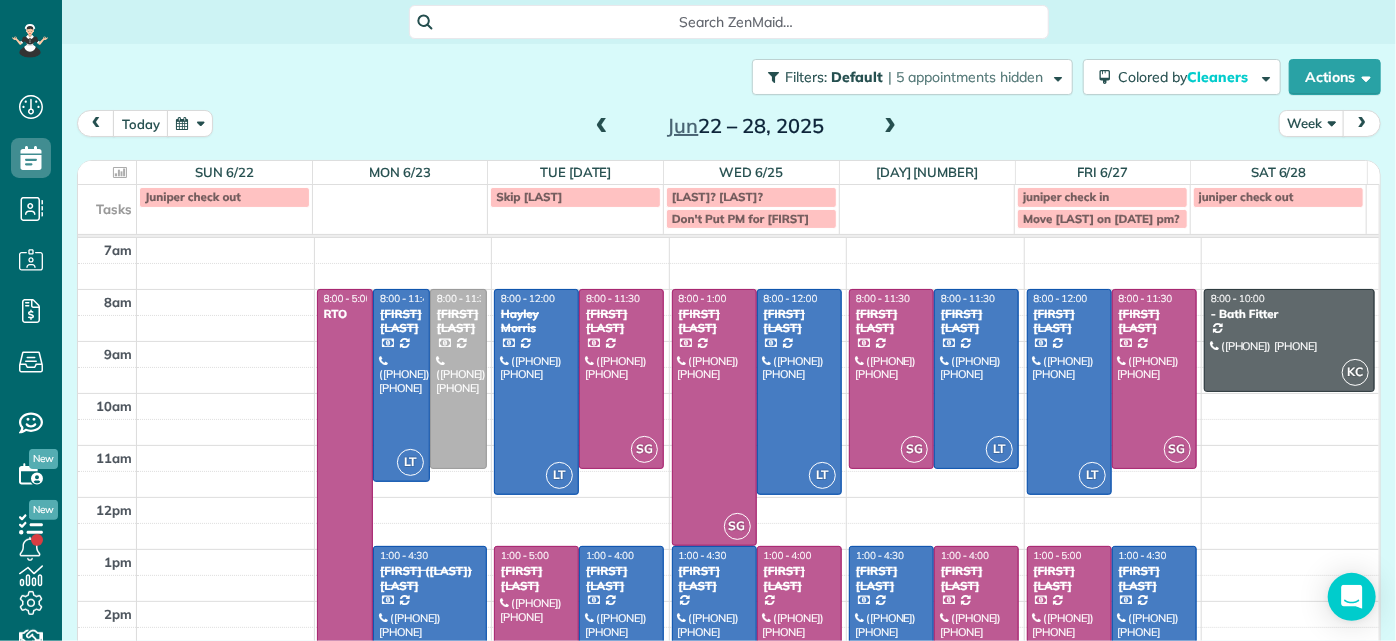 click at bounding box center (602, 127) 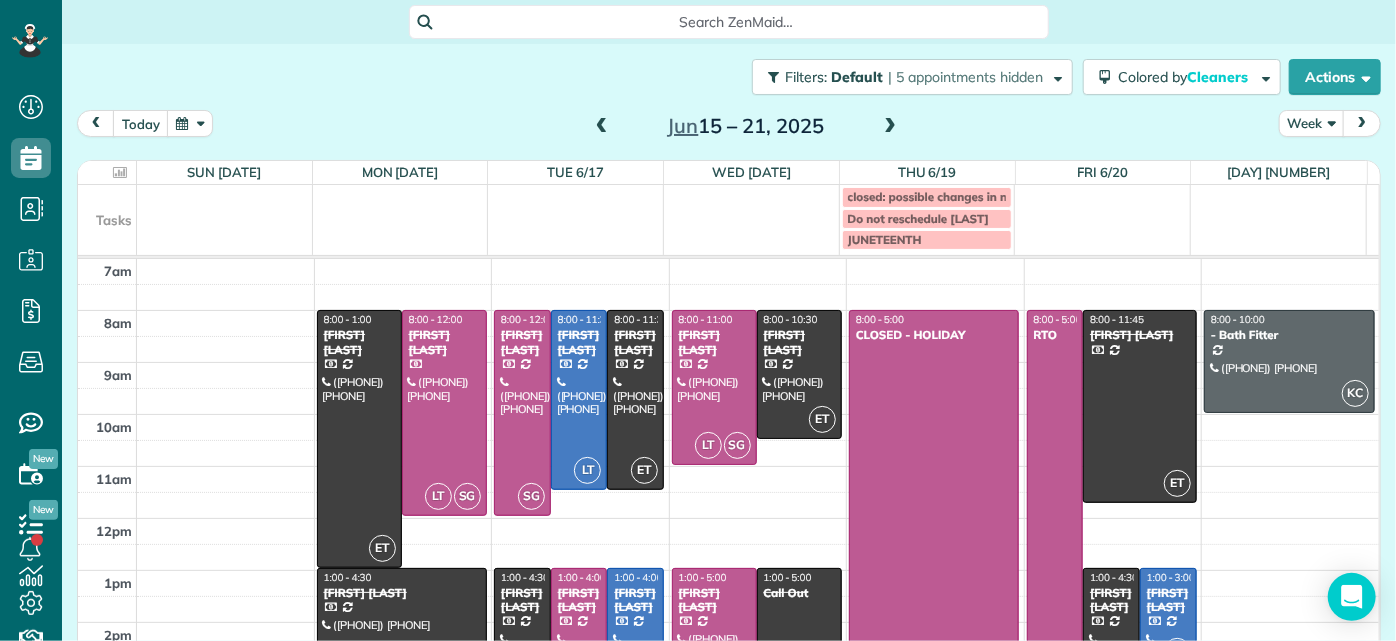 click at bounding box center [890, 127] 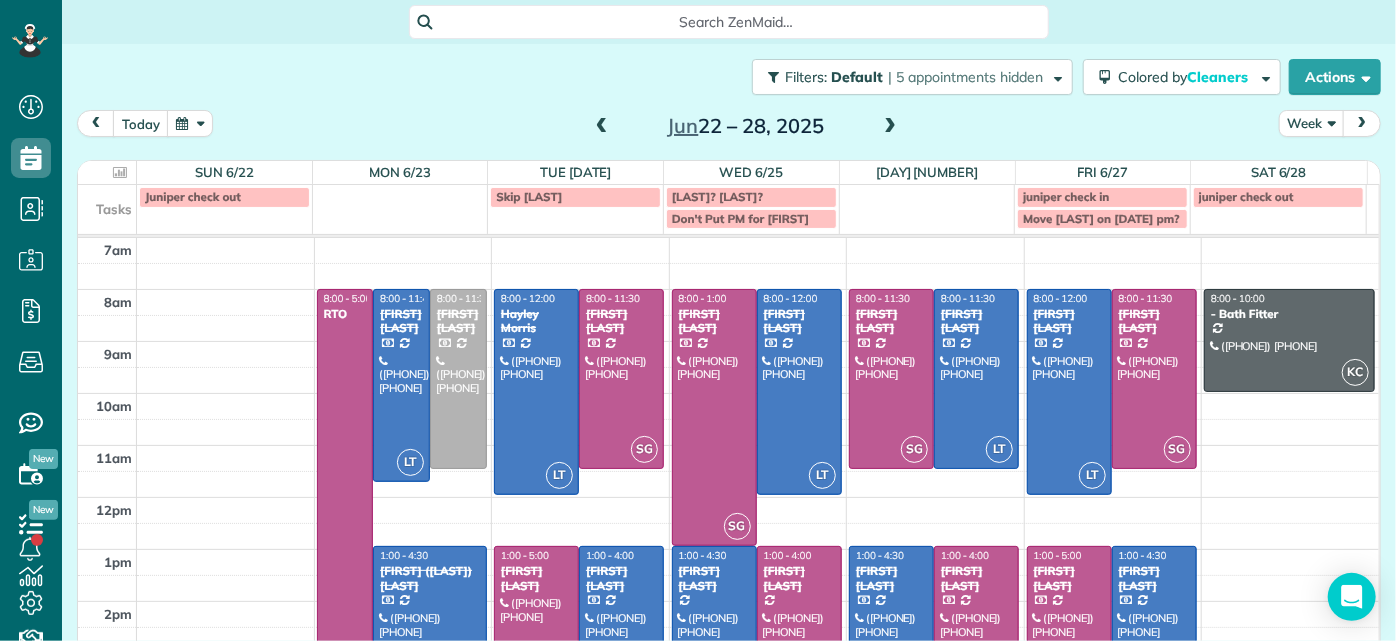 click at bounding box center [890, 127] 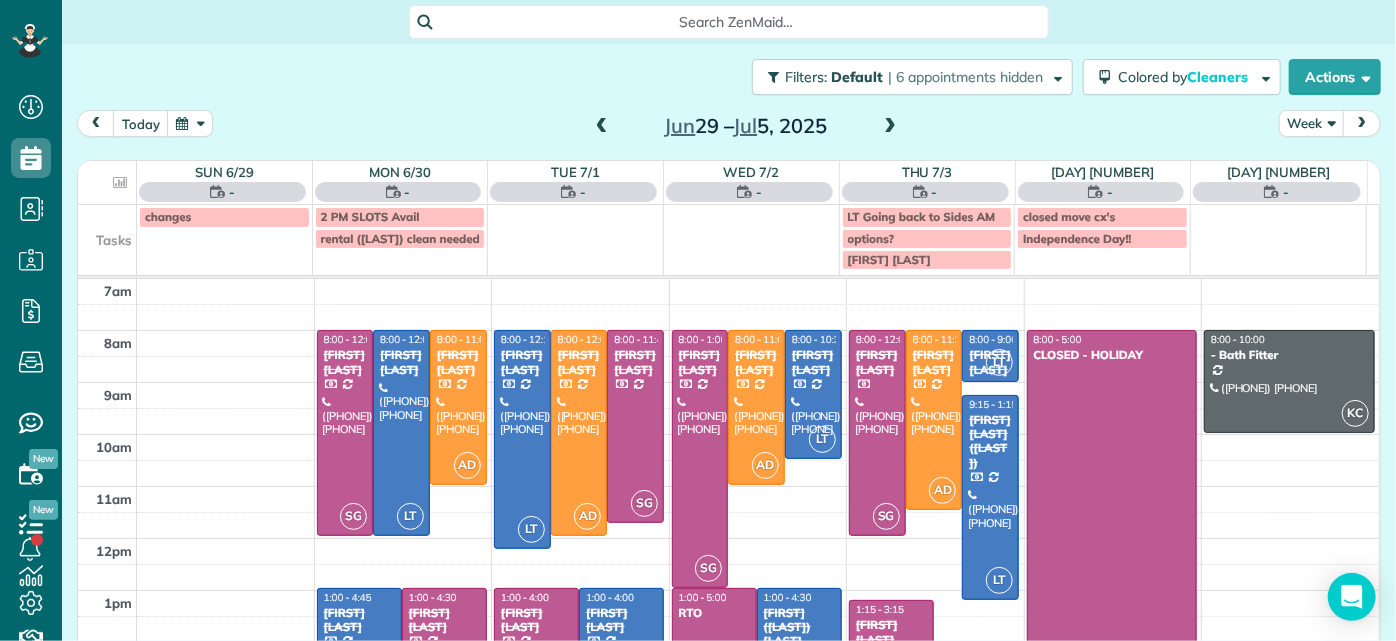 click at bounding box center [890, 127] 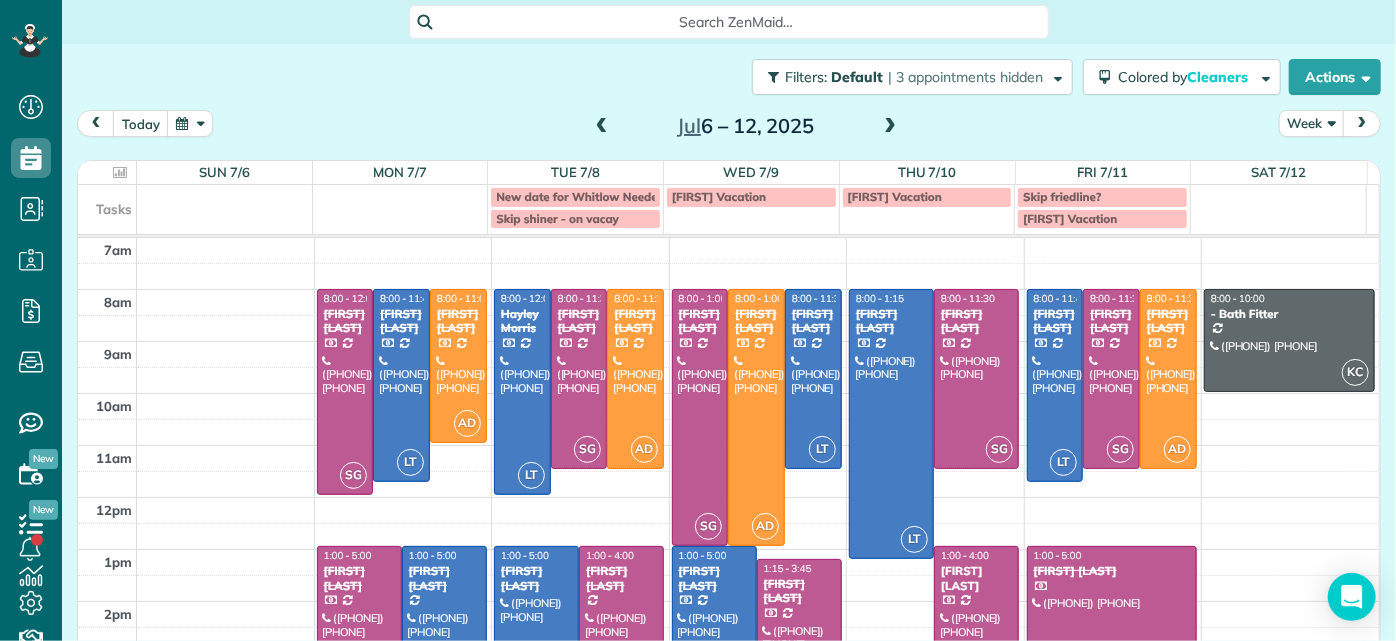 click at bounding box center [890, 127] 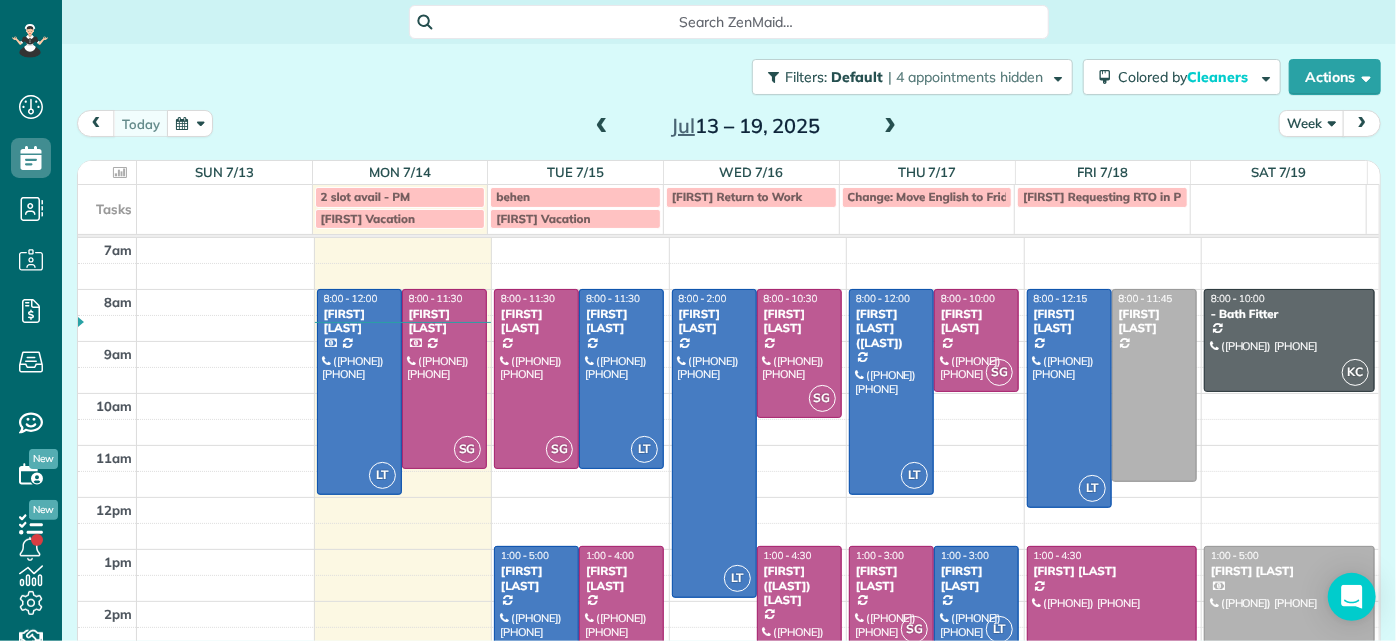 click at bounding box center (890, 127) 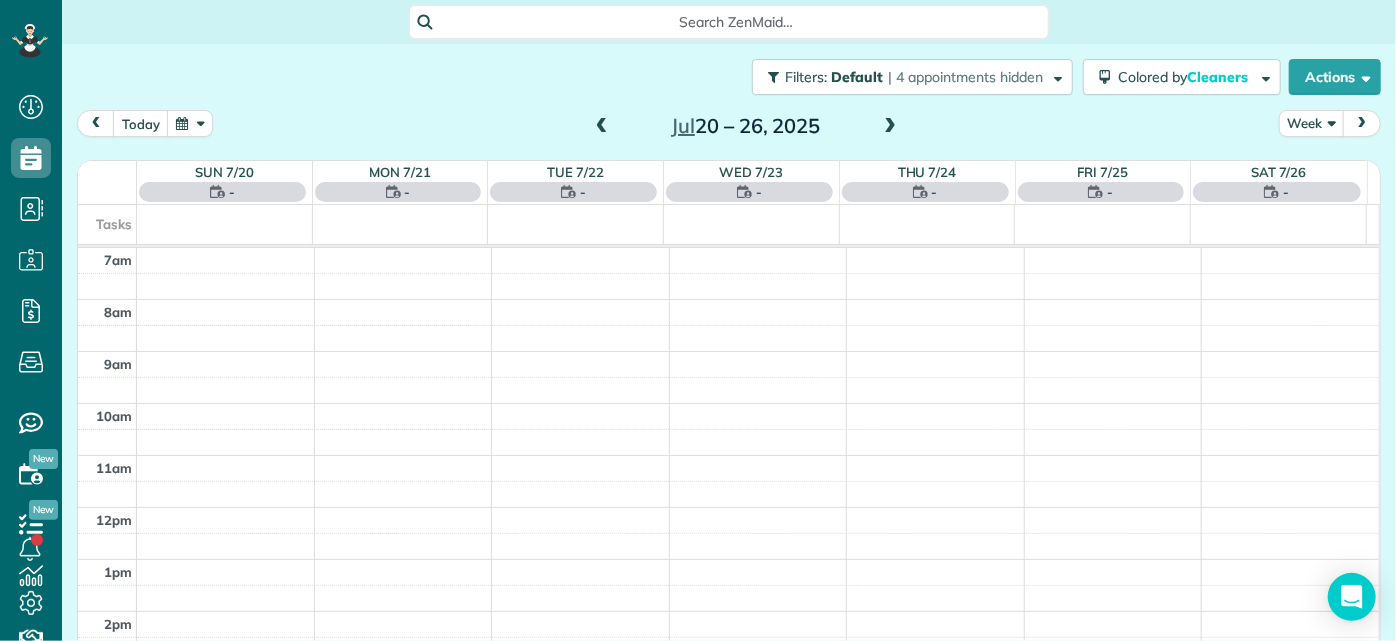 click at bounding box center (890, 127) 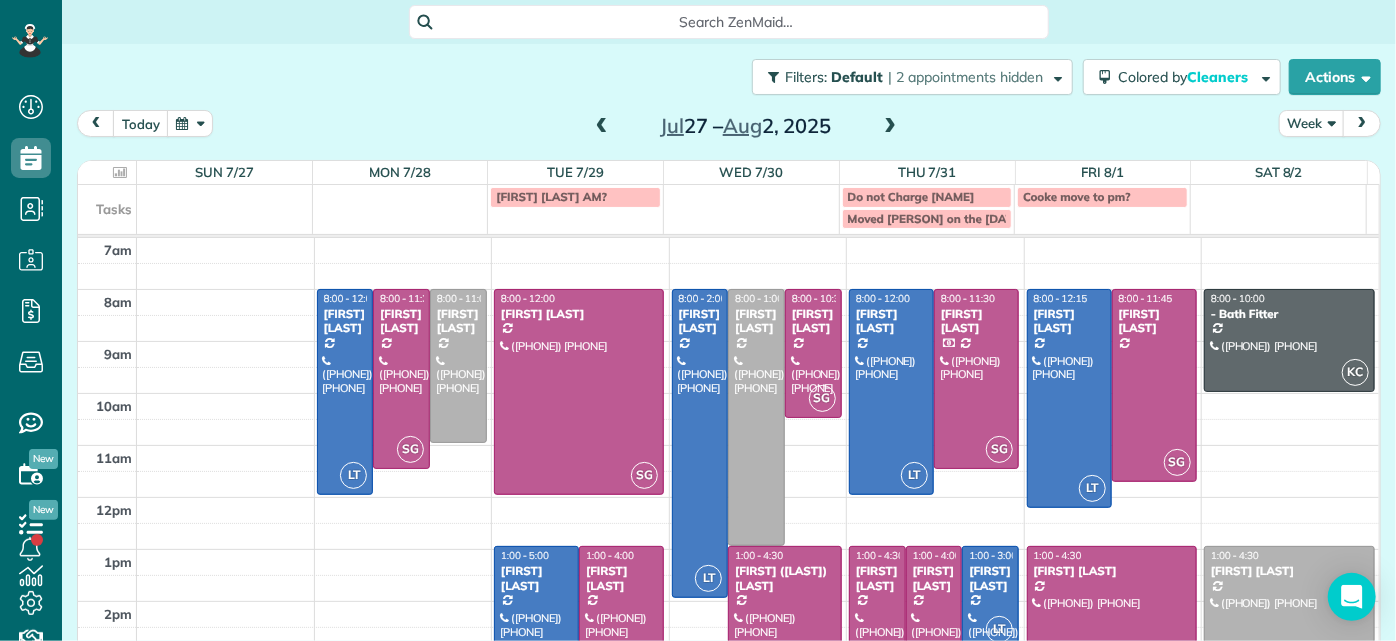 click at bounding box center [890, 127] 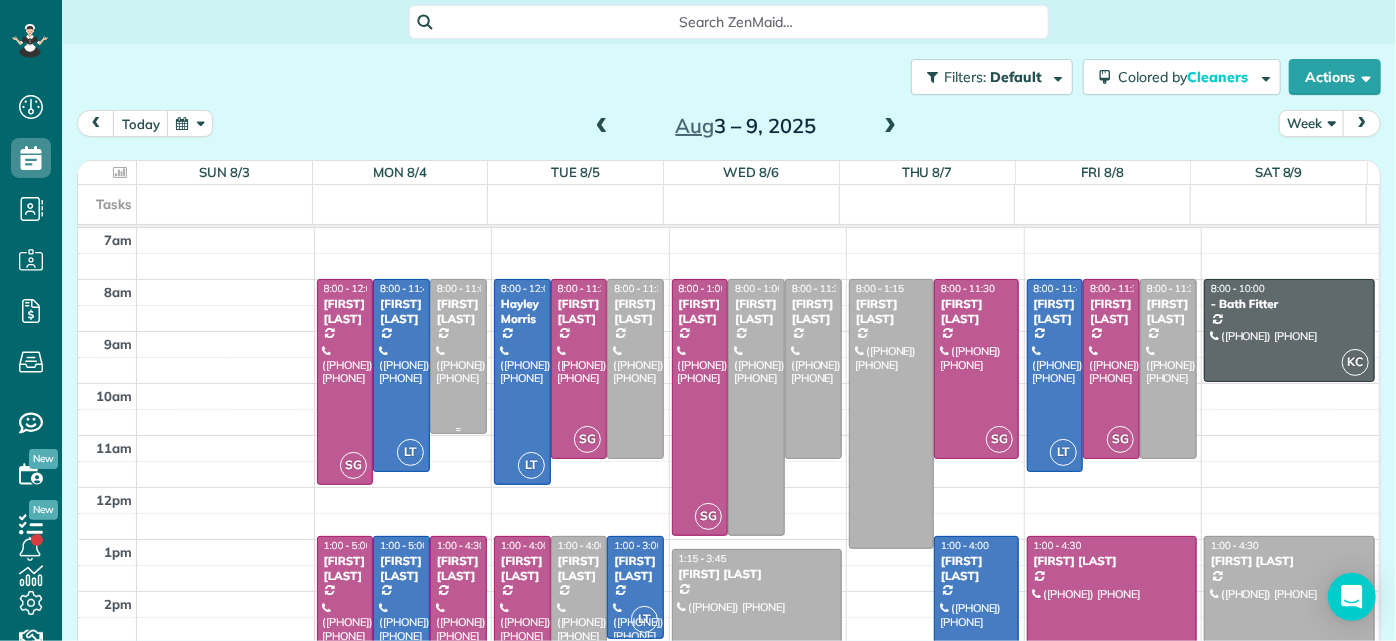 click at bounding box center (458, 356) 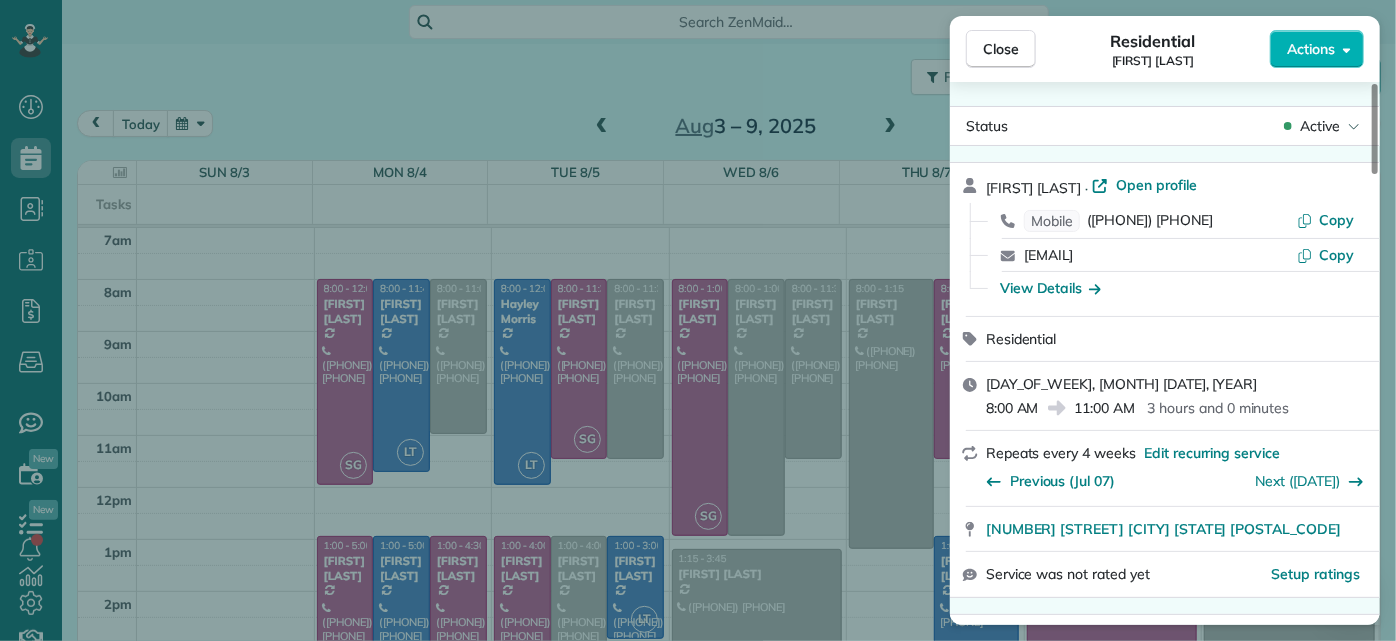 click on "Close Residential [FIRST] [LAST] Actions Status Active [FIRST] [LAST] · Open profile Mobile ([PHONE]) Copy [EMAIL] Copy View Details Residential Monday, [MONTH] [DATE], [YEAR] [TIME] AM [TIME] AM [DURATION] Repeats every [NUMBER] weeks Edit recurring service Previous ([DATE]) Next ([DATE]) [NUMBER] [STREET] [CITY] [STATE] [POSTAL_CODE] Service was not rated yet Setup ratings Cleaners Time in and out Assign Invite Cleaners No cleaners assigned yet Checklist Try Now Keep this appointment up to your standards. Stay on top of every detail, keep your cleaners organised, and your client happy. Assign a checklist Watch a [NUMBER] min demo Billing Billing actions Price [PRICE] Overcharge [PRICE] Discount [PRICE] Coupon discount - Primary tax - Secondary tax - Total appointment price [PRICE] Tips collected New feature! [PRICE] Unpaid Mark as paid Total including tip [PRICE] Get paid online in no-time! Send an invoice and reward your cleaners with tips Charge customer credit card Appointment custom fields Man Hours [NUMBER] Man Hours" at bounding box center [698, 320] 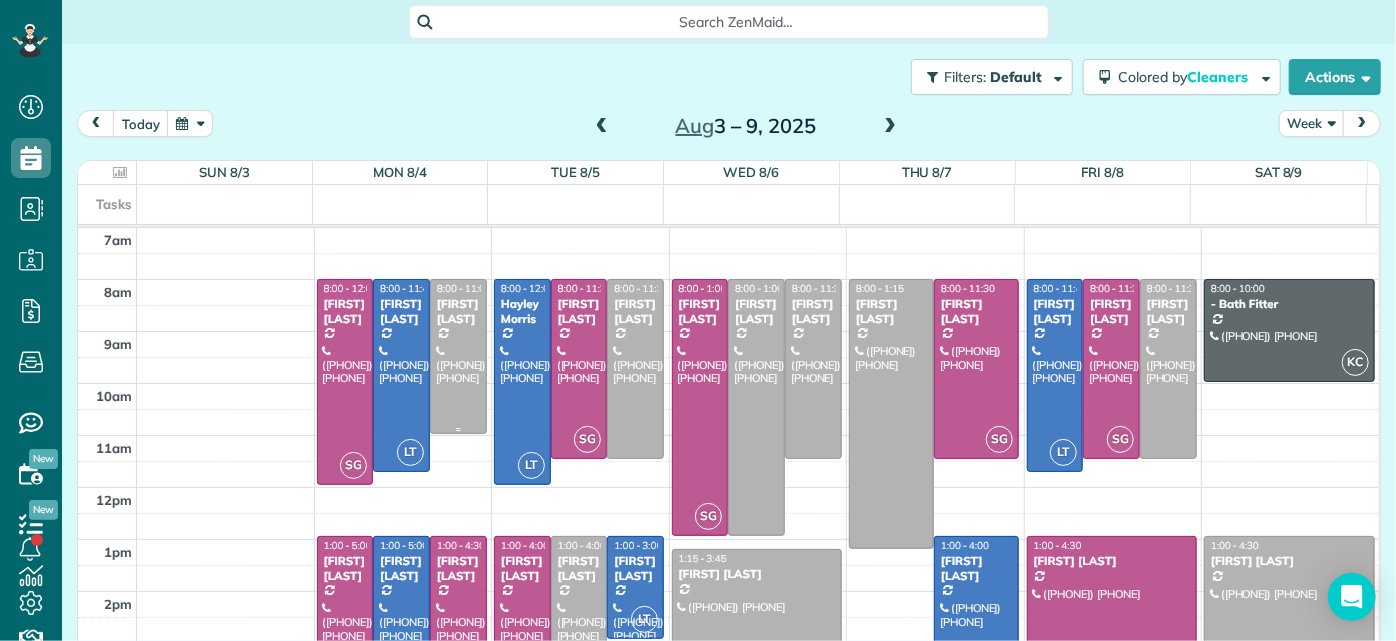 click at bounding box center [458, 356] 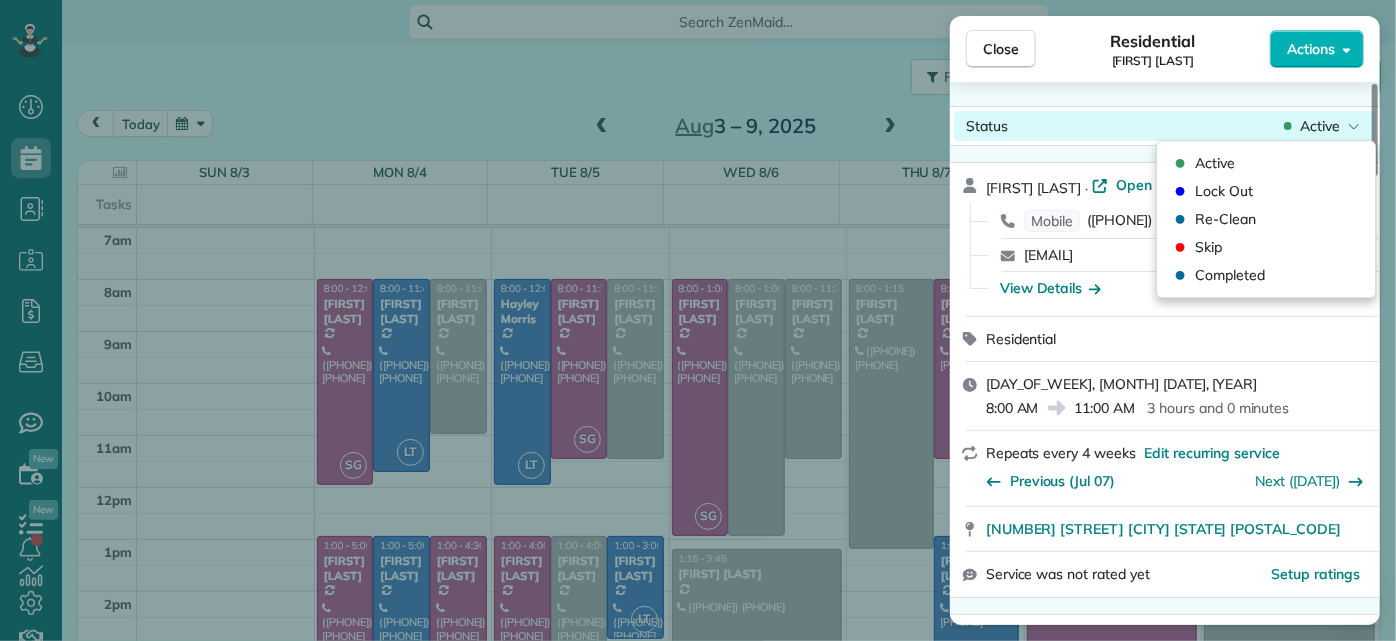 click on "Active" at bounding box center [1320, 126] 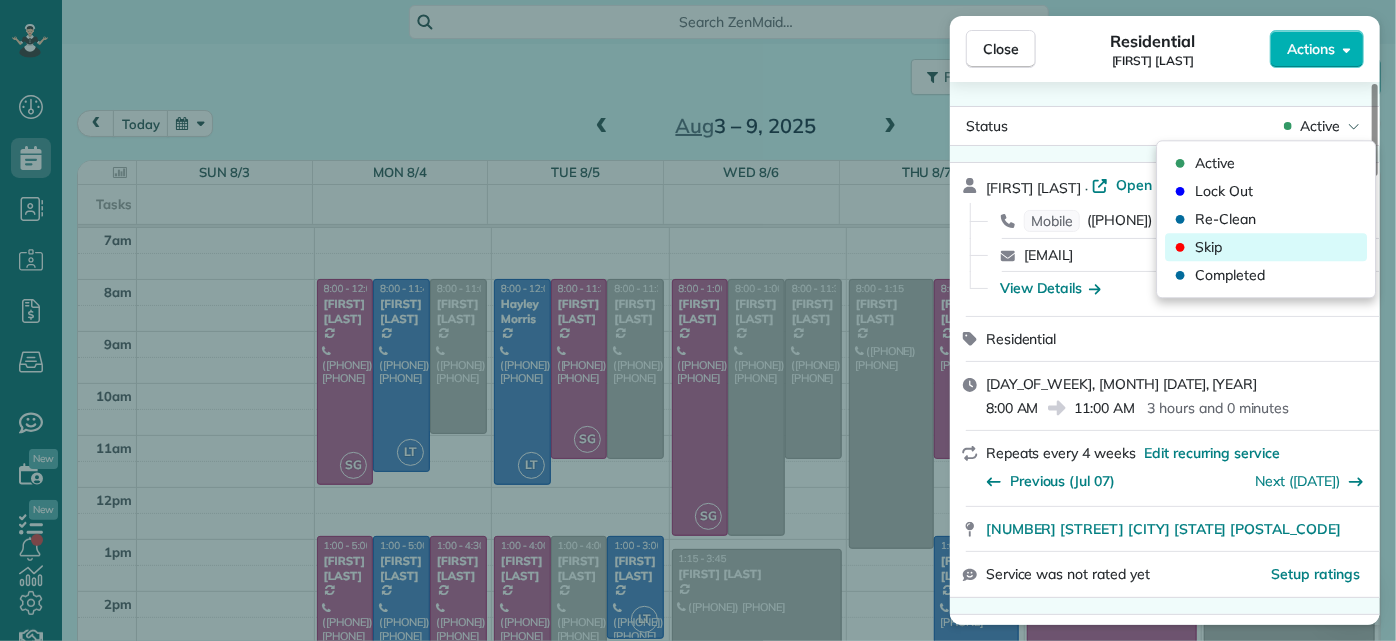 click on "Skip" at bounding box center [1208, 247] 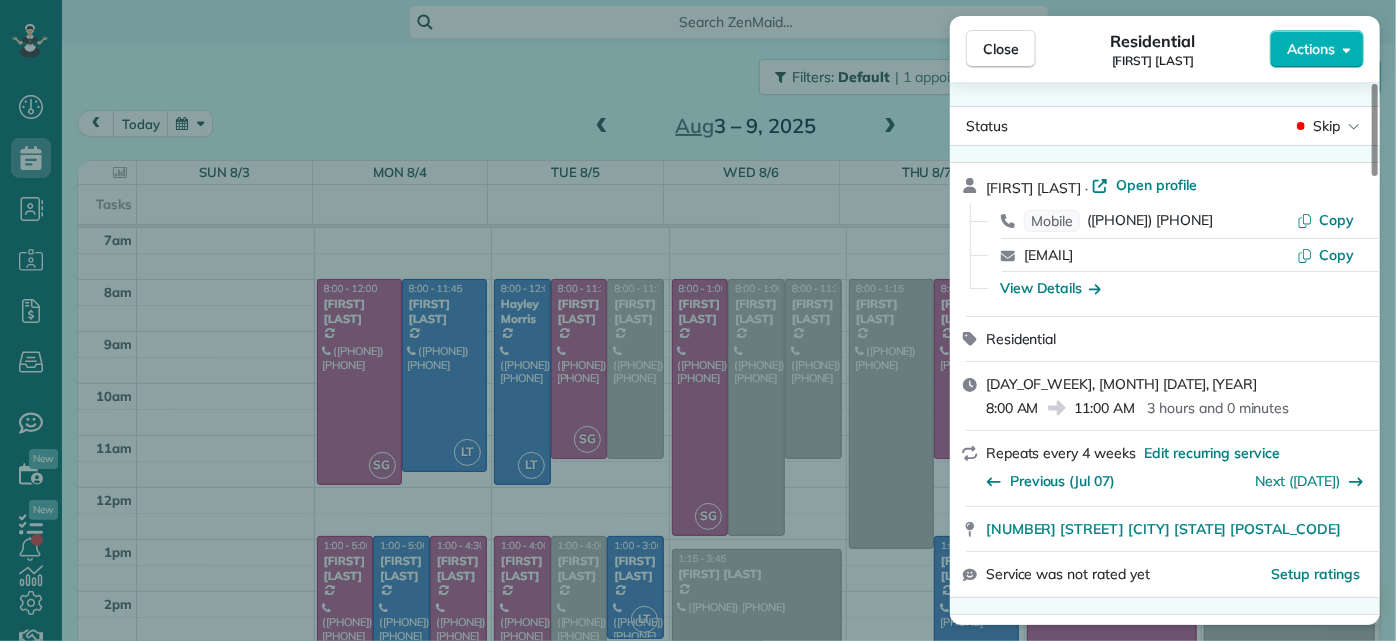 click on "Close Residential [FIRST] [LAST] Actions Status Skip [FIRST] [LAST] · Open profile Mobile ([PHONE]) [PHONE] Copy [EMAIL] Copy View Details Residential [DAY], [MONTH] [NUMBER], [YEAR] [NUMBER] [AM/PM] [NUMBER] [AM/PM] [NUMBER] hours and [NUMBER] minutes Repeats every [NUMBER] weeks Edit recurring service Previous ([MONTH] [NUMBER]) Next ([MONTH] [NUMBER]) [NUMBER] [STREET] [CITY] [STATE] [POSTAL_CODE] Service was not rated yet Setup ratings Cleaners Time in and out Assign Invite Cleaners No cleaners assigned yet Checklist Try Now Keep this appointment up to your standards. Stay on top of every detail, keep your cleaners organised, and your client happy. Assign a checklist Watch a 5 min demo Billing Billing actions Price $[NUMBER] Overcharge $[NUMBER] Discount $[NUMBER] Coupon discount - Primary tax - Secondary tax - Total appointment price $[NUMBER] Tips collected New feature! $[NUMBER] Unpaid Mark as paid Total including tip $[NUMBER] Get paid online in no-time! Send an invoice and reward your cleaners with tips Charge customer credit card Appointment custom fields Man Hours [NUMBER] Man Hours -" at bounding box center [698, 320] 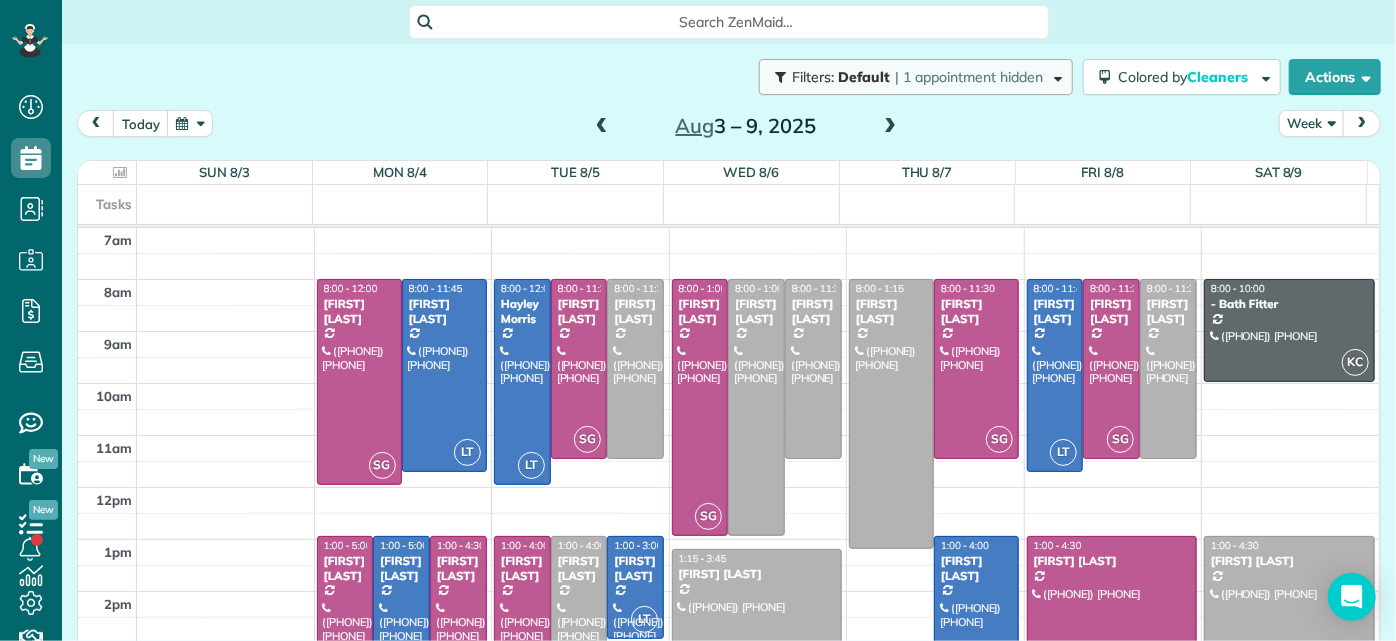 click on "|  1 appointment hidden" at bounding box center (969, 77) 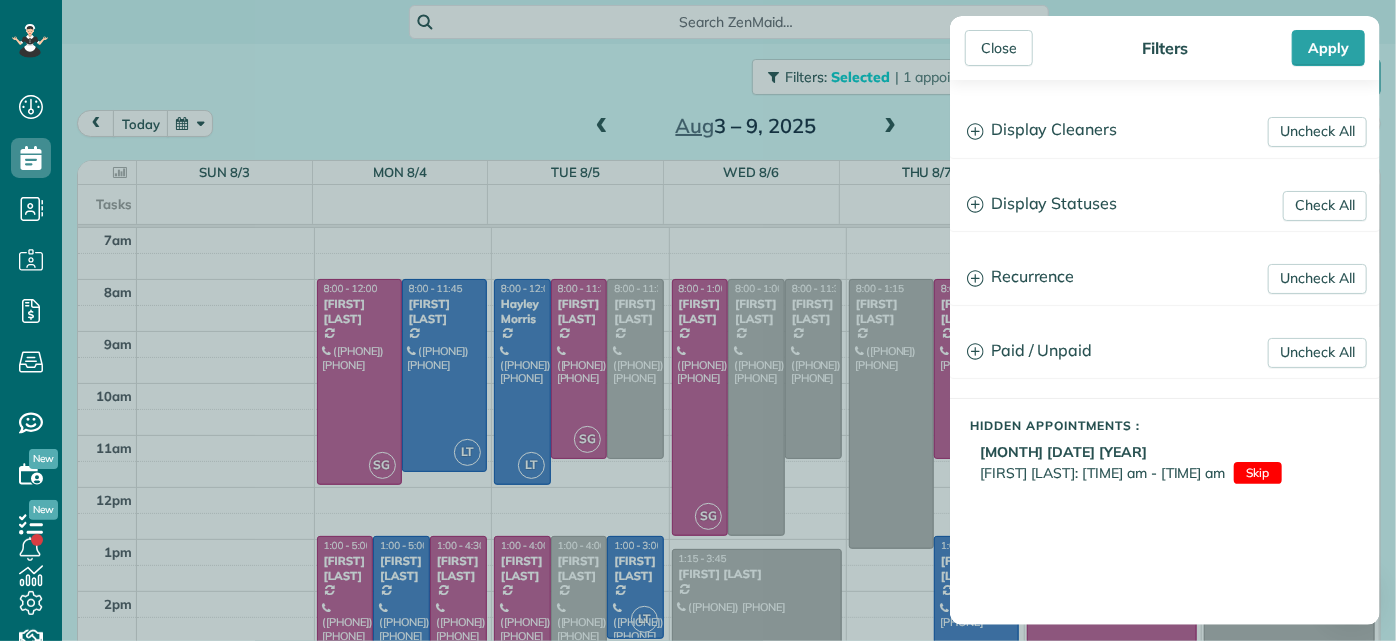 click on "Uncheck All
Display Cleaners
[FIRST] [LAST]
[FIRST] [LAST]
[FIRST] [LAST]
[FIRST] [LAST]
[FIRST] [LAST]
[FIRST] [LAST]
[FIRST] [LAST]
[FIRST] [LAST]
[FIRST] [LAST]
No Cleaners Assigned" at bounding box center (1165, 352) 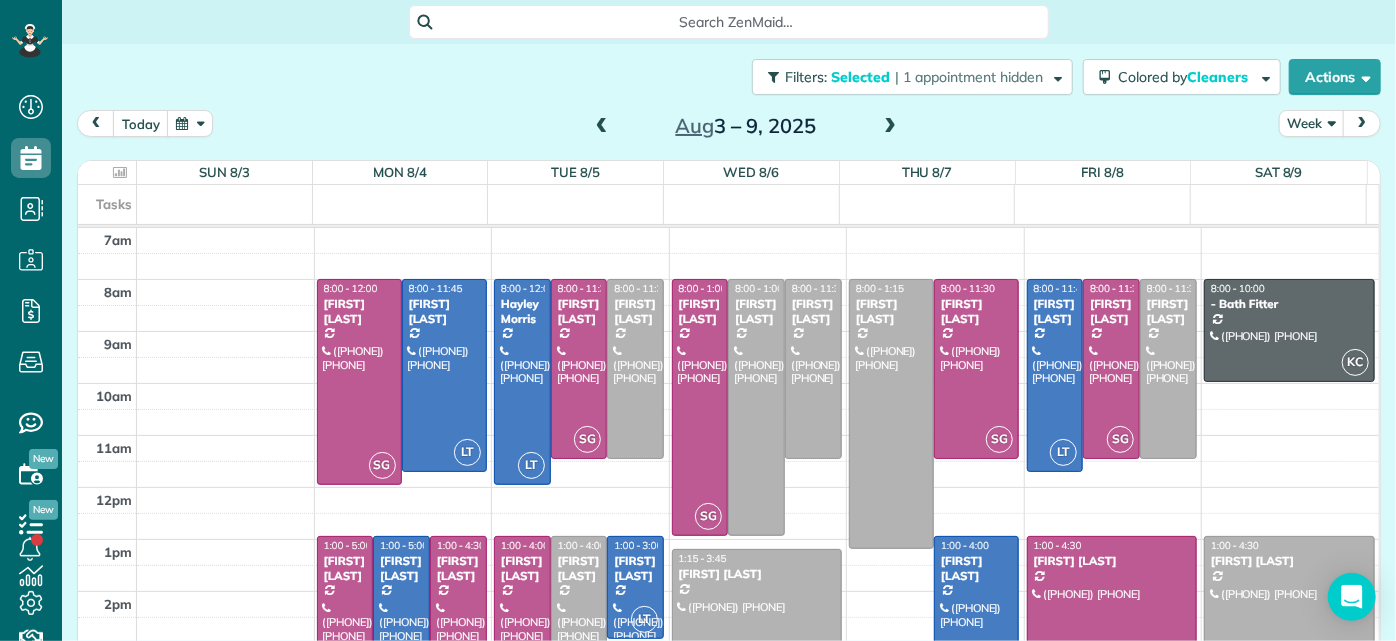 click on "Close
Filters
Apply
Uncheck All
Display Cleaners
[FIRST] [LAST]
[FIRST] [LAST]
[FIRST] [LAST]
[FIRST] [LAST]
[FIRST] [LAST]
[FIRST] [LAST]
[FIRST] [LAST]" at bounding box center (698, 320) 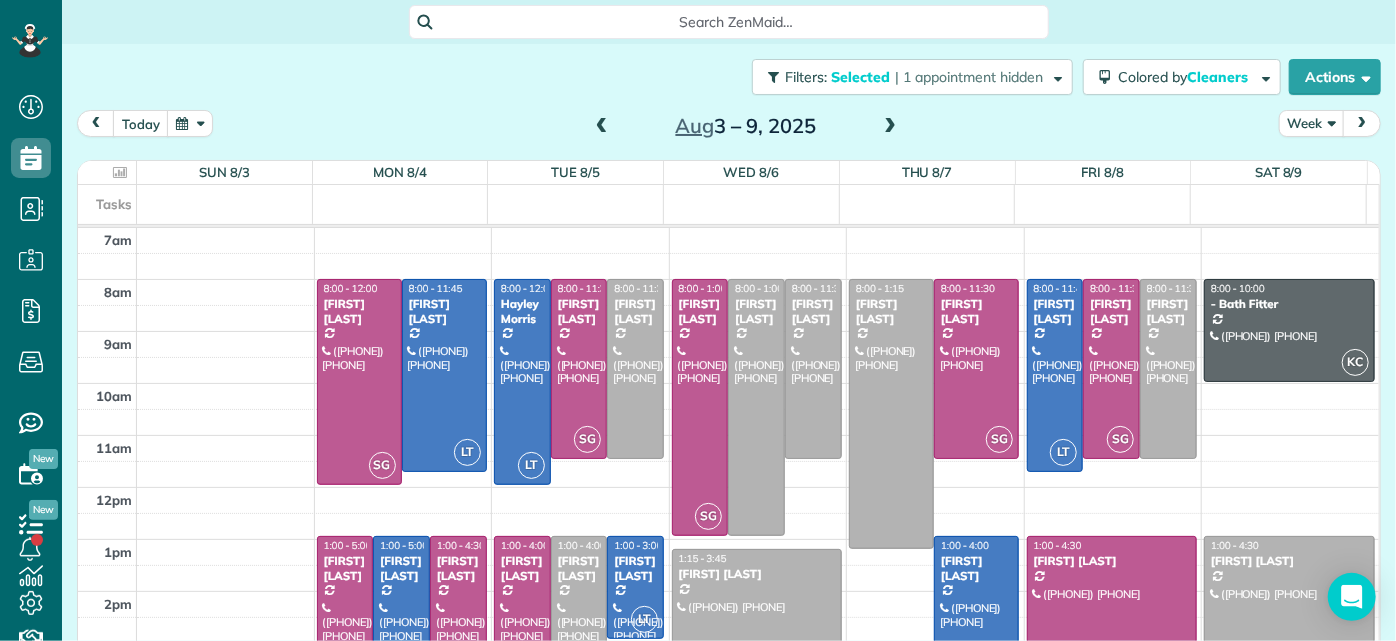 click at bounding box center (602, 127) 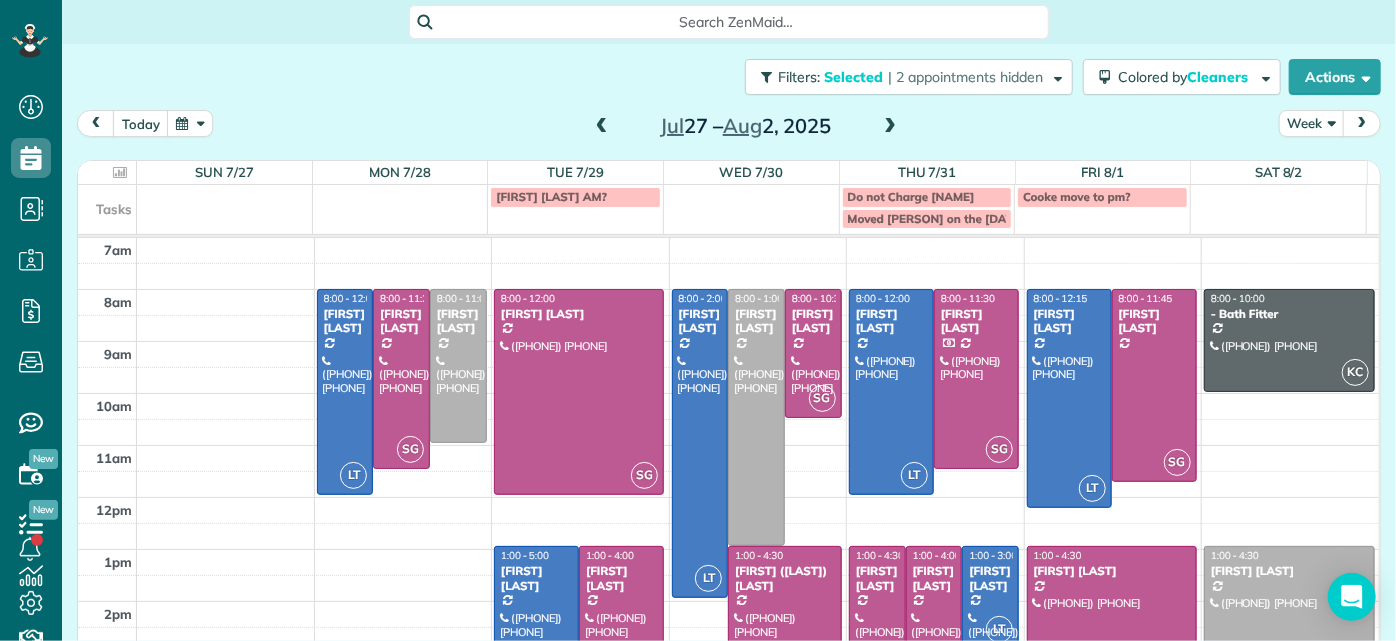 click at bounding box center [602, 127] 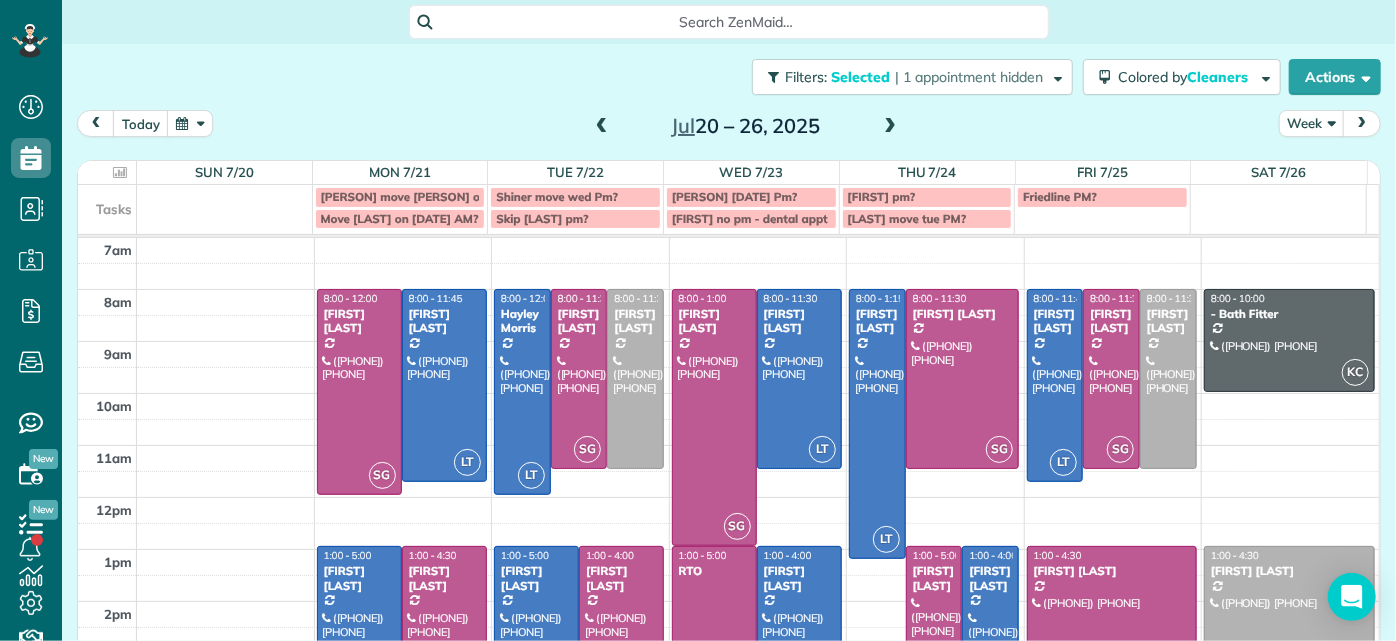 click at bounding box center (602, 127) 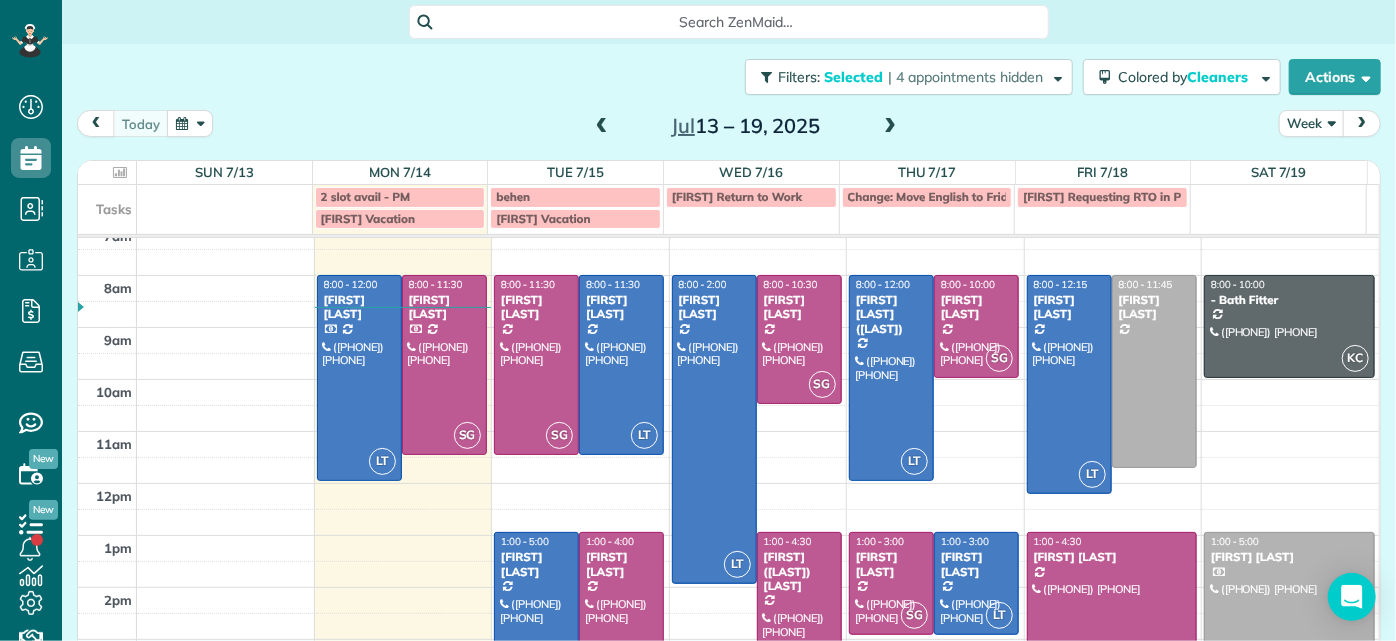 scroll, scrollTop: 0, scrollLeft: 0, axis: both 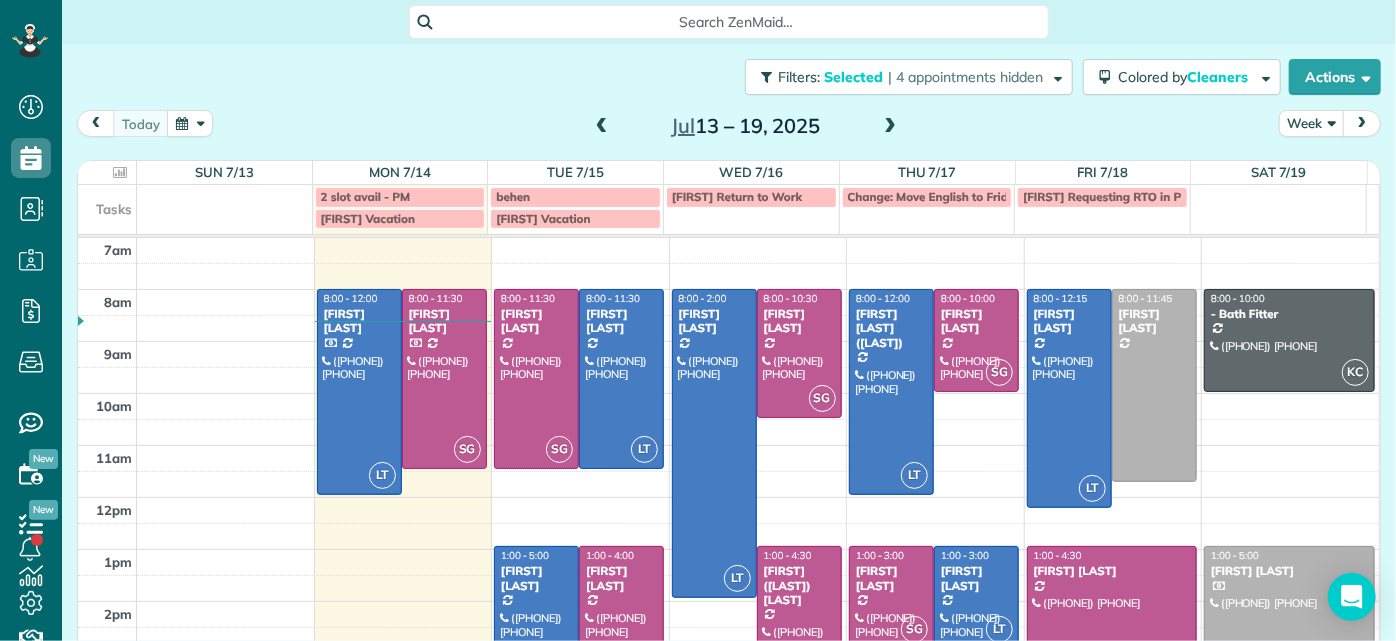 click at bounding box center (890, 127) 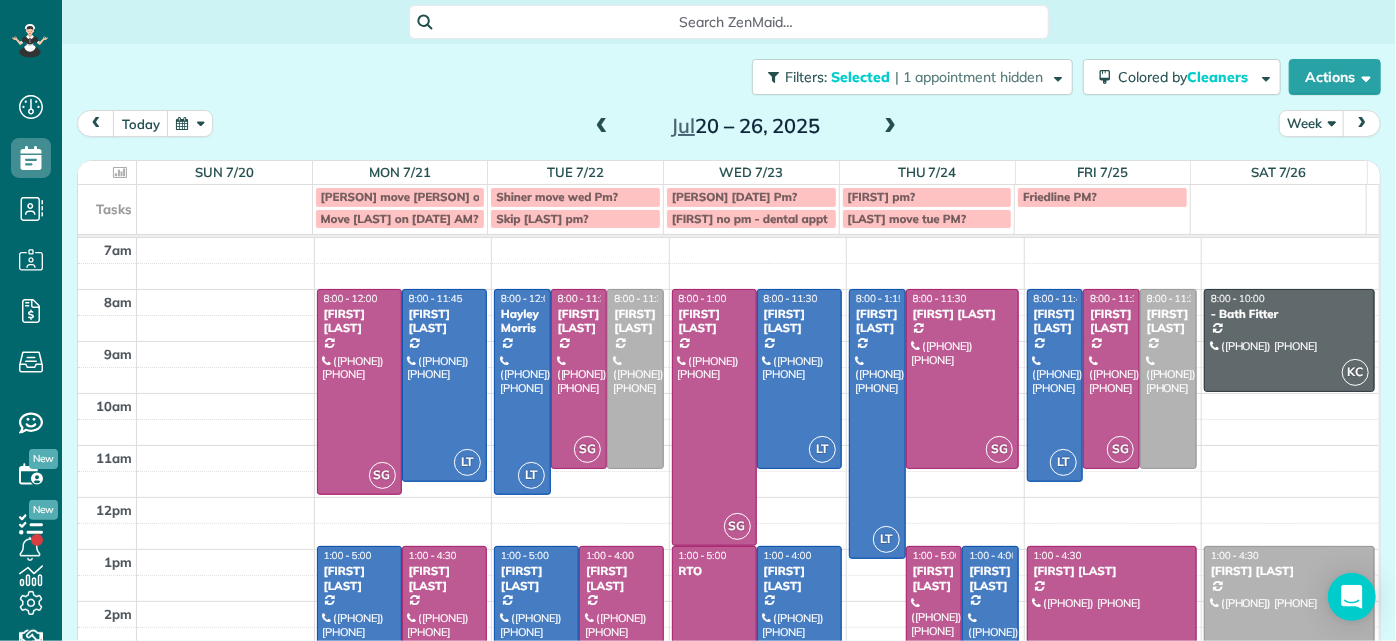 scroll, scrollTop: 25, scrollLeft: 0, axis: vertical 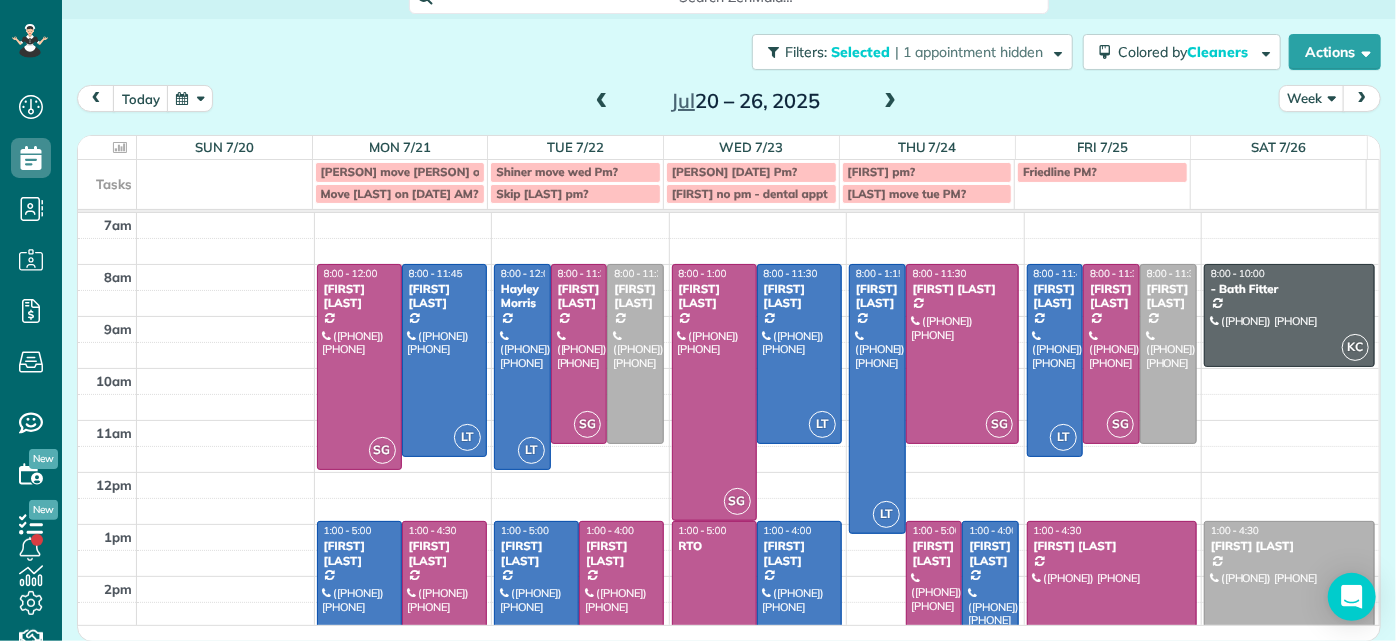 click at bounding box center [602, 102] 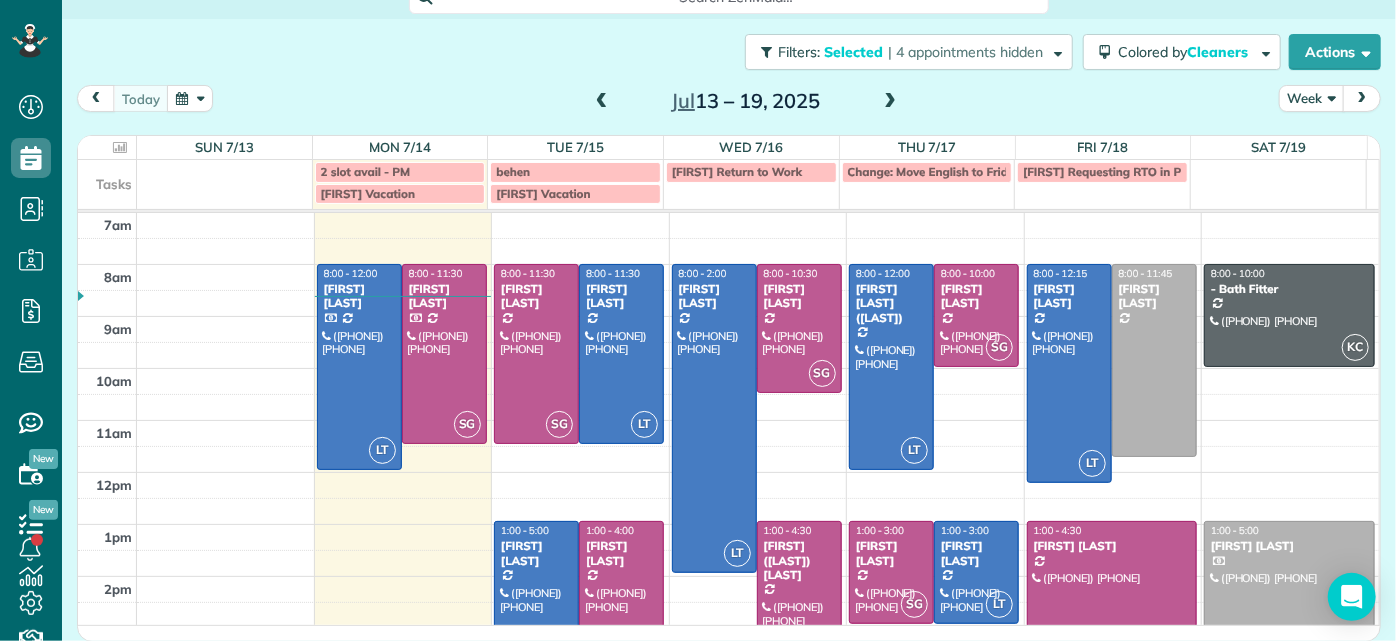click on "[TIME] [TIME] [TIME] [TIME] [TIME] [TIME] [TIME] [TIME] [TIME] [TIME] [TIME] LT [TIME] - [TIME] [FIRST] [LAST] ([PHONE]) [NUMBER] [STREET] [CITY], [STATE] [POSTAL_CODE] SG [TIME] - [TIME] [FIRST] [LAST] ([PHONE]) [NUMBER] [STREET] [CITY], [STATE] [POSTAL_CODE] SG [TIME] - [TIME] [FIRST] [LAST] ([PHONE]) [NUMBER] [STREET] [CITY], [STATE] [POSTAL_CODE] LT [TIME] - [TIME] [FIRST] [LAST] ([PHONE]) [NUMBER] [STREET] [CITY], [STATE] [POSTAL_CODE] LT [TIME] - [TIME] [FIRST] [LAST] ([PHONE]) [NUMBER] [STREET] [CITY], [STATE] [POSTAL_CODE] SG [TIME] - [TIME] [FIRST] [LAST] ([PHONE]) [NUMBER] [STREET] [CITY], [STATE] [POSTAL_CODE] LT [TIME] - [TIME] [FIRST] [LAST] ([PHONE]) [NUMBER] [STREET] [CITY], [STATE] [POSTAL_CODE] SG [TIME] - [TIME] [FIRST] [LAST] ([PHONE]) [NUMBER] [STREET] [CITY], [STATE] [POSTAL_CODE] SG [TIME] - [TIME] [FIRST] [LAST] ([PHONE]) [NUMBER] [STREET] [CITY], [STATE] [POSTAL_CODE] LT [TIME] - [TIME] [FIRST] [LAST] ([PHONE]) [NUMBER] [STREET] [CITY], [STATE] [POSTAL_CODE] SG [TIME] - [TIME] [FIRST] [LAST] ([PHONE]) [NUMBER] [STREET] [CITY], [STATE] [POSTAL_CODE] SG [TIME] - [TIME] [FIRST] [LAST] ([PHONE]) [NUMBER] [STREET] [CITY], [STATE] [POSTAL_CODE] SG [TIME] - [TIME] [FIRST] [LAST] LT LT SG" at bounding box center [728, 498] 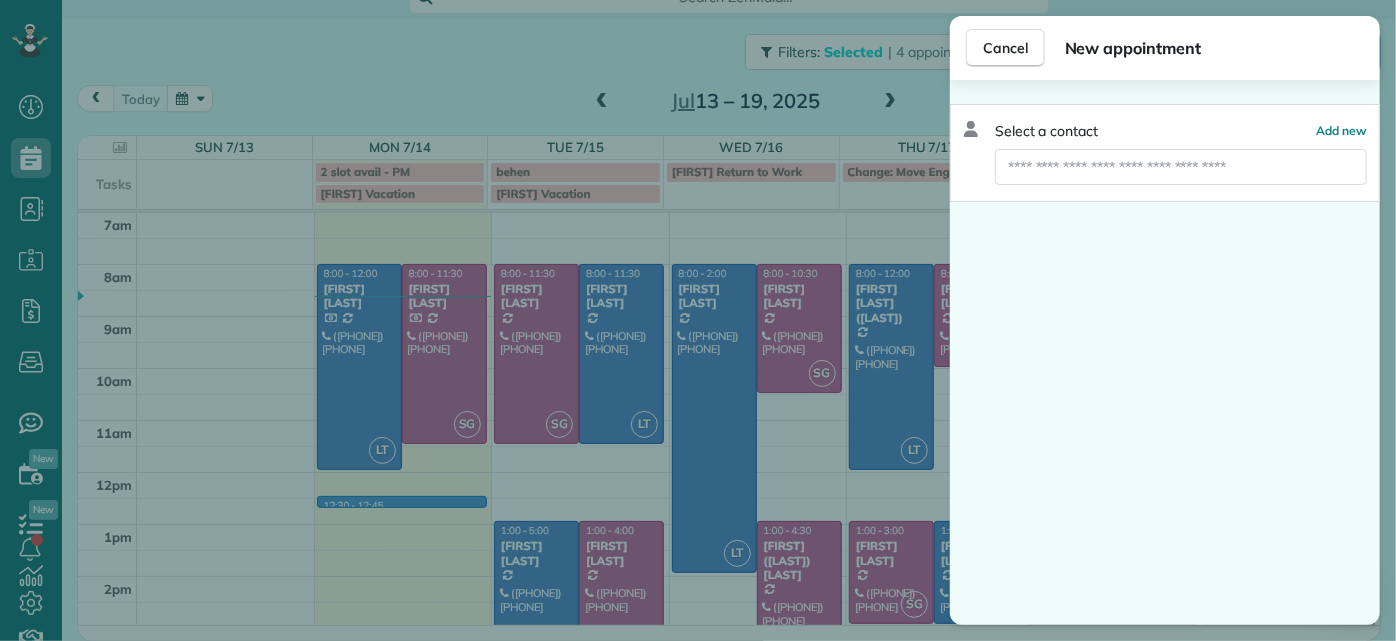 click on "Cancel New appointment Select a contact Add new" at bounding box center [698, 320] 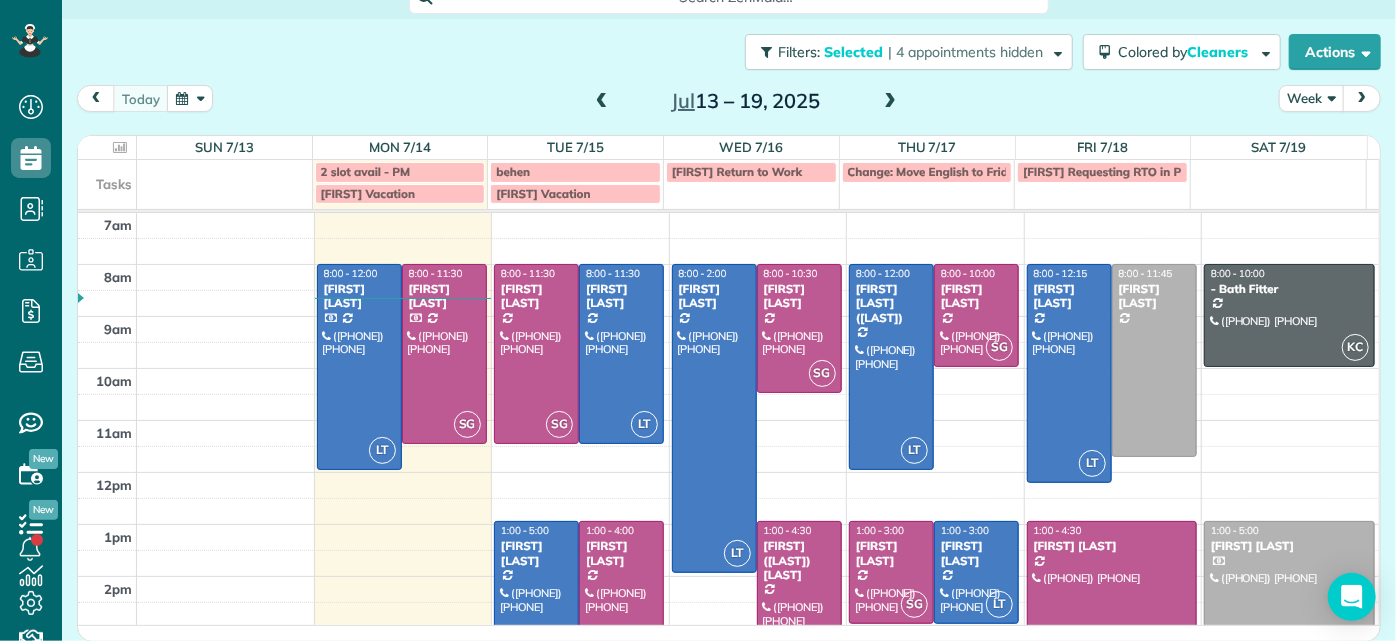 click on "[TIME] [TIME] [TIME] [TIME] [TIME] [TIME] [TIME] [TIME] [TIME] [TIME] [TIME] LT [TIME] - [TIME] [FIRST] [LAST] ([PHONE]) [NUMBER] [STREET] [CITY], [STATE] [POSTAL_CODE] SG [TIME] - [TIME] [FIRST] [LAST] ([PHONE]) [NUMBER] [STREET] [CITY], [STATE] [POSTAL_CODE] SG [TIME] - [TIME] [FIRST] [LAST] ([PHONE]) [NUMBER] [STREET] [CITY], [STATE] [POSTAL_CODE] LT [TIME] - [TIME] [FIRST] [LAST] ([PHONE]) [NUMBER] [STREET] [CITY], [STATE] [POSTAL_CODE] LT [TIME] - [TIME] [FIRST] [LAST] ([PHONE]) [NUMBER] [STREET] [CITY], [STATE] [POSTAL_CODE] SG [TIME] - [TIME] [FIRST] [LAST] ([PHONE]) [NUMBER] [STREET] [CITY], [STATE] [POSTAL_CODE] LT [TIME] - [TIME] [FIRST] [LAST] ([PHONE]) [NUMBER] [STREET] [CITY], [STATE] [POSTAL_CODE] SG [TIME] - [TIME] [FIRST] [LAST] ([PHONE]) [NUMBER] [STREET] [CITY], [STATE] [POSTAL_CODE] SG [TIME] - [TIME] [FIRST] [LAST] ([PHONE]) [NUMBER] [STREET] [CITY], [STATE] [POSTAL_CODE] LT [TIME] - [TIME] [FIRST] [LAST] ([PHONE]) [NUMBER] [STREET] [CITY], [STATE] [POSTAL_CODE] SG [TIME] - [TIME] [FIRST] [LAST] ([PHONE]) [NUMBER] [STREET] [CITY], [STATE] [POSTAL_CODE] SG [TIME] - [TIME] [FIRST] [LAST] ([PHONE]) [NUMBER] [STREET] [CITY], [STATE] [POSTAL_CODE] SG [TIME] - [TIME] [FIRST] [LAST] LT LT SG" at bounding box center [728, 498] 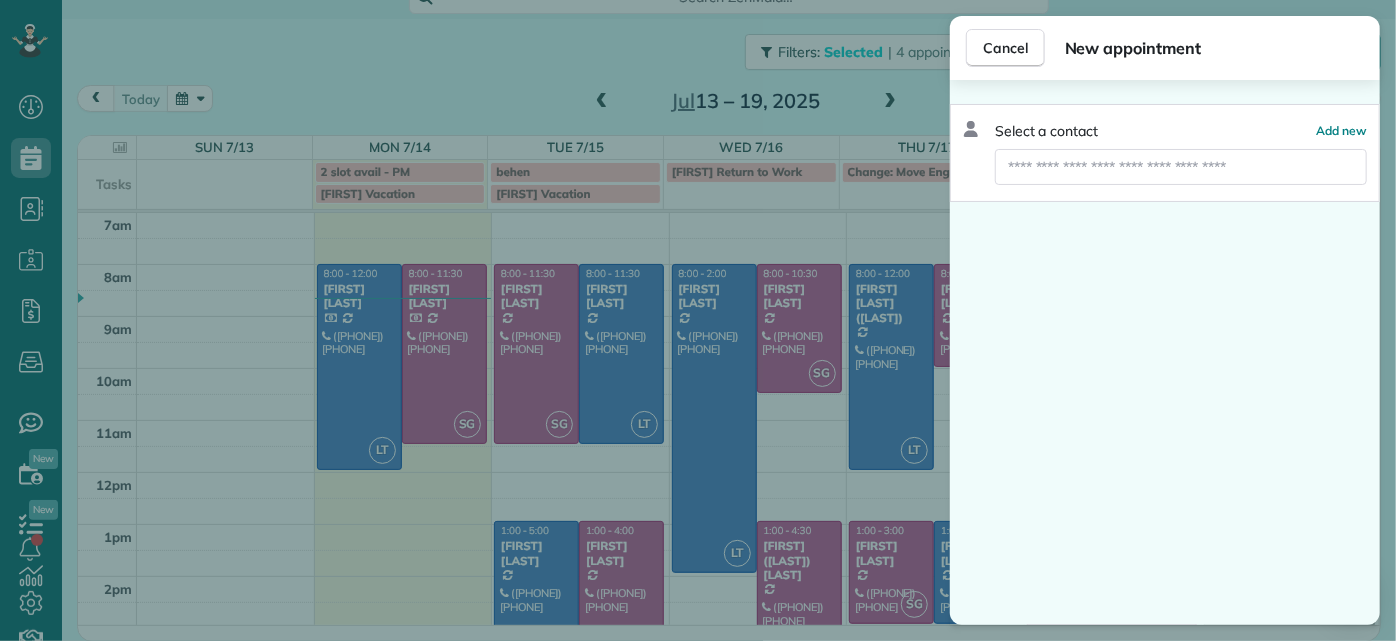 click on "Cancel New appointment Select a contact Add new" at bounding box center [698, 320] 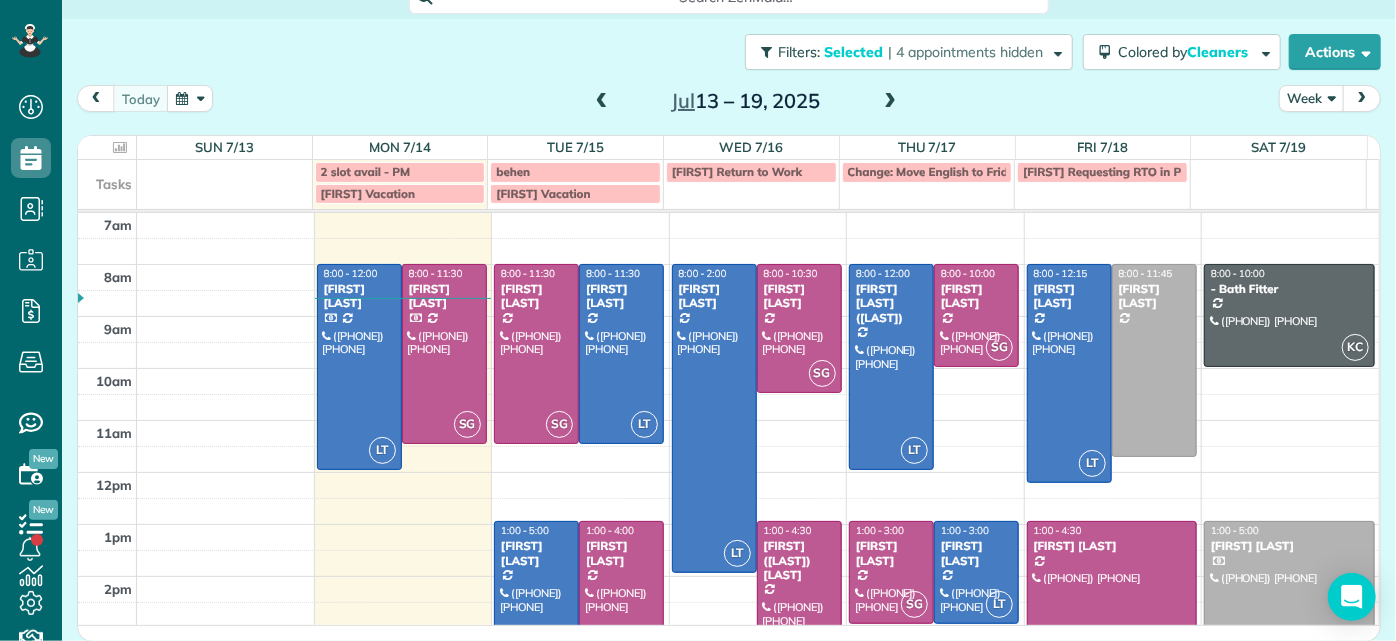 click on "[TIME] [TIME] [TIME] [TIME] [TIME] [TIME] [TIME] [TIME] [TIME] [TIME] [TIME] LT [TIME] - [TIME] [FIRST] [LAST] ([PHONE]) [NUMBER] [STREET] [CITY], [STATE] [POSTAL_CODE] SG [TIME] - [TIME] [FIRST] [LAST] ([PHONE]) [NUMBER] [STREET] [CITY], [STATE] [POSTAL_CODE] SG [TIME] - [TIME] [FIRST] [LAST] ([PHONE]) [NUMBER] [STREET] [CITY], [STATE] [POSTAL_CODE] LT [TIME] - [TIME] [FIRST] [LAST] ([PHONE]) [NUMBER] [STREET] [CITY], [STATE] [POSTAL_CODE] LT [TIME] - [TIME] [FIRST] [LAST] ([PHONE]) [NUMBER] [STREET] [CITY], [STATE] [POSTAL_CODE] SG [TIME] - [TIME] [FIRST] [LAST] ([PHONE]) [NUMBER] [STREET] [CITY], [STATE] [POSTAL_CODE] LT [TIME] - [TIME] [FIRST] [LAST] ([PHONE]) [NUMBER] [STREET] [CITY], [STATE] [POSTAL_CODE] SG [TIME] - [TIME] [FIRST] [LAST] ([PHONE]) [NUMBER] [STREET] [CITY], [STATE] [POSTAL_CODE] SG [TIME] - [TIME] [FIRST] [LAST] ([PHONE]) [NUMBER] [STREET] [CITY], [STATE] [POSTAL_CODE] LT [TIME] - [TIME] [FIRST] [LAST] ([PHONE]) [NUMBER] [STREET] [CITY], [STATE] [POSTAL_CODE] SG [TIME] - [TIME] [FIRST] [LAST] ([PHONE]) [NUMBER] [STREET] [CITY], [STATE] [POSTAL_CODE] SG [TIME] - [TIME] [FIRST] [LAST] ([PHONE]) [NUMBER] [STREET] [CITY], [STATE] [POSTAL_CODE] SG [TIME] - [TIME] [FIRST] [LAST] LT LT SG" at bounding box center (728, 498) 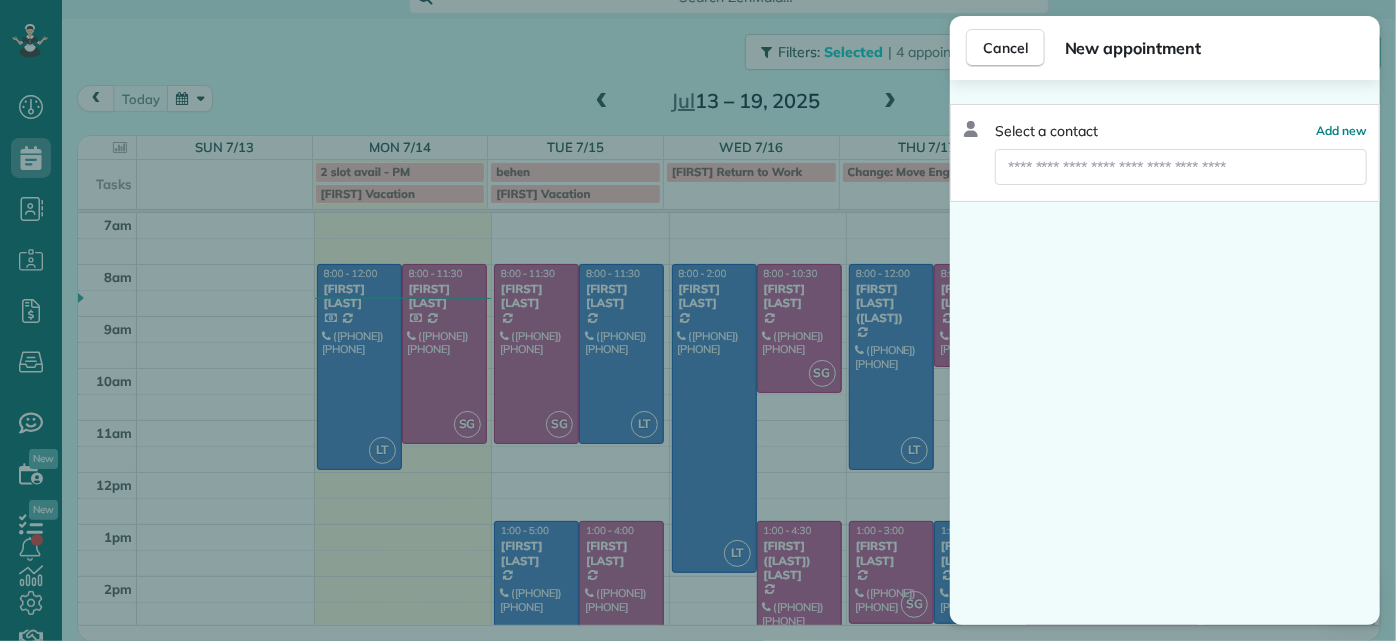 click on "Cancel New appointment Select a contact Add new" at bounding box center [698, 320] 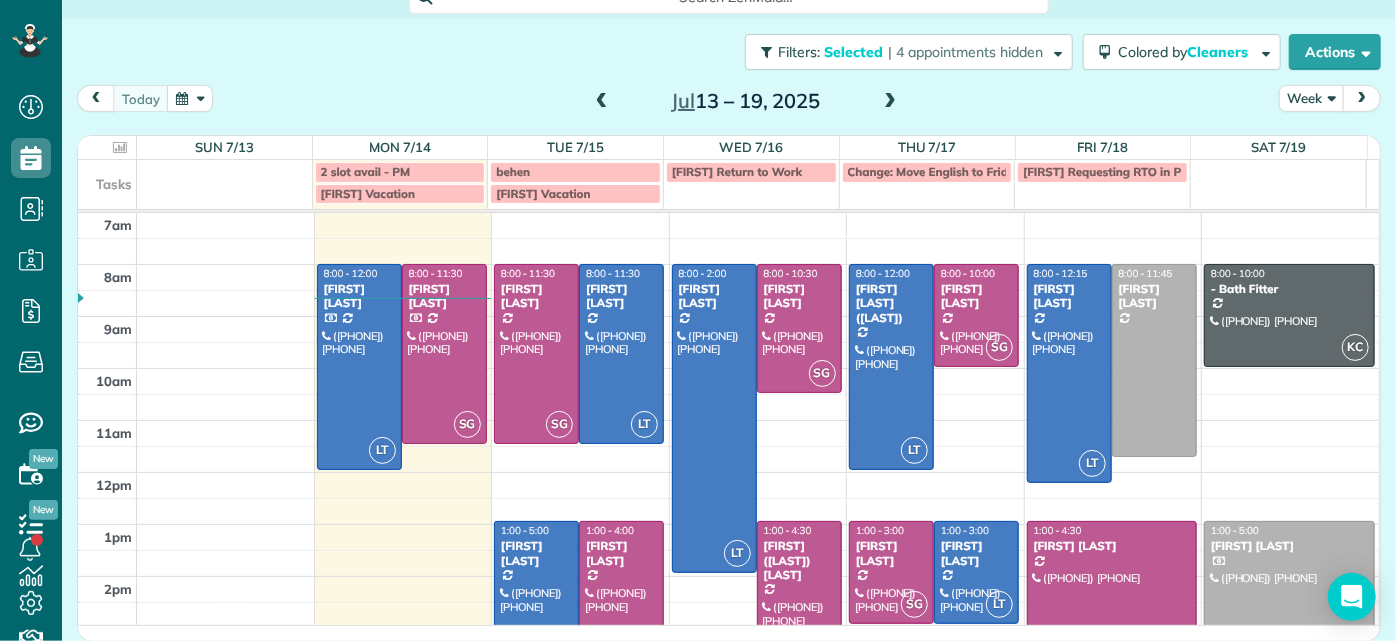 click on "[TIME] [TIME] [TIME] [TIME] [TIME] [TIME] [TIME] [TIME] [TIME] [TIME] [TIME] LT [TIME] - [TIME] [FIRST] [LAST] ([PHONE]) [NUMBER] [STREET] [CITY], [STATE] [POSTAL_CODE] SG [TIME] - [TIME] [FIRST] [LAST] ([PHONE]) [NUMBER] [STREET] [CITY], [STATE] [POSTAL_CODE] SG [TIME] - [TIME] [FIRST] [LAST] ([PHONE]) [NUMBER] [STREET] [CITY], [STATE] [POSTAL_CODE] LT [TIME] - [TIME] [FIRST] [LAST] ([PHONE]) [NUMBER] [STREET] [CITY], [STATE] [POSTAL_CODE] LT [TIME] - [TIME] [FIRST] [LAST] ([PHONE]) [NUMBER] [STREET] [CITY], [STATE] [POSTAL_CODE] SG [TIME] - [TIME] [FIRST] [LAST] ([PHONE]) [NUMBER] [STREET] [CITY], [STATE] [POSTAL_CODE] LT [TIME] - [TIME] [FIRST] [LAST] ([PHONE]) [NUMBER] [STREET] [CITY], [STATE] [POSTAL_CODE] SG [TIME] - [TIME] [FIRST] [LAST] ([PHONE]) [NUMBER] [STREET] [CITY], [STATE] [POSTAL_CODE] SG [TIME] - [TIME] [FIRST] [LAST] ([PHONE]) [NUMBER] [STREET] [CITY], [STATE] [POSTAL_CODE] LT [TIME] - [TIME] [FIRST] [LAST] ([PHONE]) [NUMBER] [STREET] [CITY], [STATE] [POSTAL_CODE] SG [TIME] - [TIME] [FIRST] [LAST] ([PHONE]) [NUMBER] [STREET] [CITY], [STATE] [POSTAL_CODE] SG [TIME] - [TIME] [FIRST] [LAST] ([PHONE]) [NUMBER] [STREET] [CITY], [STATE] [POSTAL_CODE] SG [TIME] - [TIME] [FIRST] [LAST] LT LT SG" at bounding box center (728, 498) 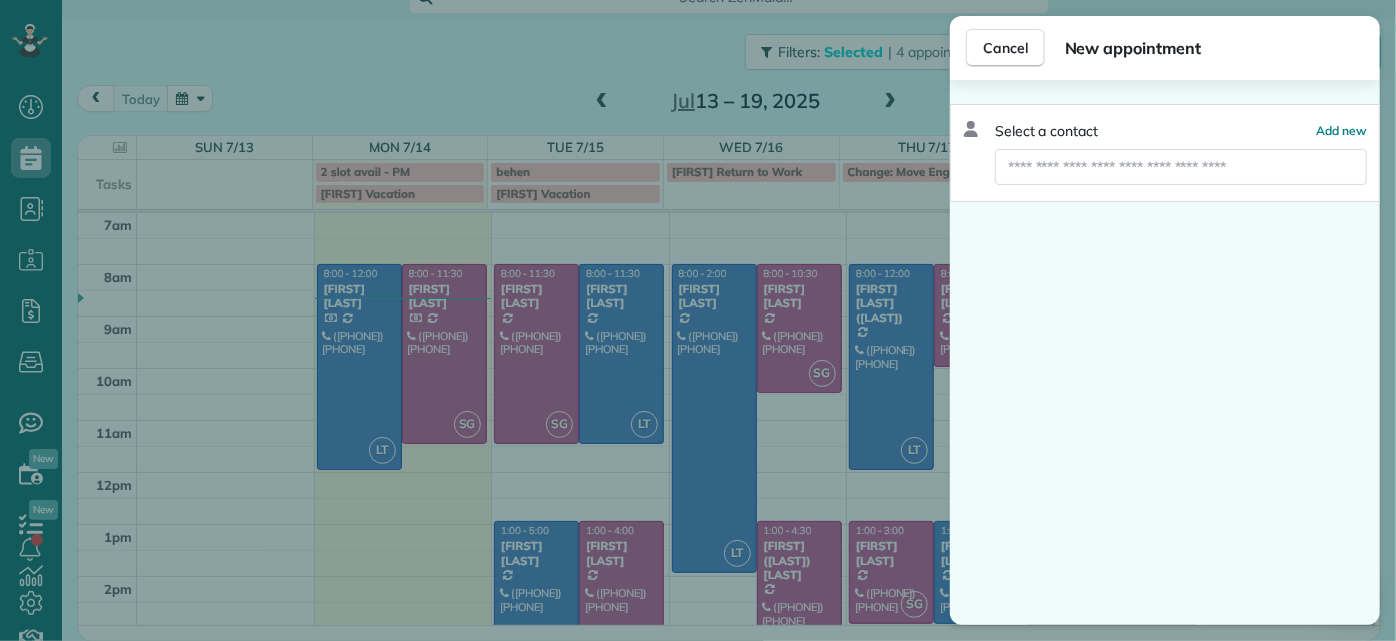 click on "Cancel New appointment Select a contact Add new" at bounding box center [698, 320] 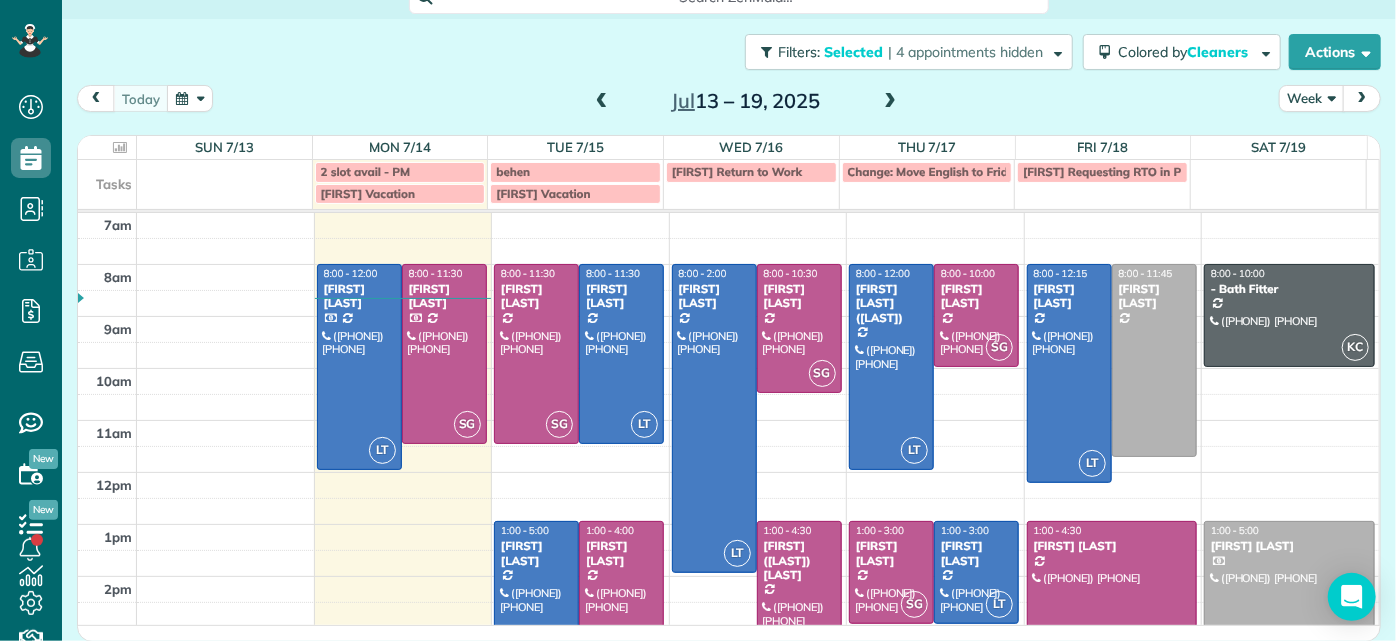 click on "[TIME] [TIME] [TIME] [TIME] [TIME] [TIME] [TIME] [TIME] [TIME] [TIME] [TIME] LT [TIME] - [TIME] [FIRST] [LAST] ([PHONE]) [NUMBER] [STREET] [CITY], [STATE] [POSTAL_CODE] SG [TIME] - [TIME] [FIRST] [LAST] ([PHONE]) [NUMBER] [STREET] [CITY], [STATE] [POSTAL_CODE] SG [TIME] - [TIME] [FIRST] [LAST] ([PHONE]) [NUMBER] [STREET] [CITY], [STATE] [POSTAL_CODE] LT [TIME] - [TIME] [FIRST] [LAST] ([PHONE]) [NUMBER] [STREET] [CITY], [STATE] [POSTAL_CODE] LT [TIME] - [TIME] [FIRST] [LAST] ([PHONE]) [NUMBER] [STREET] [CITY], [STATE] [POSTAL_CODE] SG [TIME] - [TIME] [FIRST] [LAST] ([PHONE]) [NUMBER] [STREET] [CITY], [STATE] [POSTAL_CODE] LT [TIME] - [TIME] [FIRST] [LAST] ([PHONE]) [NUMBER] [STREET] [CITY], [STATE] [POSTAL_CODE] SG [TIME] - [TIME] [FIRST] [LAST] ([PHONE]) [NUMBER] [STREET] [CITY], [STATE] [POSTAL_CODE] SG [TIME] - [TIME] [FIRST] [LAST] ([PHONE]) [NUMBER] [STREET] [CITY], [STATE] [POSTAL_CODE] LT [TIME] - [TIME] [FIRST] [LAST] ([PHONE]) [NUMBER] [STREET] [CITY], [STATE] [POSTAL_CODE] SG [TIME] - [TIME] [FIRST] [LAST] ([PHONE]) [NUMBER] [STREET] [CITY], [STATE] [POSTAL_CODE] SG [TIME] - [TIME] [FIRST] [LAST] ([PHONE]) [NUMBER] [STREET] [CITY], [STATE] [POSTAL_CODE] SG [TIME] - [TIME] [FIRST] [LAST] LT LT SG" at bounding box center (728, 498) 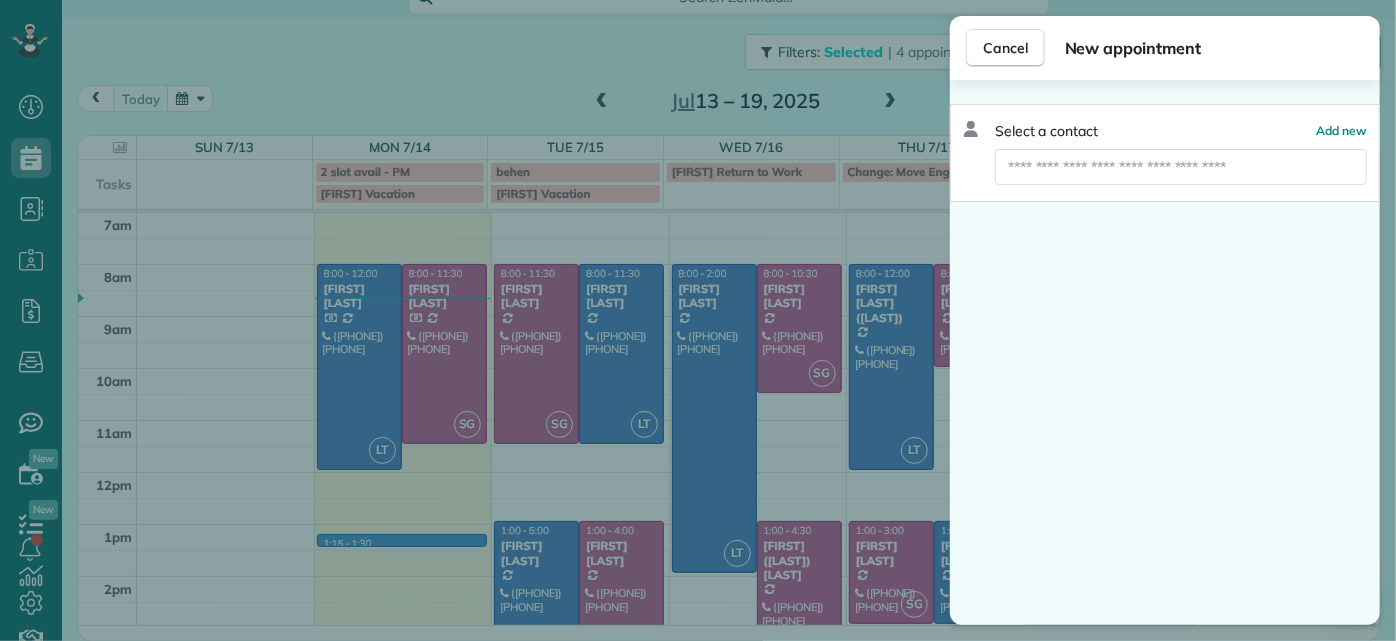 click on "Cancel New appointment Select a contact Add new" at bounding box center [698, 320] 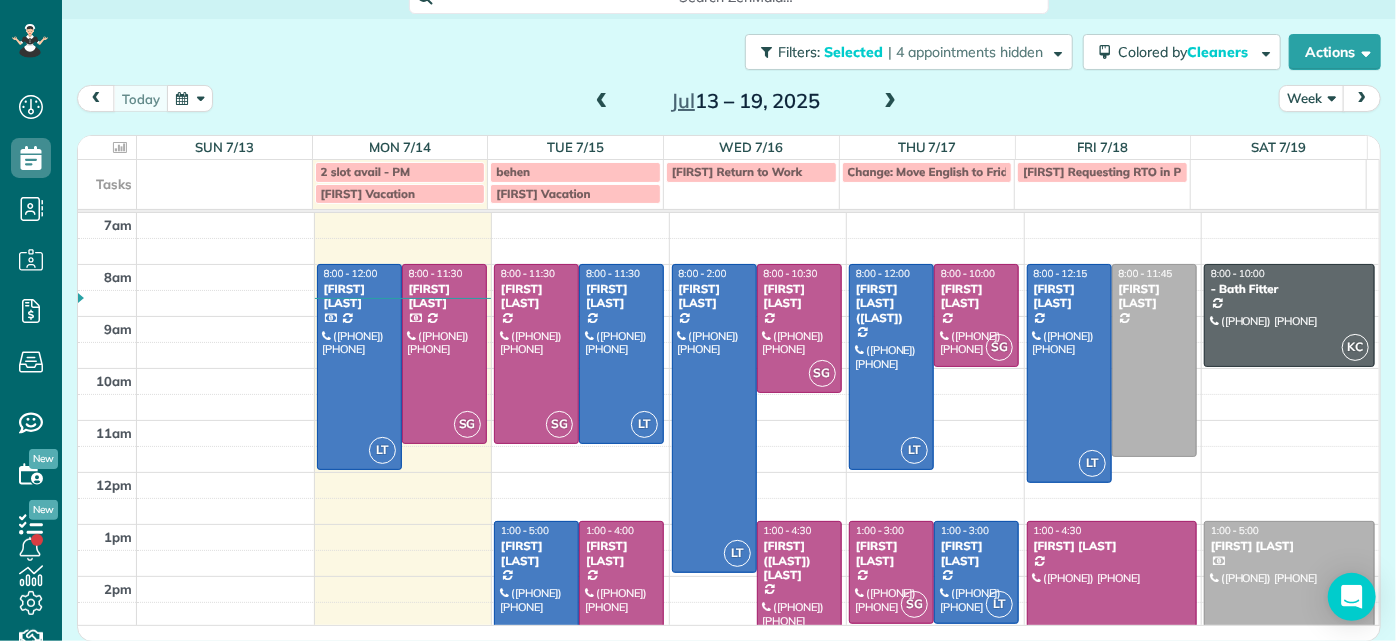 click at bounding box center [602, 102] 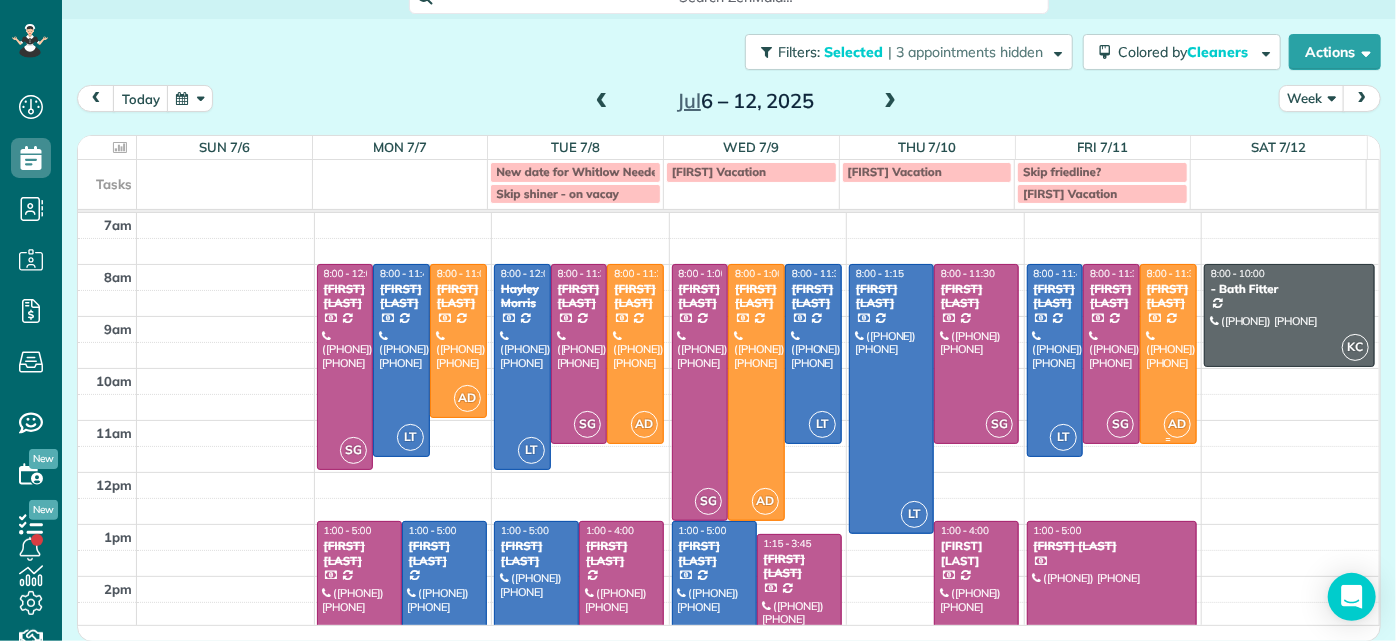 click at bounding box center [1168, 354] 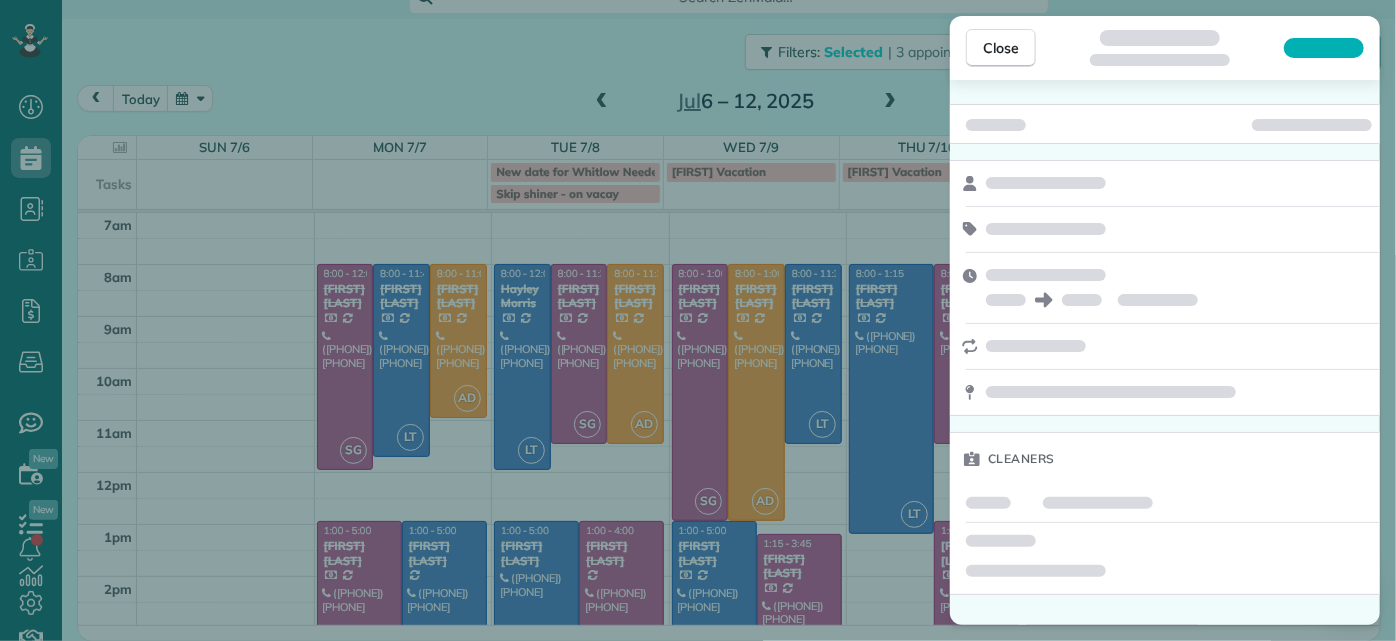 click on "Close   Cleaners" at bounding box center (698, 320) 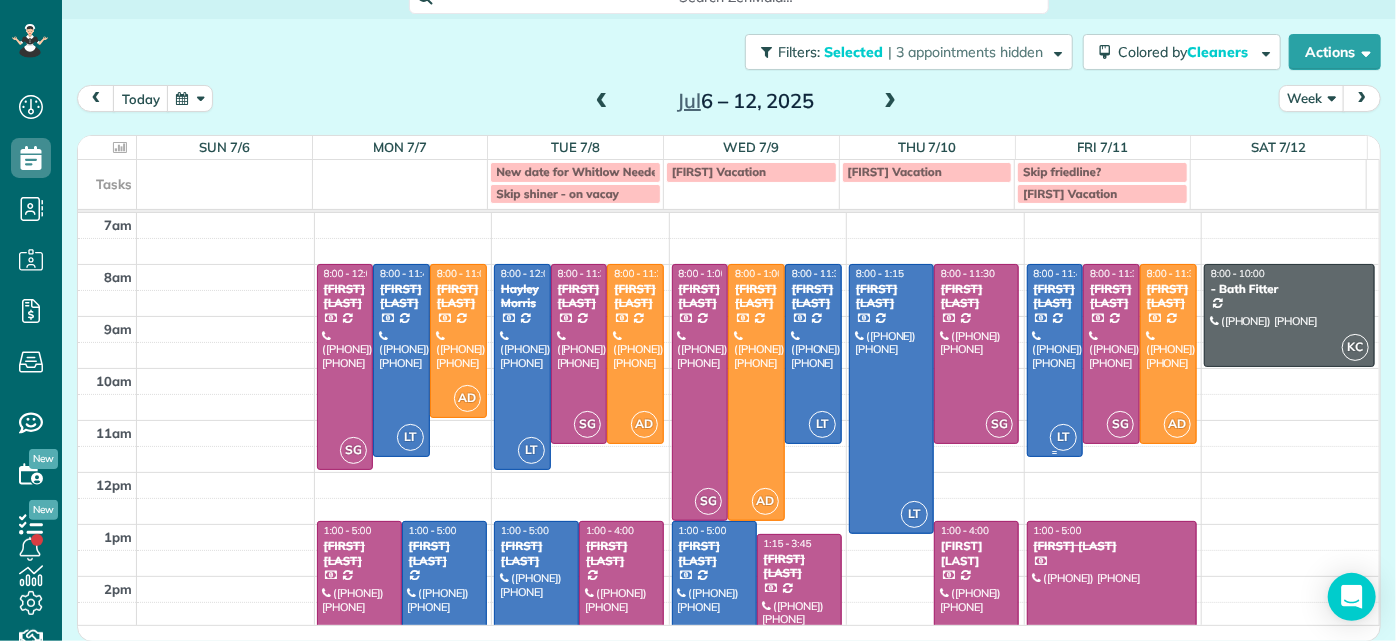 click at bounding box center (1055, 360) 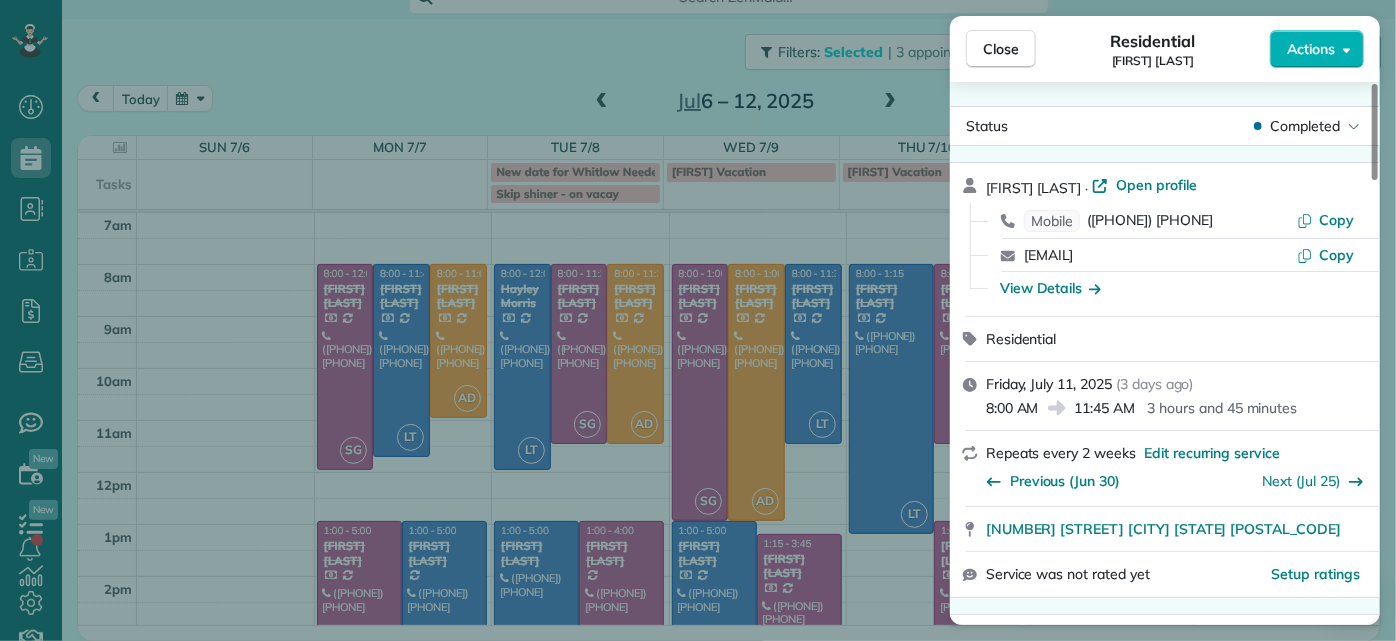 click on "Close Residential [FIRST] [LAST] Actions Status Completed [FIRST] [LAST] · Open profile Mobile ([PHONE]) Copy [EMAIL] Copy View Details Residential Friday, [DATE] ( [NUMBER] days ago ) [TIME] [TIME] [DURATION] Repeats every [NUMBER] weeks Edit recurring service Previous ([DATE]) Next ([DATE]) [NUMBER] [STREET] [CITY] [STATE] [POSTAL_CODE] Service was not rated yet Setup ratings Cleaners Time in and out Assign Invite Cleaners [FIRST]   [LAST] [TIME] [TIME] Checklist Try Now Keep this appointment up to your standards. Stay on top of every detail, keep your cleaners organised, and your client happy. Assign a checklist Watch a [NUMBER] min demo Billing Billing actions Price [PRICE] Overcharge [PRICE] Discount [PRICE] Coupon discount - Primary tax - Secondary tax - Total appointment price [PRICE] Tips collected New feature! [PRICE] Paid by card Total including tip [PRICE] Get paid online in no-time! Send an invoice and reward your cleaners with tips Charge customer credit card Appointment custom fields" at bounding box center (698, 320) 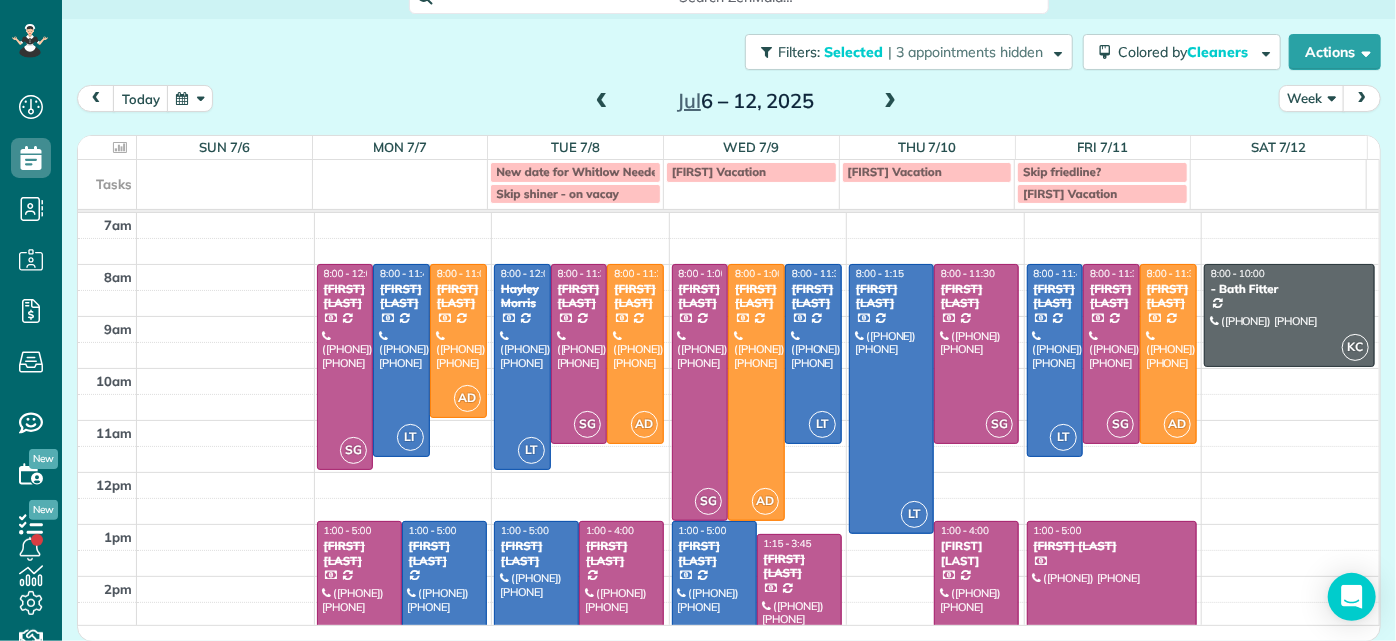 click at bounding box center [890, 102] 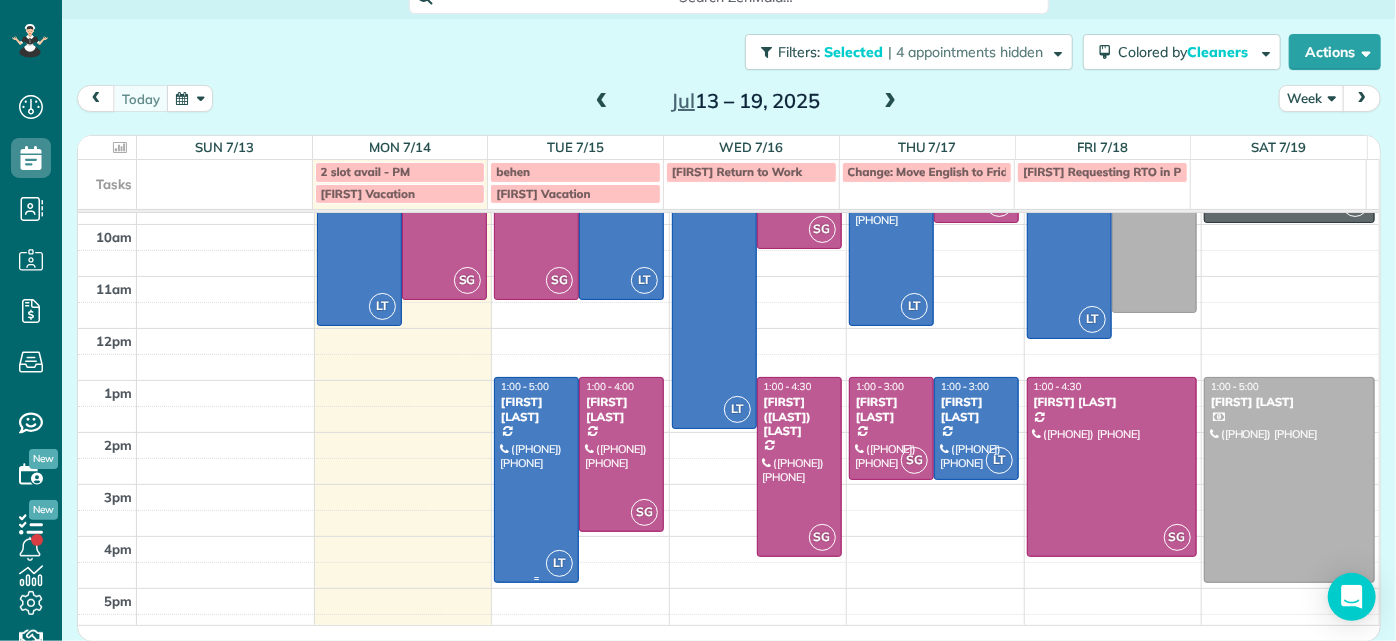 scroll, scrollTop: 152, scrollLeft: 0, axis: vertical 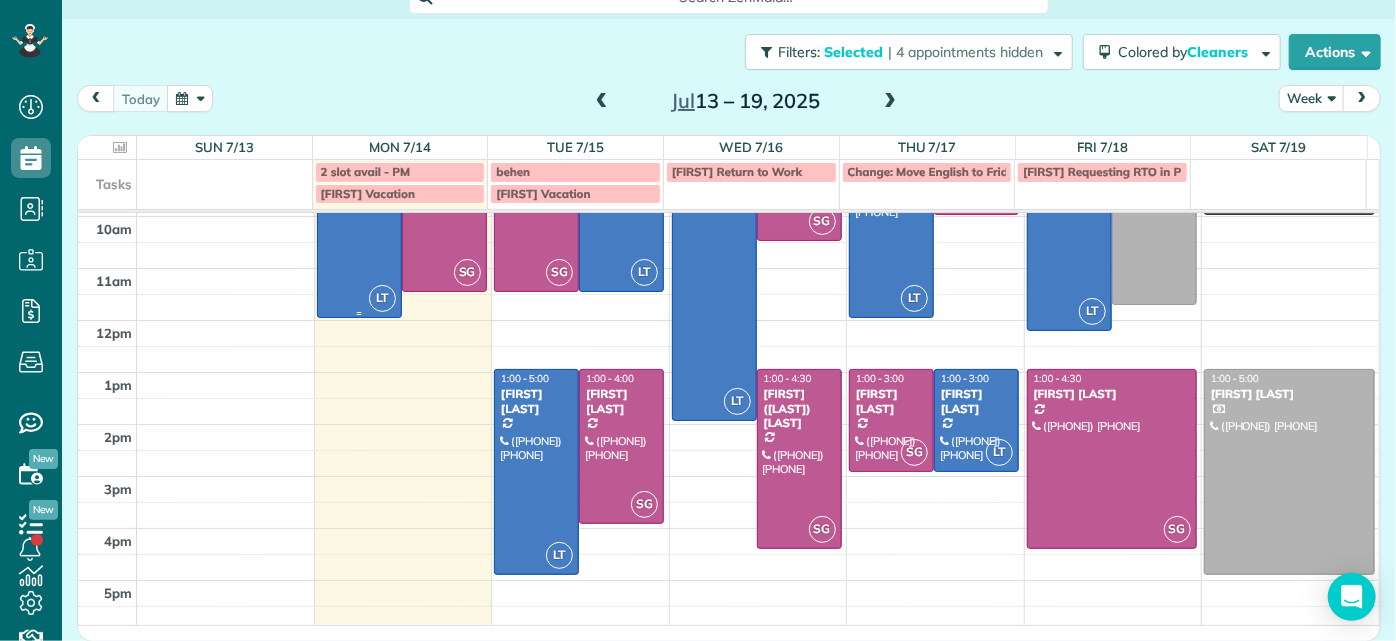 click at bounding box center [359, 215] 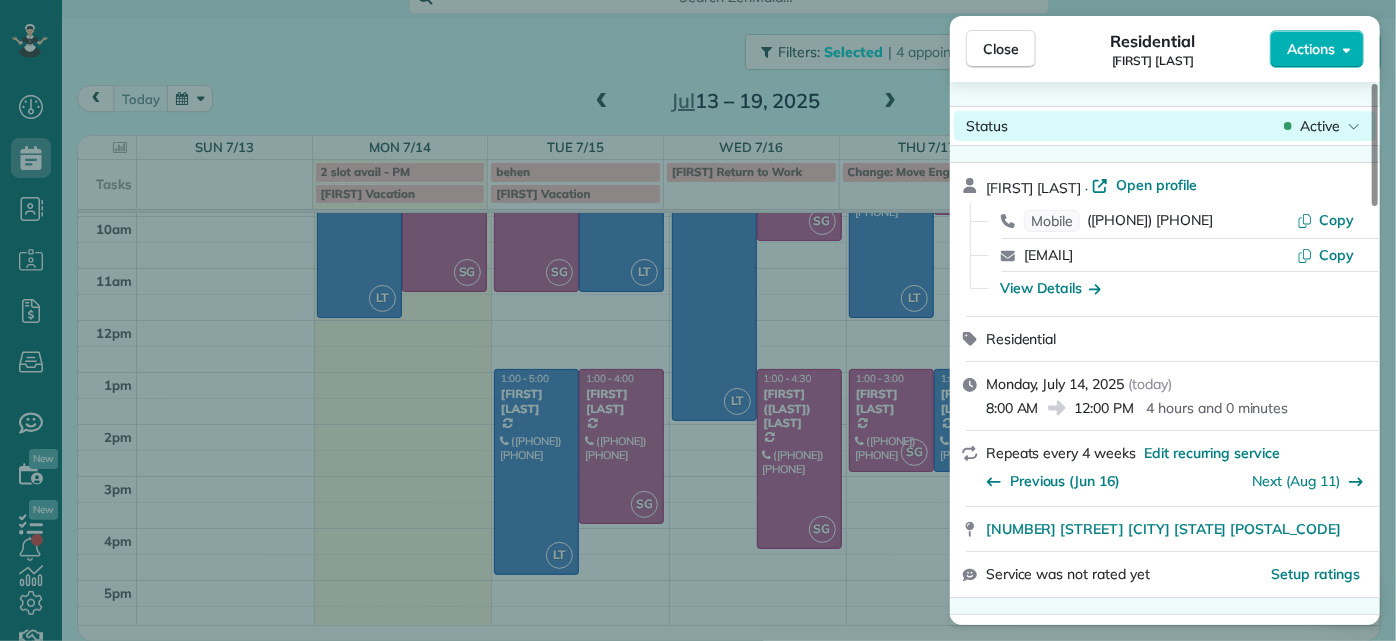 click on "Status Active" at bounding box center (1165, 126) 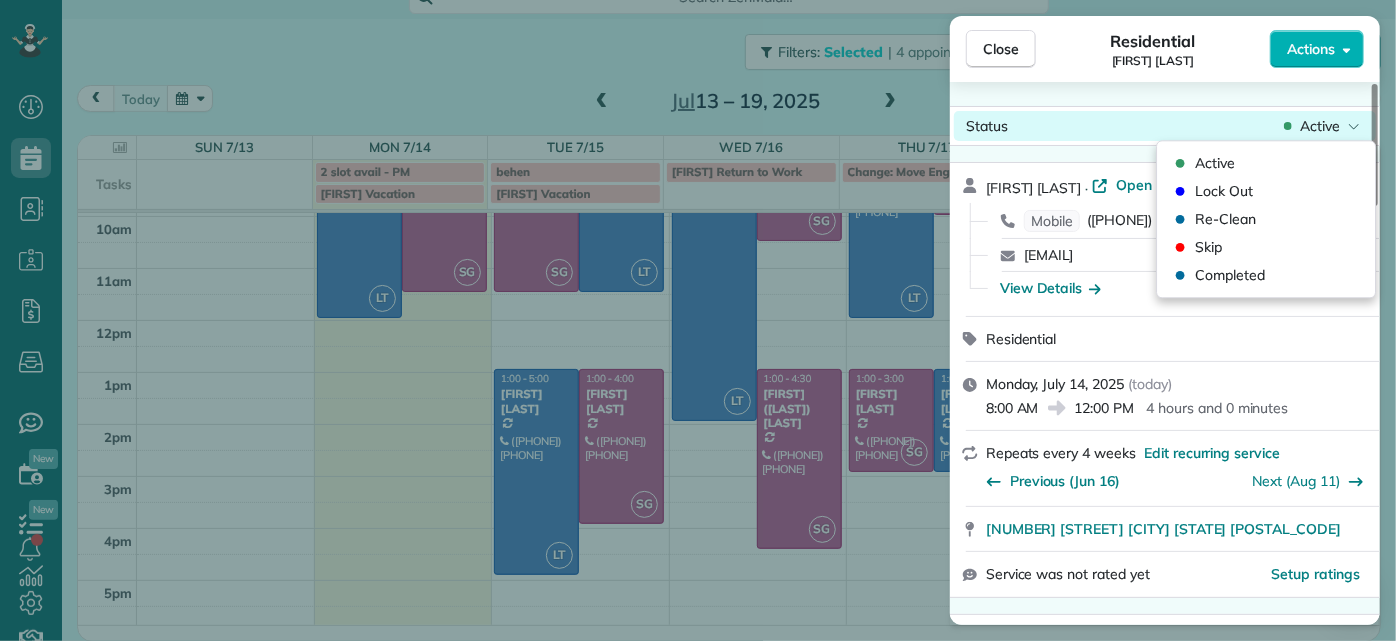 click on "Status Active" at bounding box center (1165, 126) 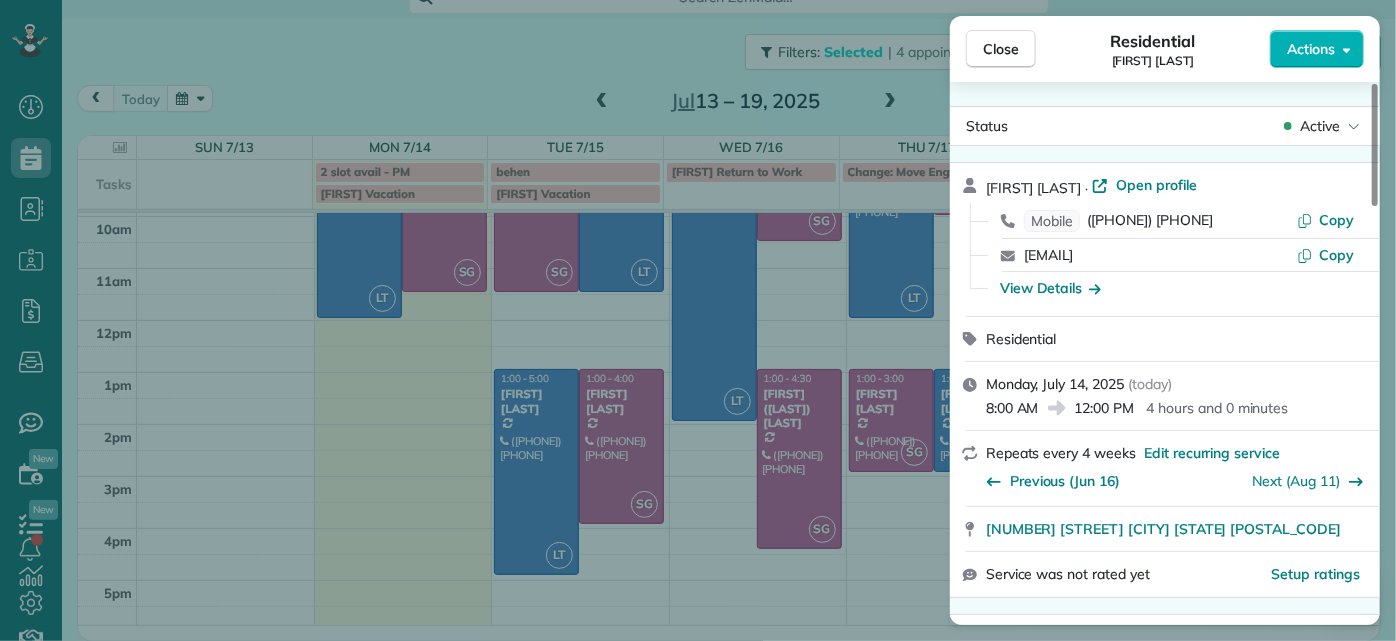 click on "Close Residential [FIRST] [LAST] Actions" at bounding box center (1165, 49) 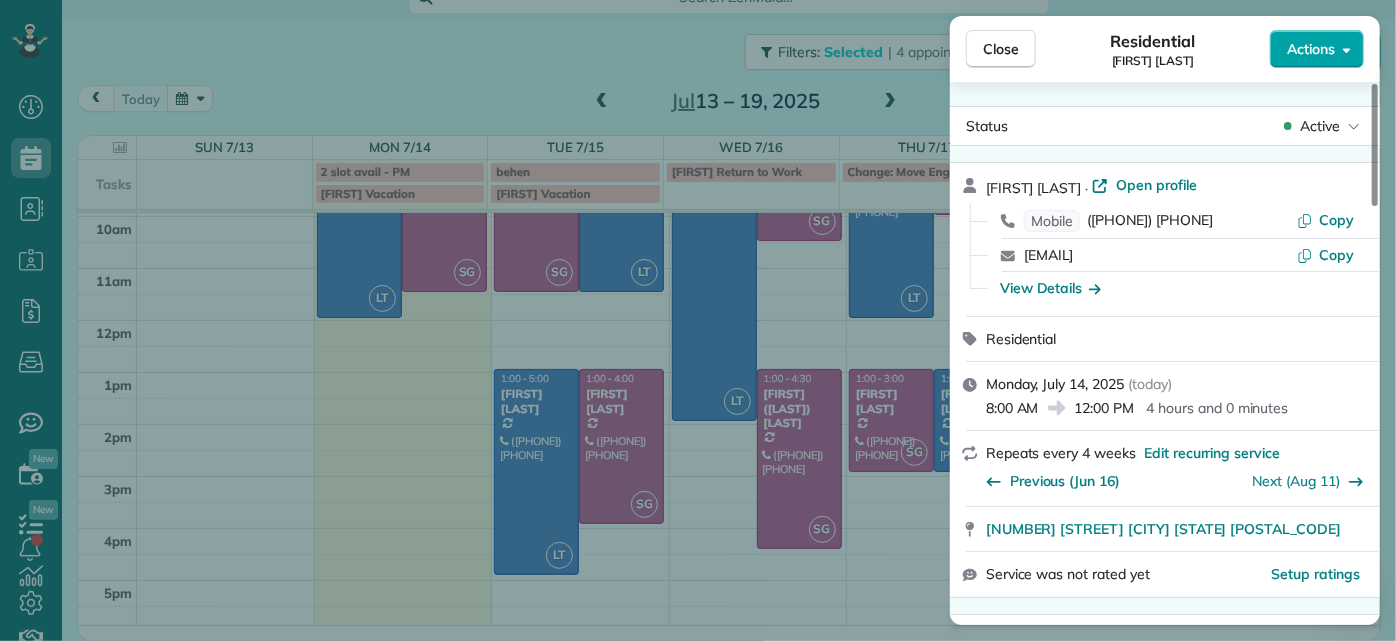 click on "Actions" at bounding box center [1317, 49] 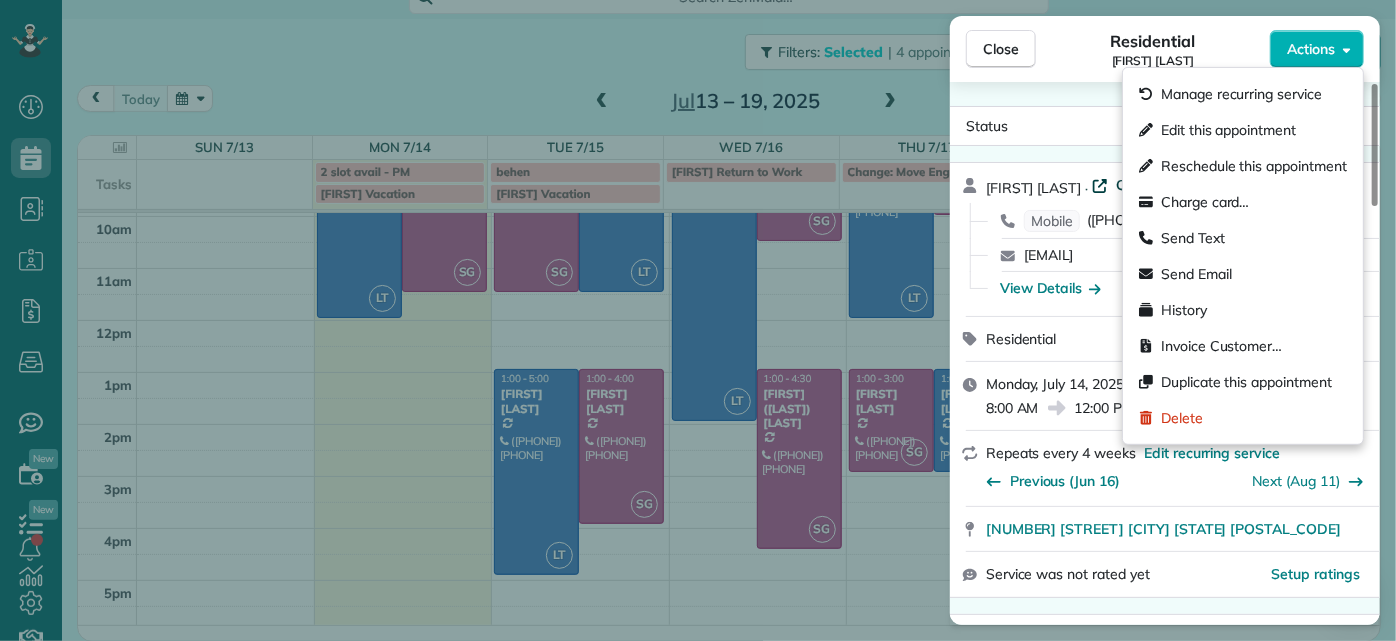 click on "Open profile" at bounding box center (1156, 185) 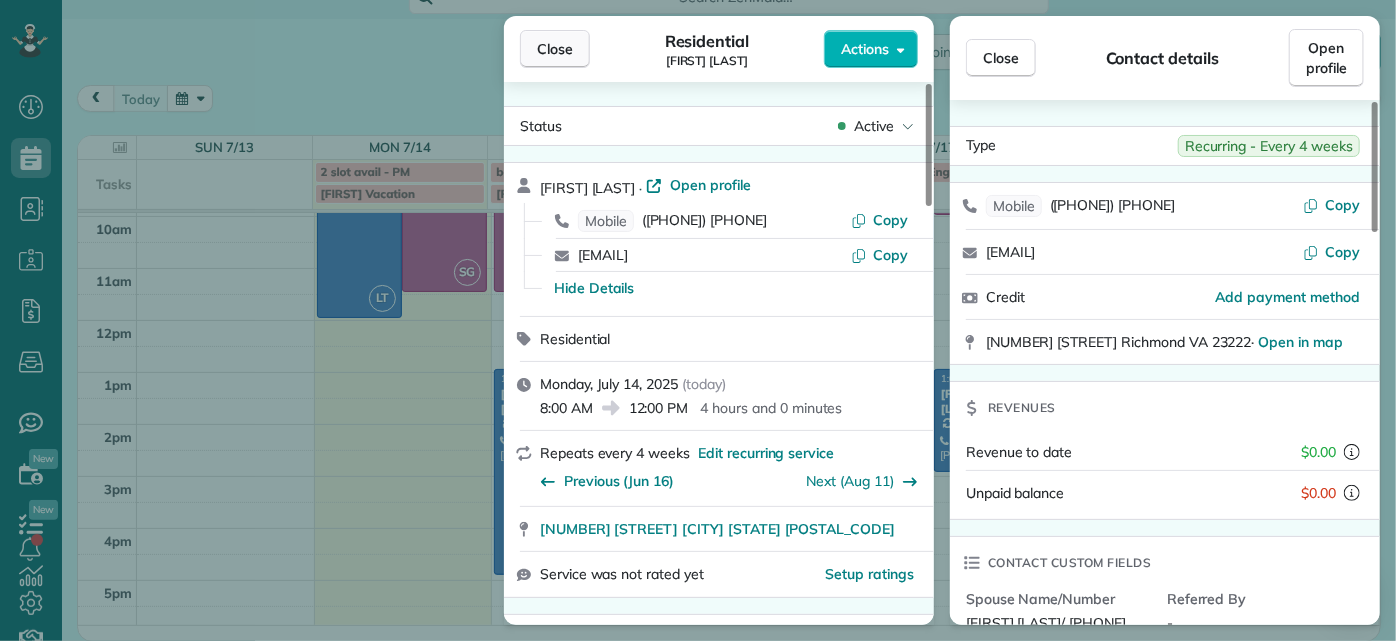 click on "Close" at bounding box center [555, 49] 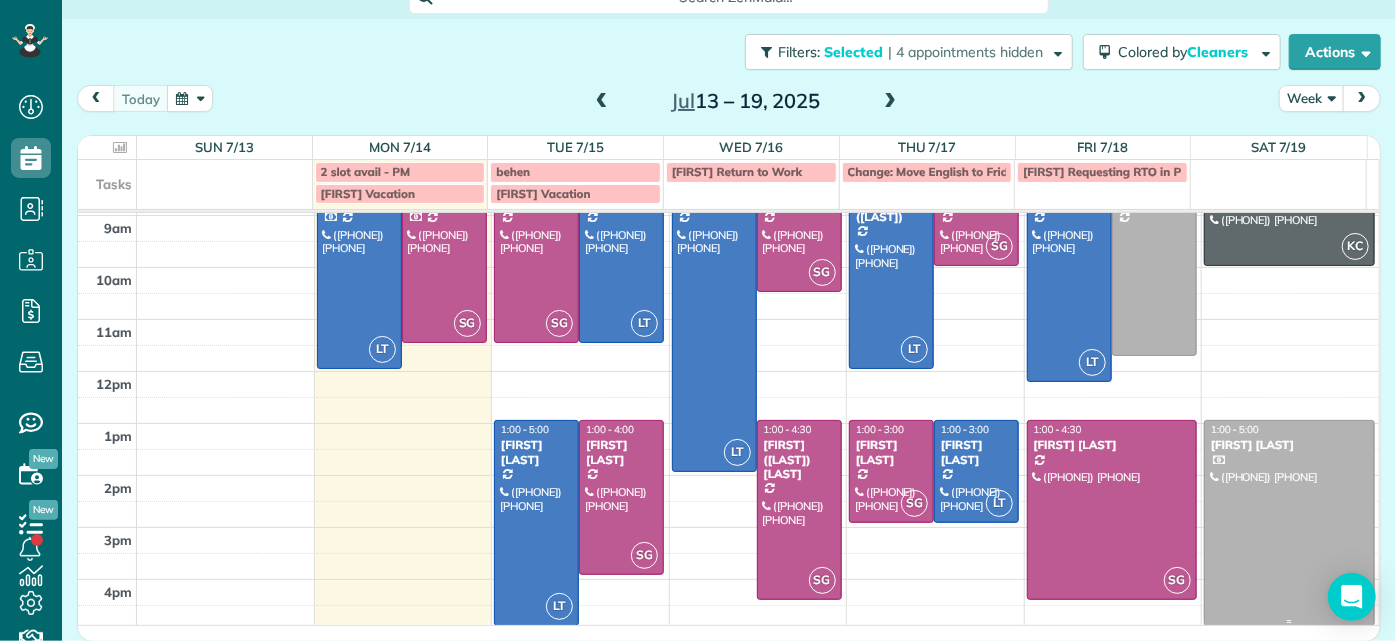 scroll, scrollTop: 0, scrollLeft: 0, axis: both 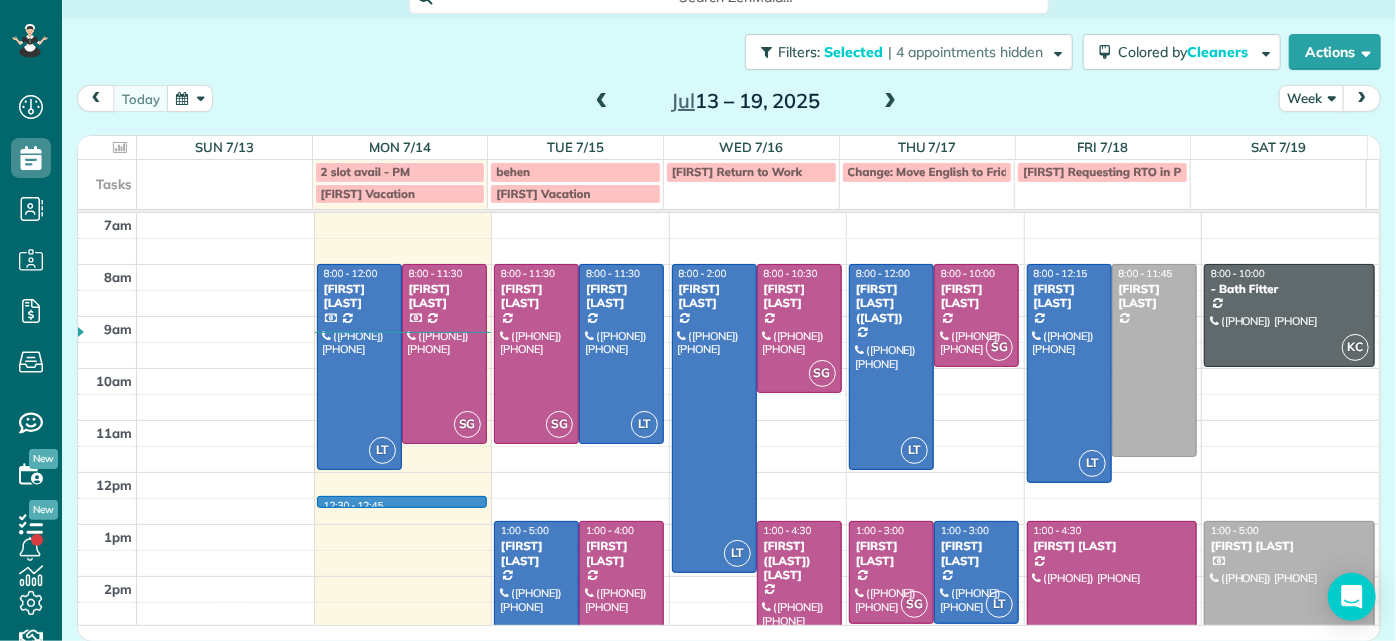 click on "[TIME] [TIME] [TIME] [TIME] [TIME] [TIME] [TIME] [TIME] [TIME] [TIME] [TIME] [TIME] [TIME] LT [TIME] - [TIME] [FIRST] [LAST] ([PHONE]) [NUMBER] [STREET] [CITY], [STATE] [POSTAL_CODE] SG [TIME] - [TIME] [FIRST] [LAST] ([PHONE]) [NUMBER] [STREET] [CITY], [STATE] [POSTAL_CODE] SG [TIME] - [TIME] [FIRST] [LAST] ([PHONE]) [NUMBER] [STREET] [CITY], [STATE] [POSTAL_CODE] LT [TIME] - [TIME] [FIRST] [LAST] ([PHONE]) [NUMBER] [STREET] [CITY], [STATE] [POSTAL_CODE] LT [TIME] - [TIME] [FIRST] [LAST] ([PHONE]) [NUMBER] [STREET] [CITY], [STATE] [POSTAL_CODE] SG [TIME] - [TIME] [FIRST] [LAST] ([PHONE]) [NUMBER] [STREET] [CITY], [STATE] [POSTAL_CODE] LT [TIME] - [TIME] [FIRST] [LAST] ([PHONE]) [NUMBER] [STREET] [CITY], [STATE] [POSTAL_CODE] SG [TIME] - [TIME] [FIRST] [LAST] ([PHONE]) [NUMBER] [STREET] [CITY], [STATE] [POSTAL_CODE] SG [TIME] - [TIME] [FIRST] [LAST] ([PHONE]) [NUMBER] [STREET] [CITY], [STATE] [POSTAL_CODE] LT [TIME] - [TIME] [FIRST] [LAST] ([PHONE]) [NUMBER] [STREET] [CITY], [STATE] [POSTAL_CODE] SG [TIME] - [TIME] [FIRST] [LAST] ([PHONE]) [NUMBER] [STREET] [CITY], [STATE] [POSTAL_CODE] SG [TIME] - [TIME] [FIRST] [LAST] ([PHONE]) [NUMBER] [STREET] [CITY], [STATE] [POSTAL_CODE] SG [TIME] - [TIME] [FIRST] [LAST] LT LT SG" at bounding box center (728, 498) 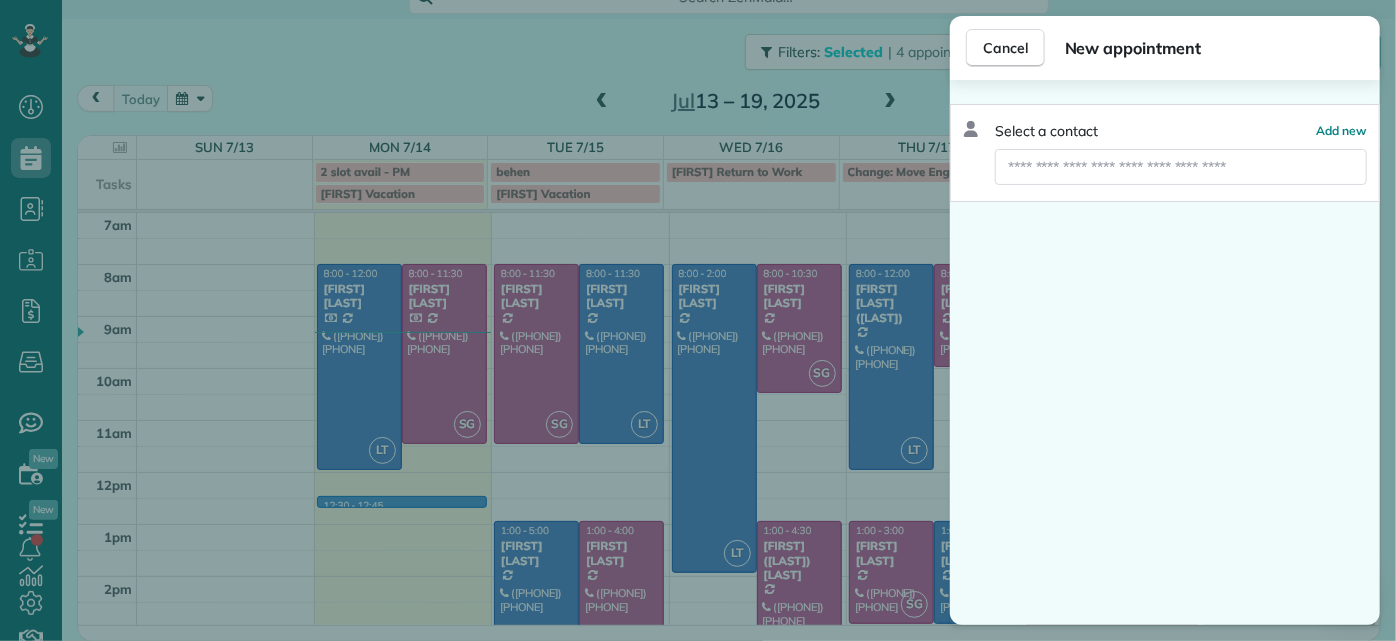 click on "Cancel New appointment Select a contact Add new" at bounding box center (698, 320) 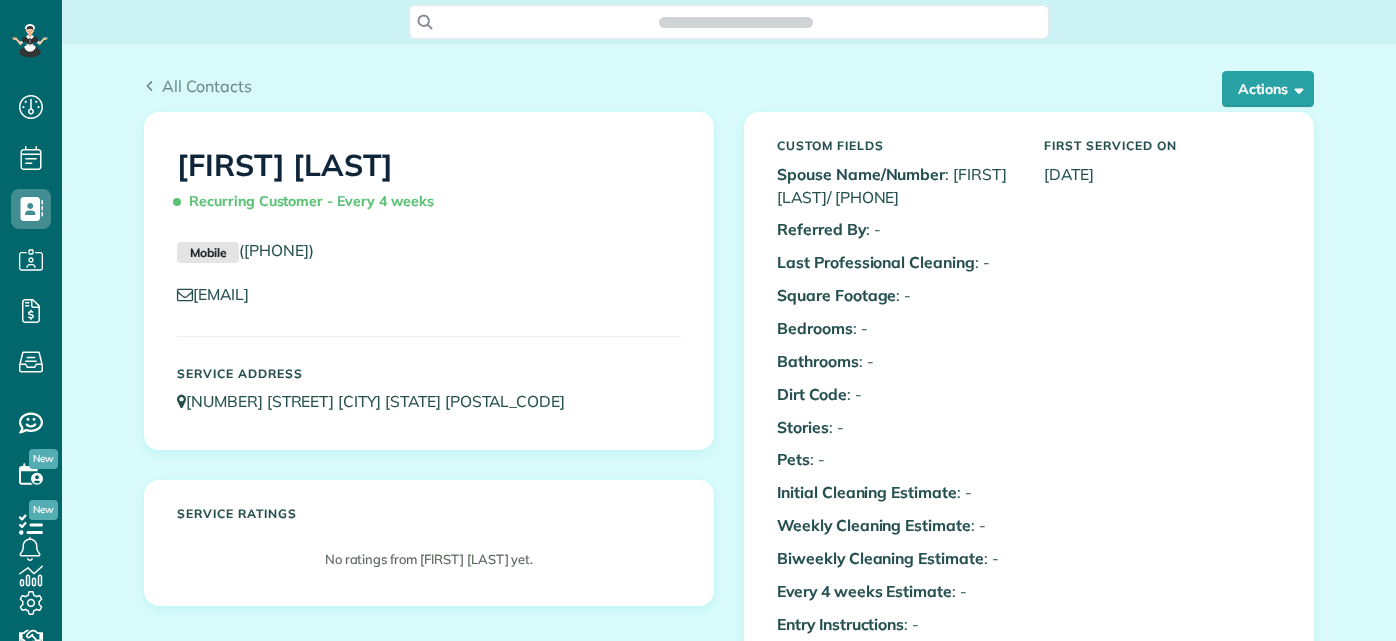 scroll, scrollTop: 0, scrollLeft: 0, axis: both 